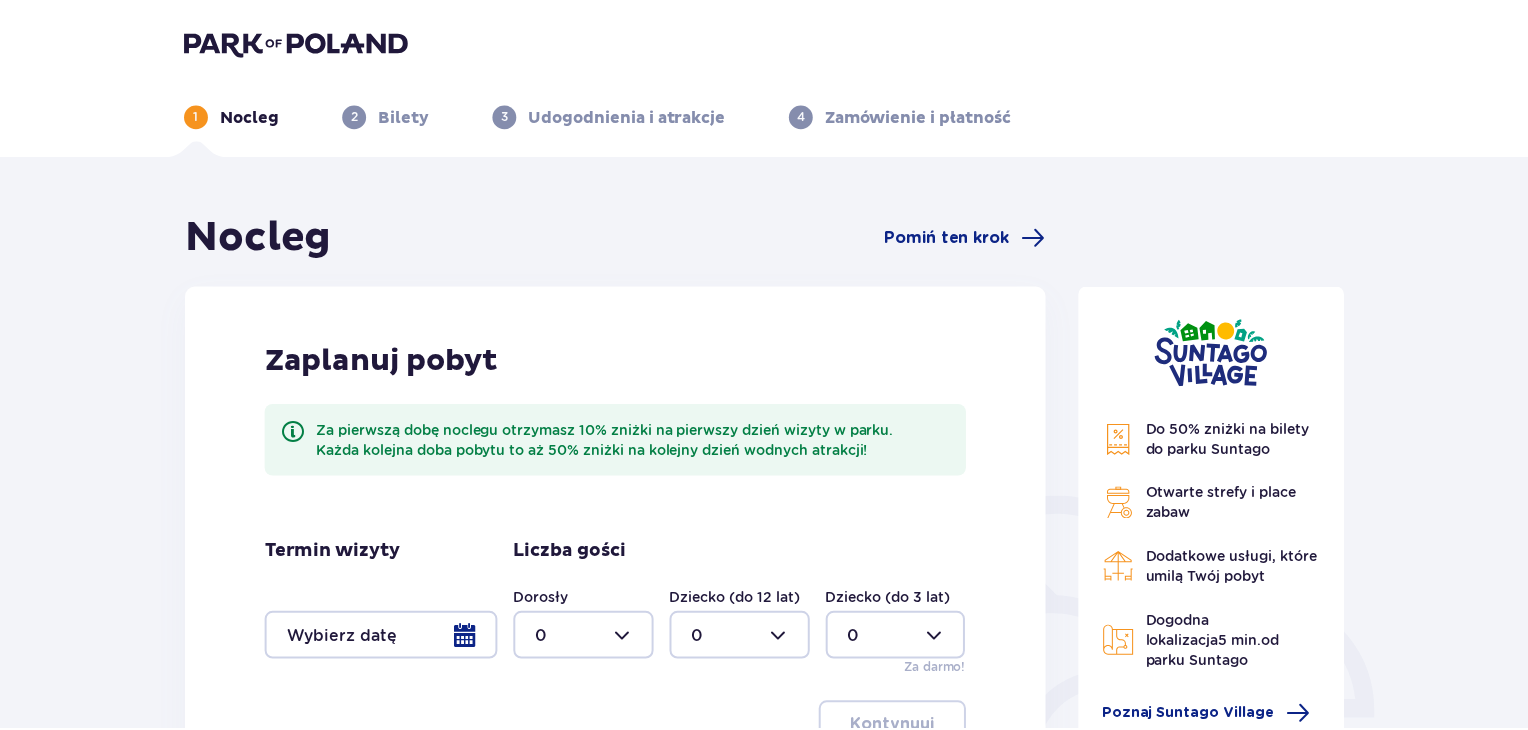scroll, scrollTop: 0, scrollLeft: 0, axis: both 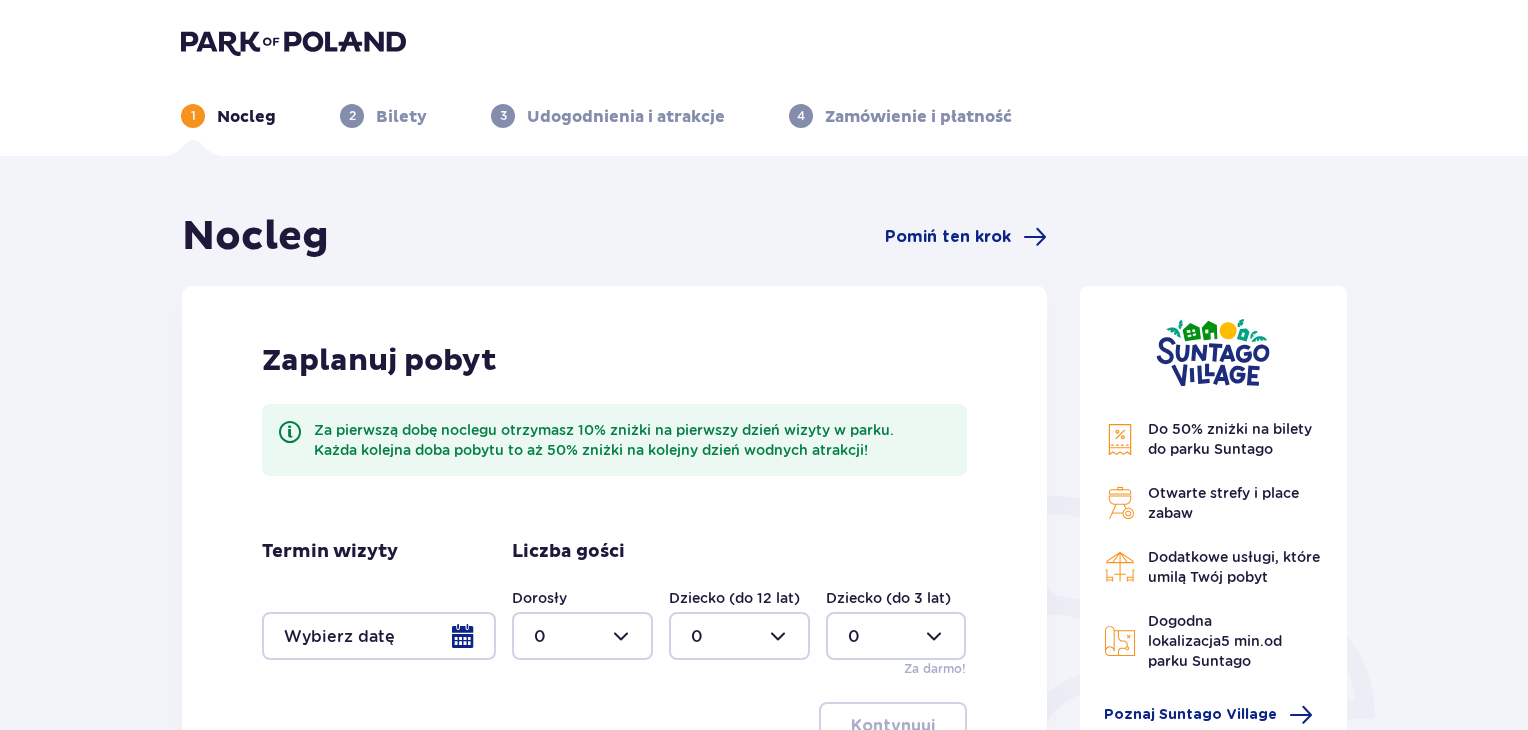 click at bounding box center [379, 636] 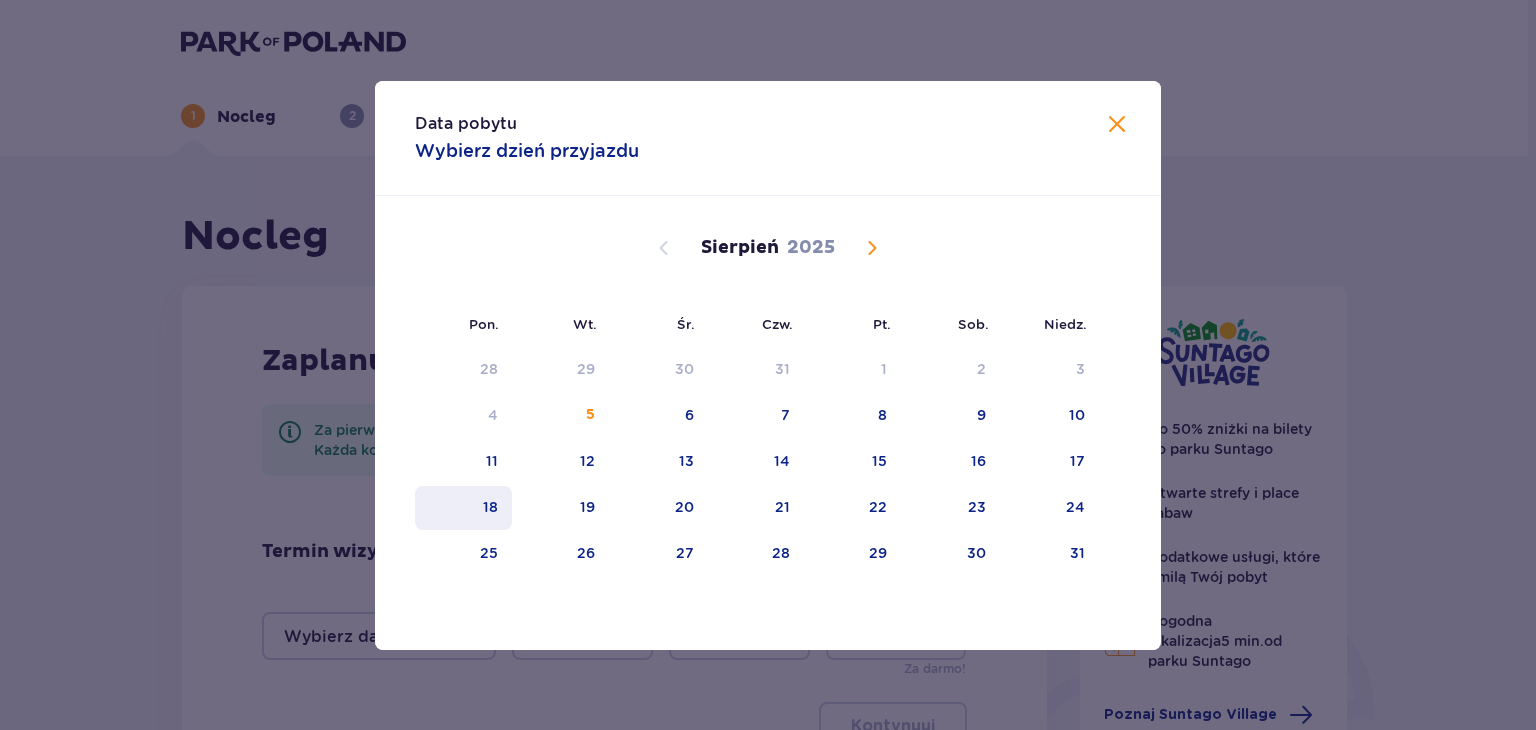 drag, startPoint x: 523, startPoint y: 540, endPoint x: 504, endPoint y: 485, distance: 58.189346 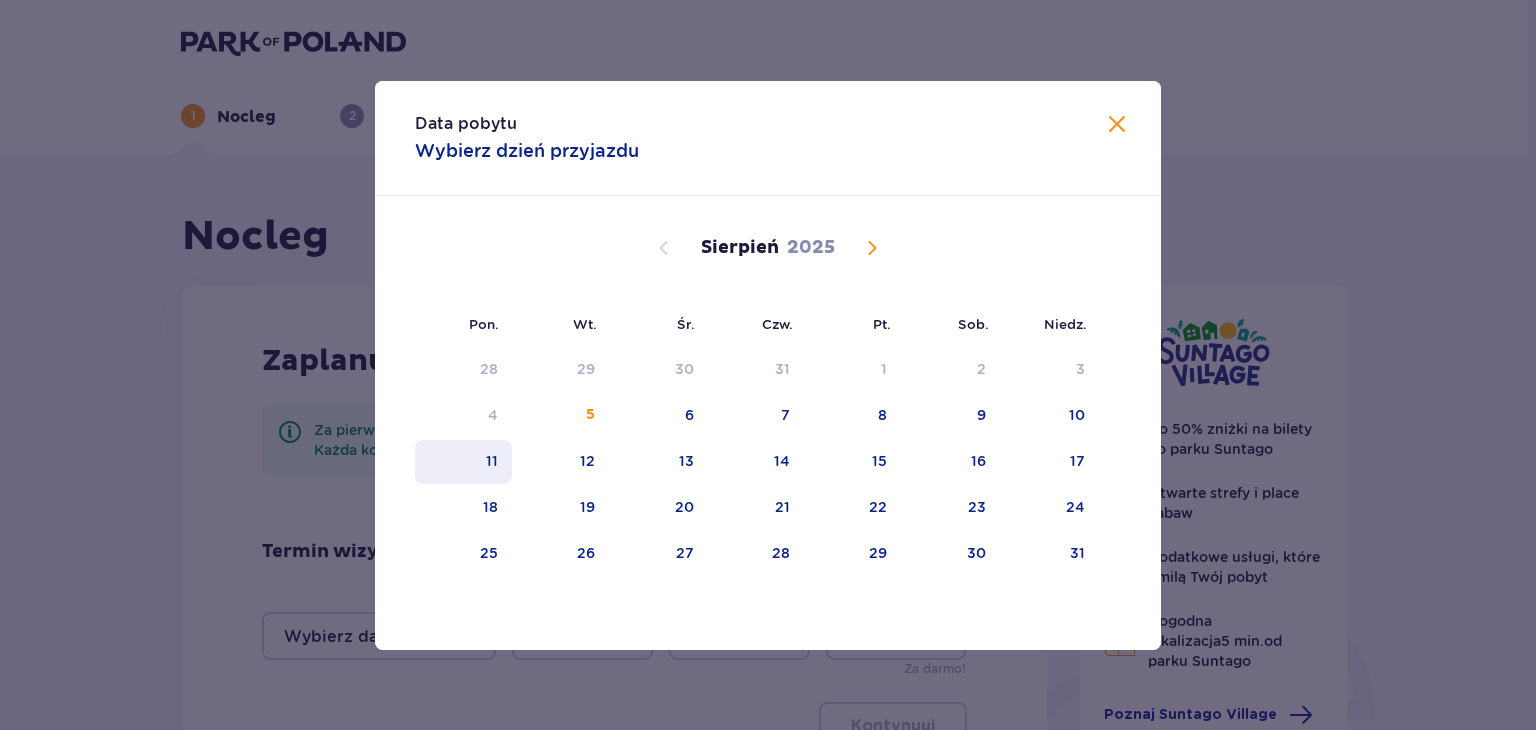 click on "11" at bounding box center [492, 461] 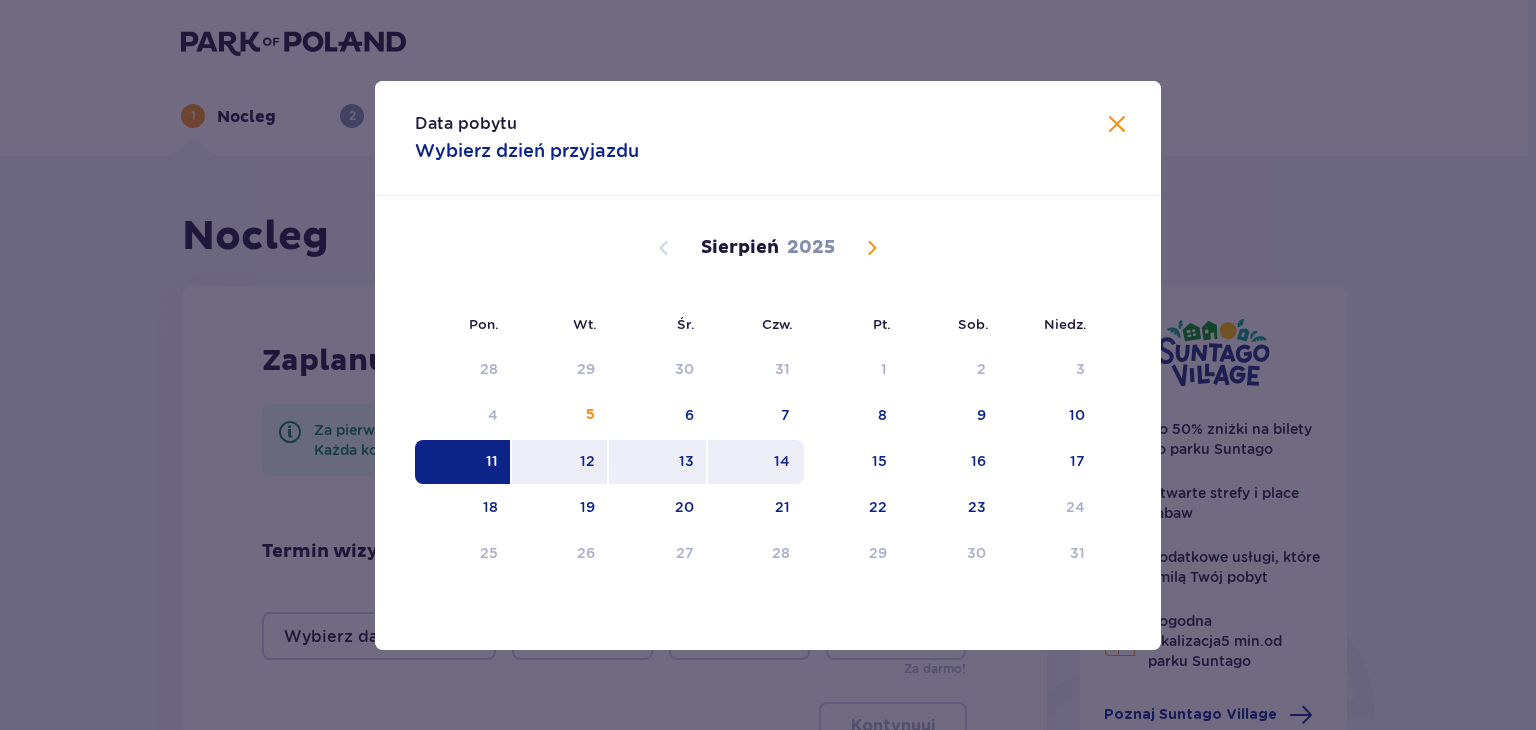 click on "14" at bounding box center [782, 461] 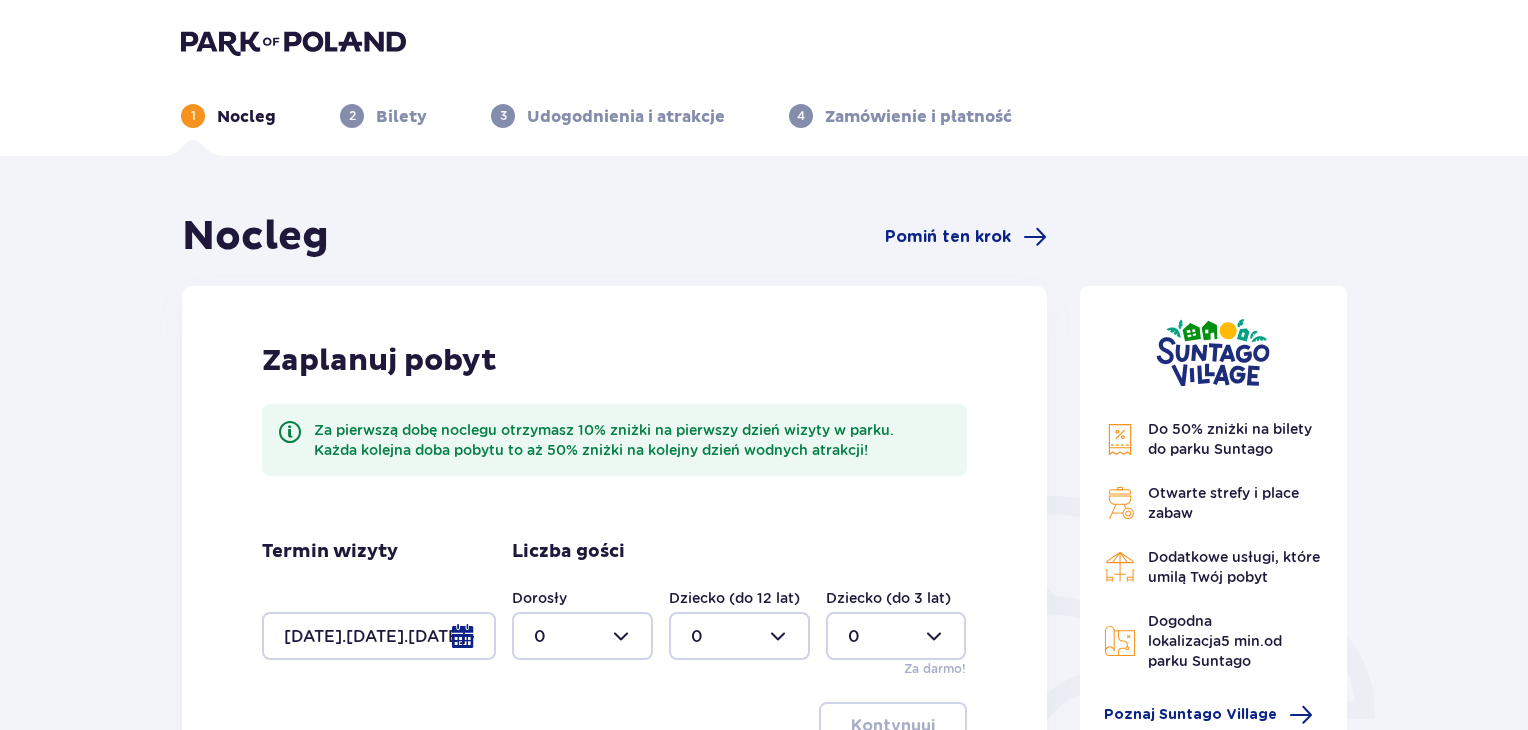 click at bounding box center [582, 636] 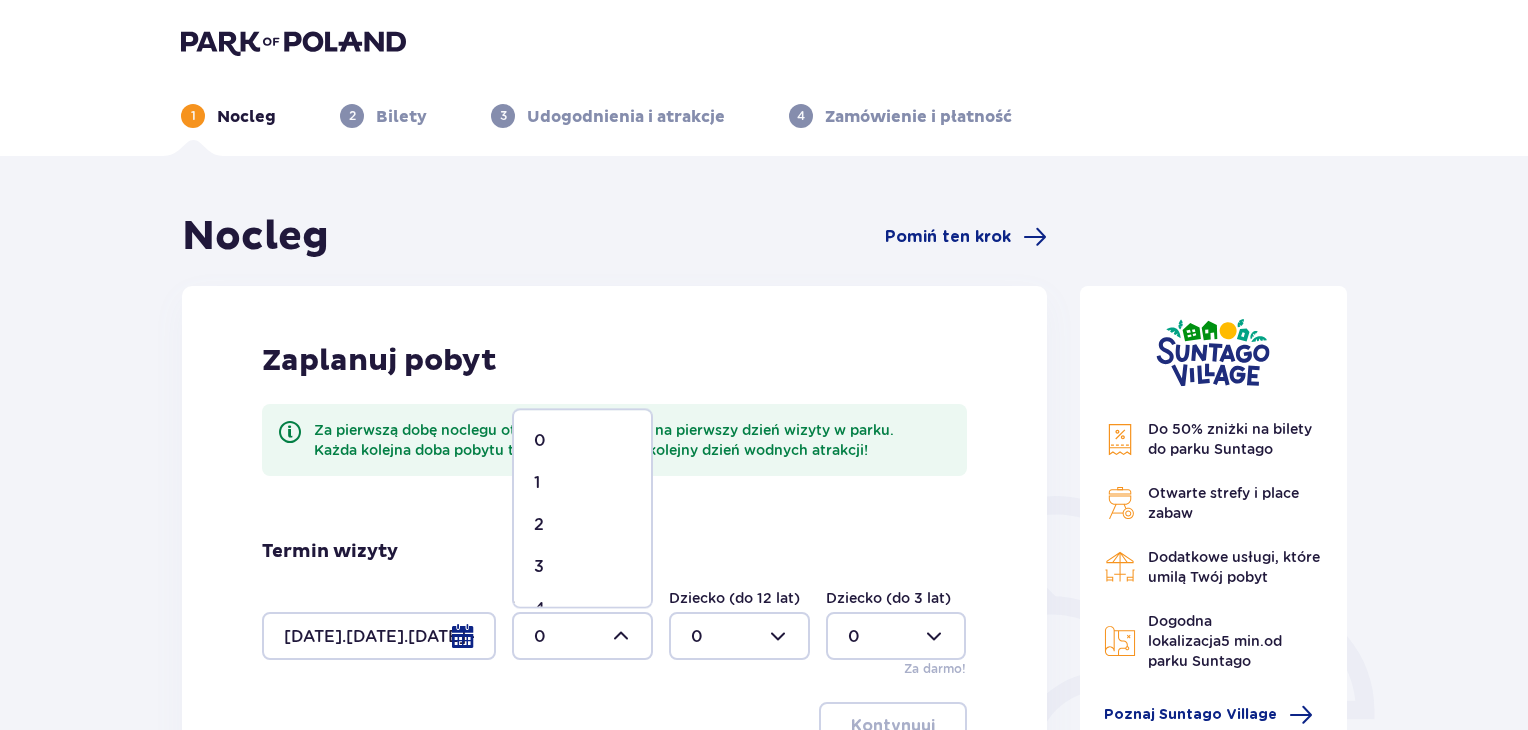 click on "2" at bounding box center (539, 525) 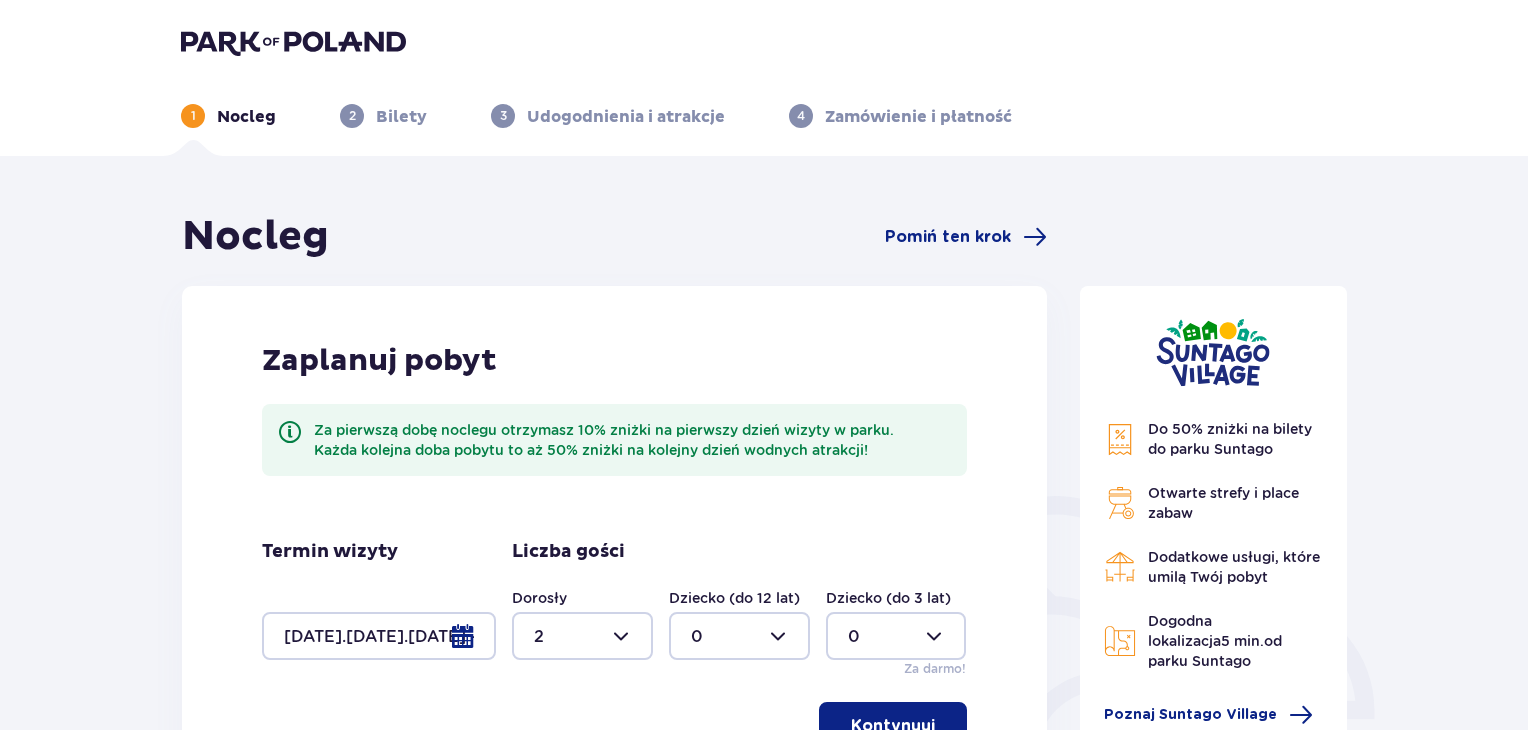 click at bounding box center [739, 636] 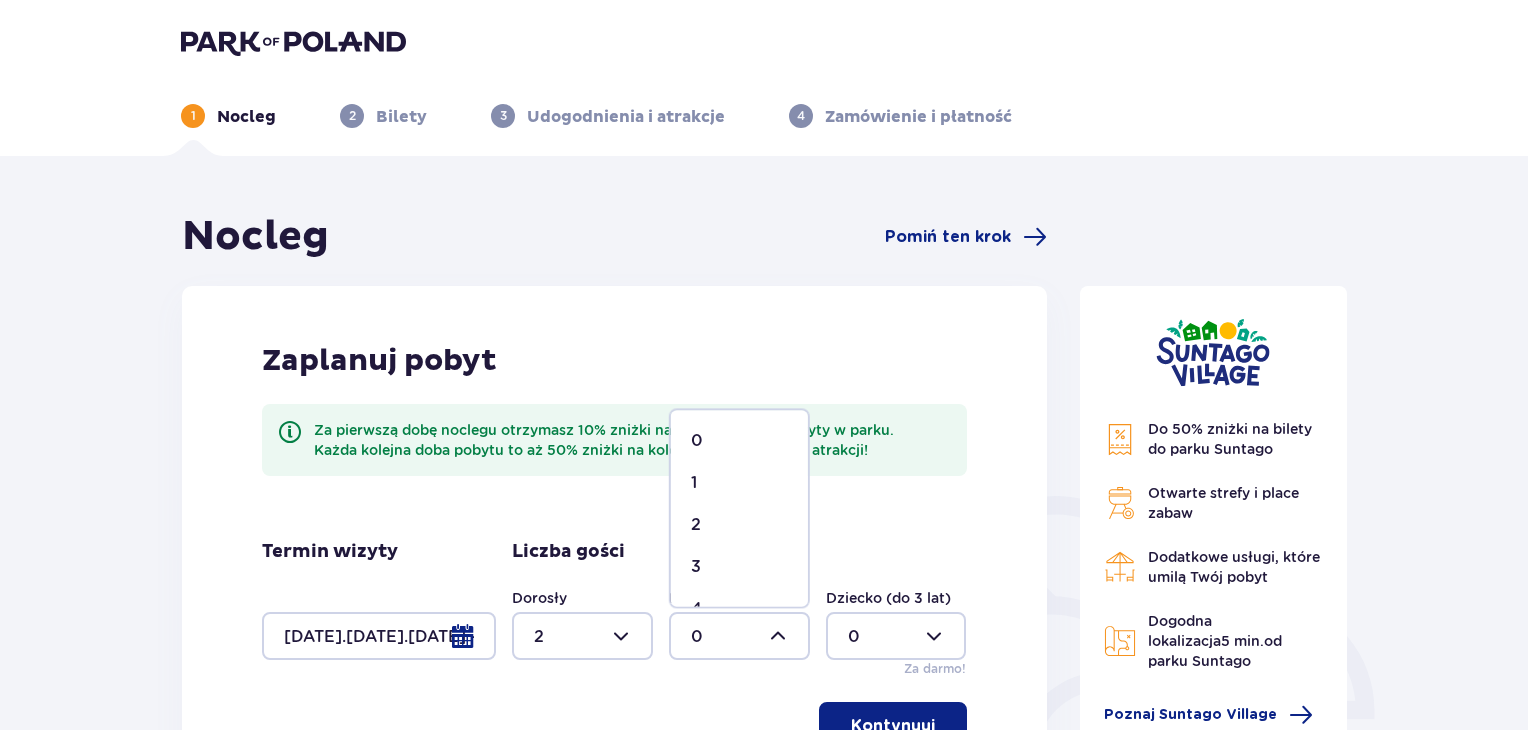 click on "2" at bounding box center (696, 525) 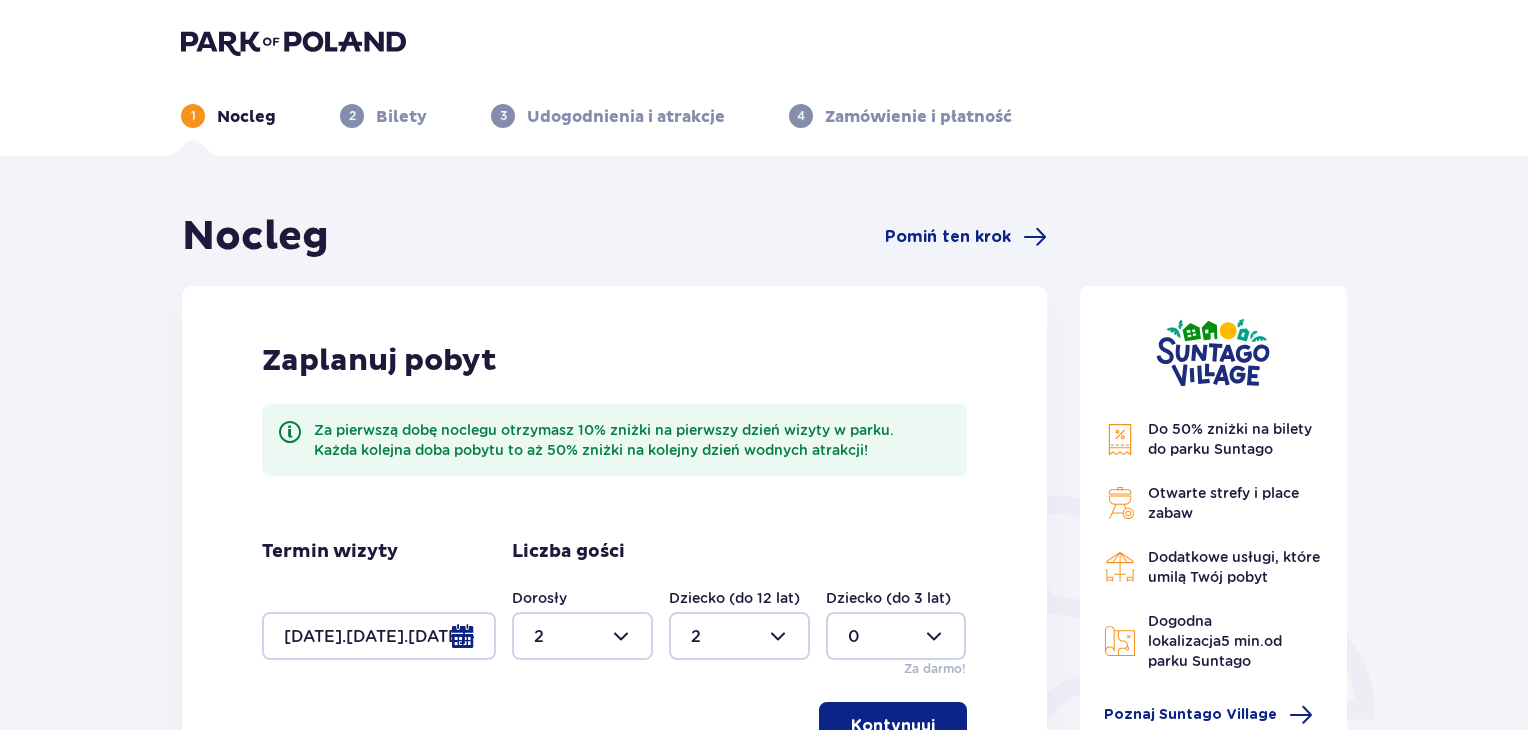 click on "Kontynuuj" at bounding box center [893, 726] 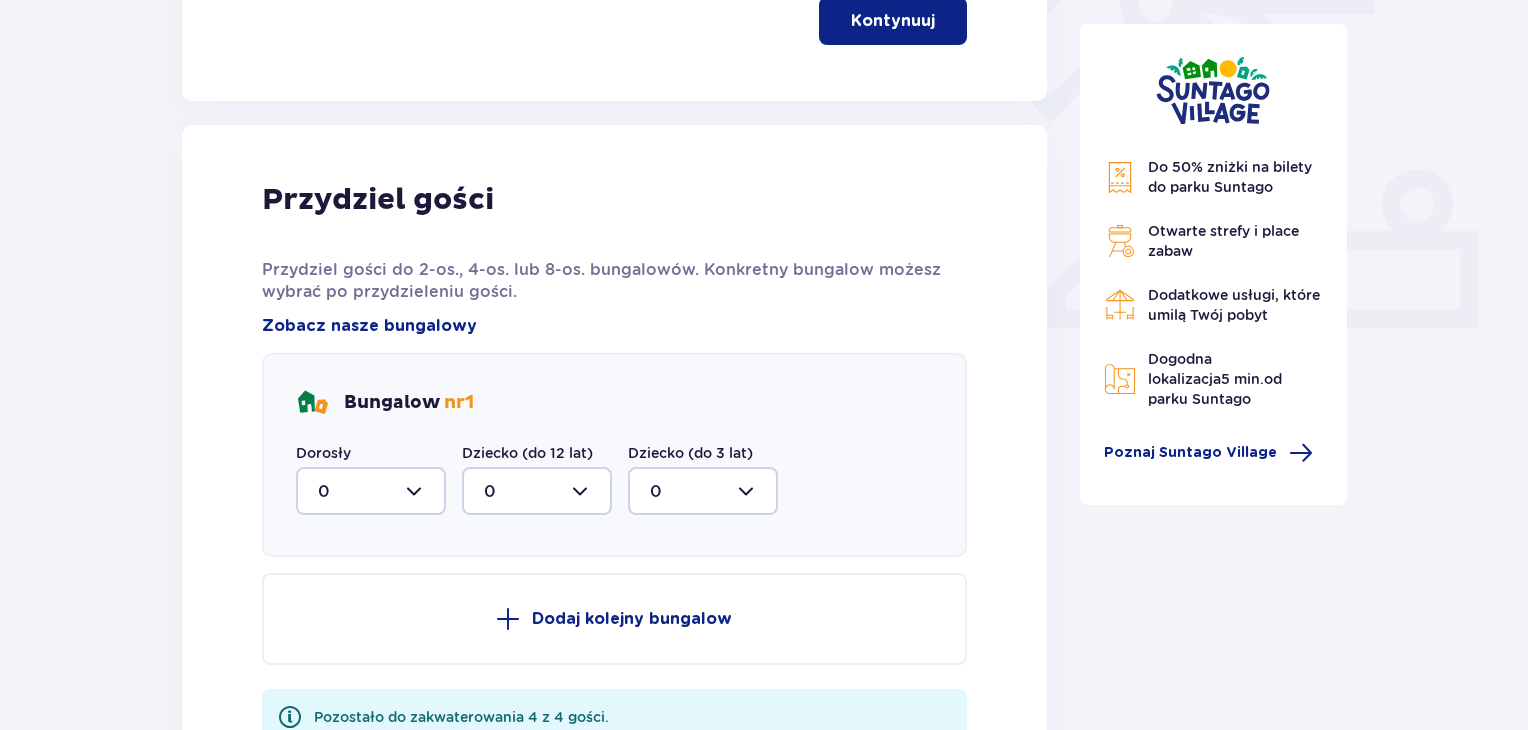 scroll, scrollTop: 806, scrollLeft: 0, axis: vertical 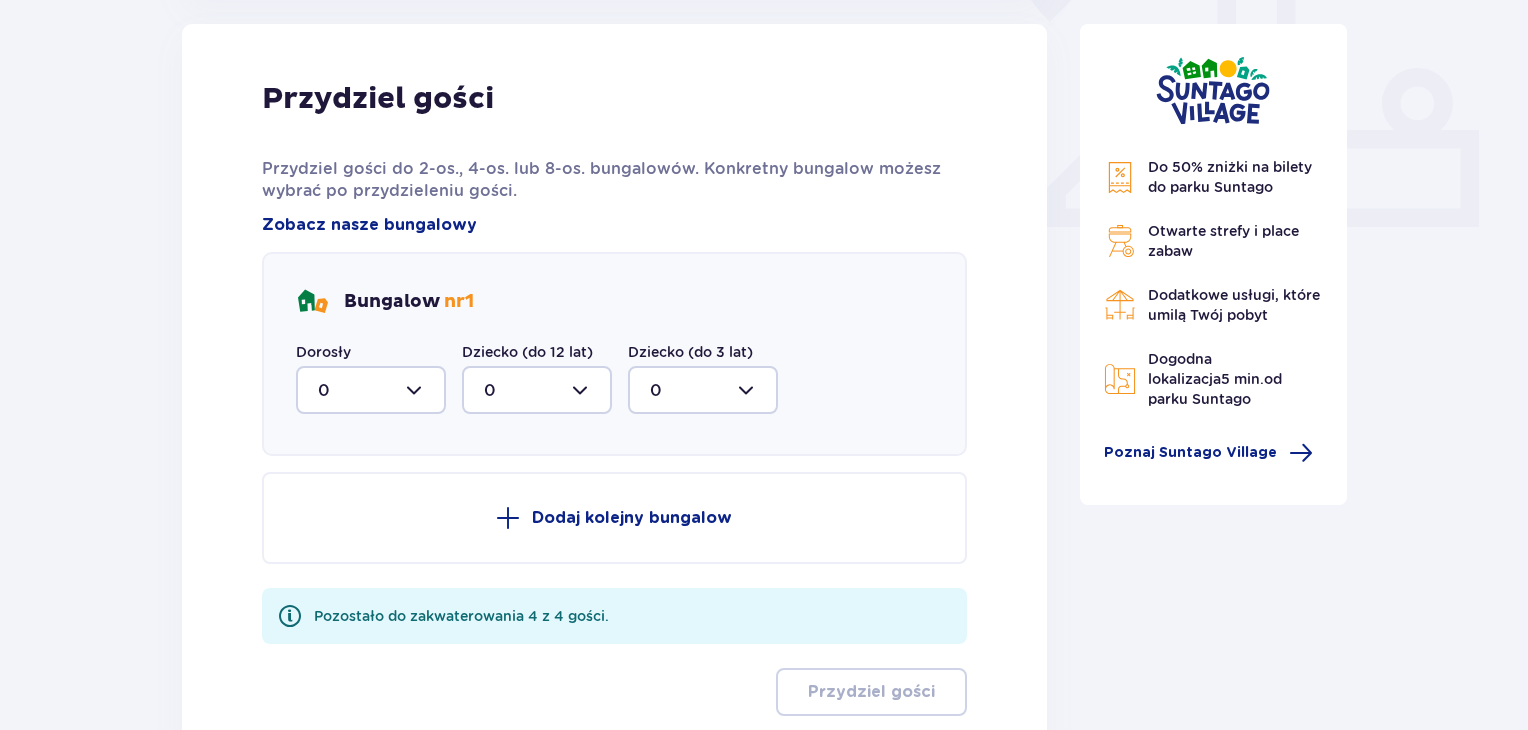 click on "Przydziel gości Przydziel gości do 2-os., 4-os. lub 8-os. bungalowów. Konkretny bungalow możesz wybrać po przydzieleniu gości. Zobacz nasze bungalowy Bungalow   nr  1 Dorosły   0 Dziecko (do 12 lat)   0 Dziecko (do 3 lat)   0 Dodaj kolejny bungalow Pozostało do zakwaterowania 4 z 4 gości. Przydziel gości" at bounding box center (614, 398) 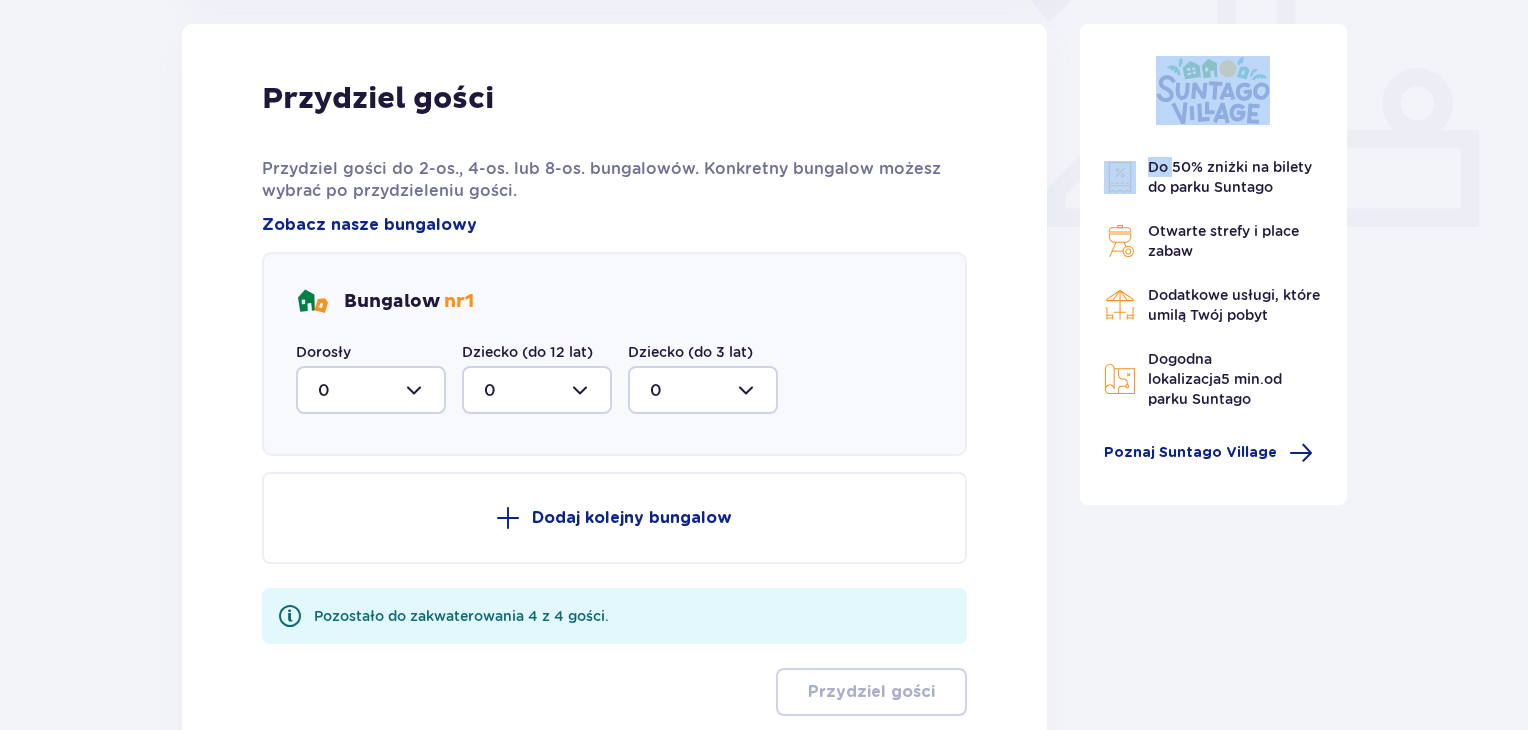 click on "Przydziel gości Przydziel gości do 2-os., 4-os. lub 8-os. bungalowów. Konkretny bungalow możesz wybrać po przydzieleniu gości. Zobacz nasze bungalowy Bungalow   nr  1 Dorosły   0 Dziecko (do 12 lat)   0 Dziecko (do 3 lat)   0 Dodaj kolejny bungalow Pozostało do zakwaterowania 4 z 4 gości. Przydziel gości" at bounding box center (614, 398) 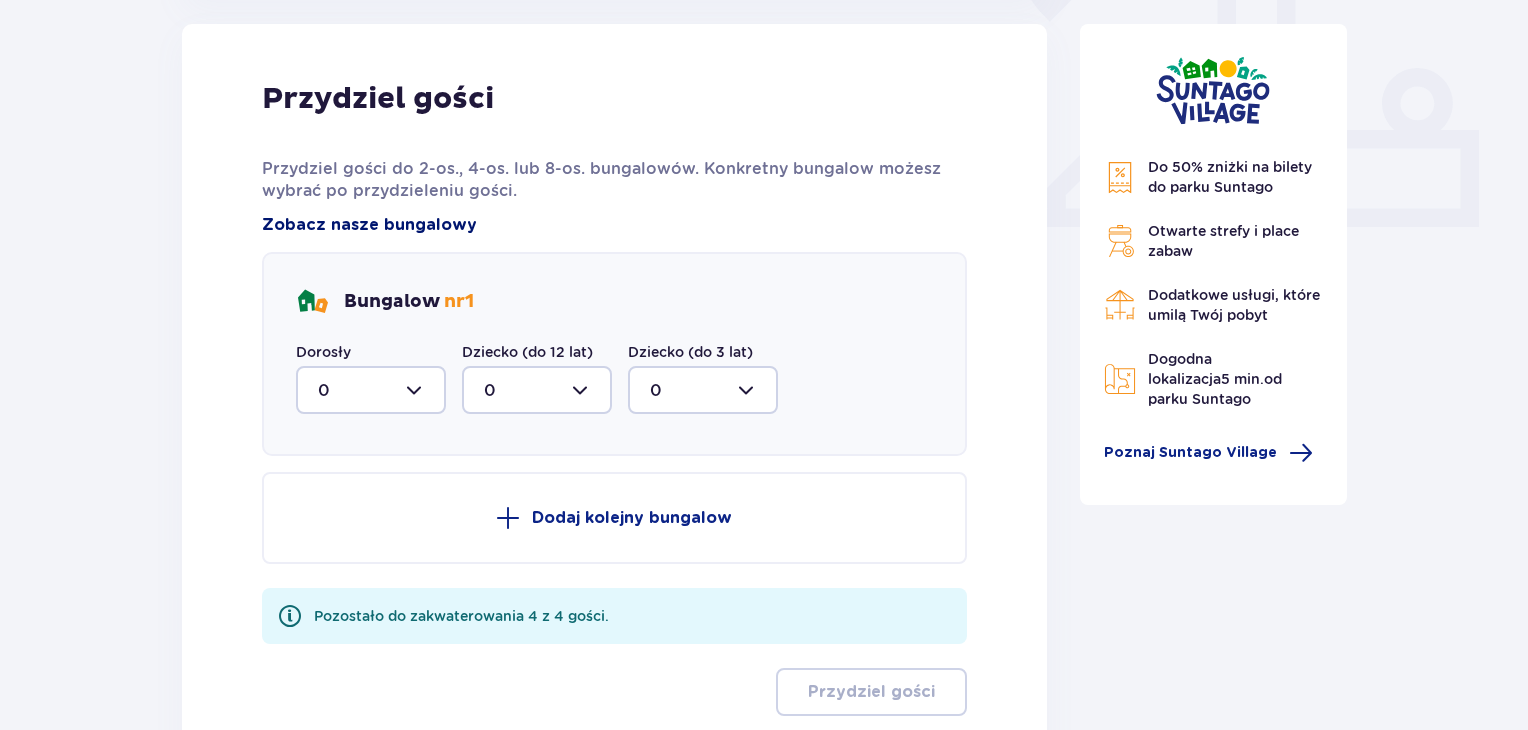 click on "Zobacz nasze bungalowy" at bounding box center (369, 225) 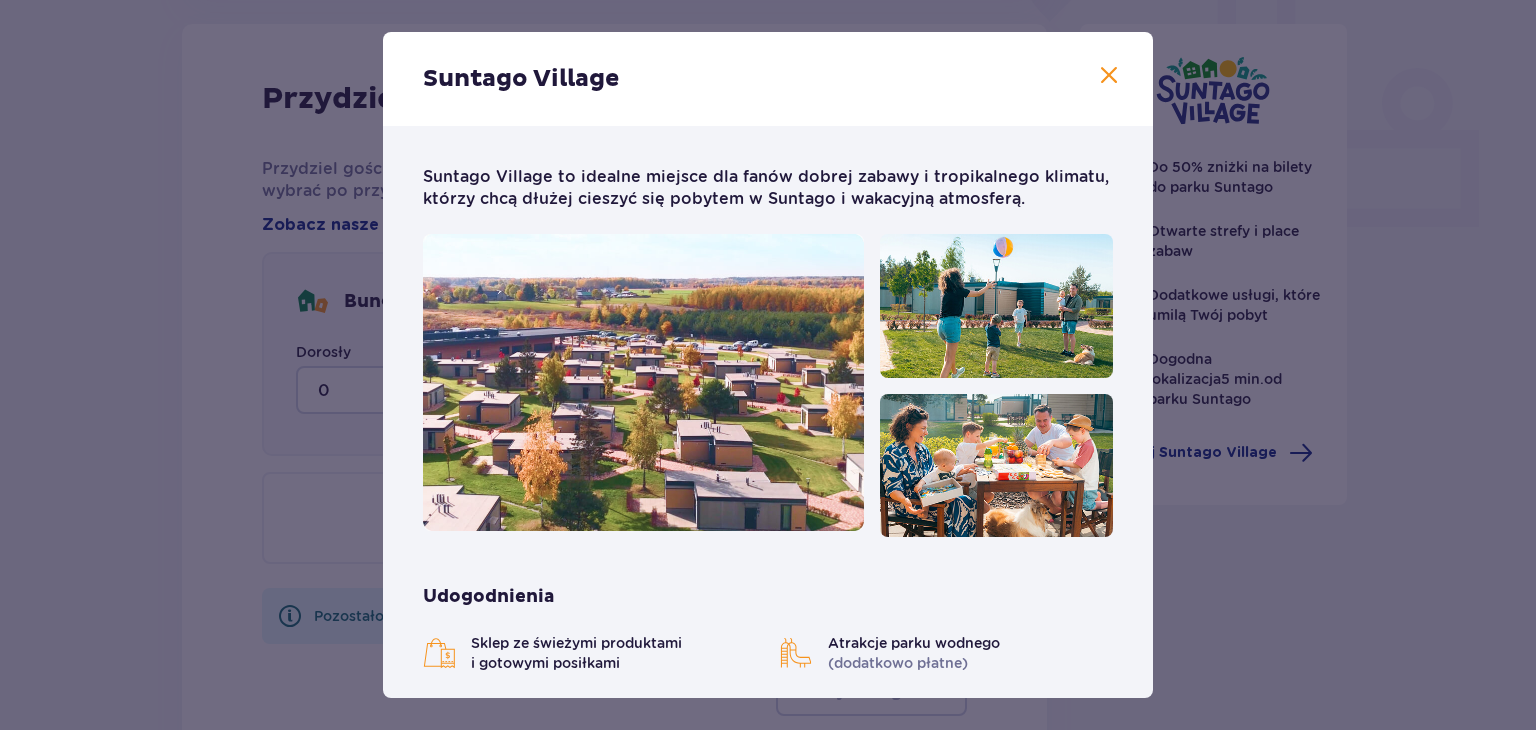 click on "Atrakcje parku wodnego" at bounding box center [914, 643] 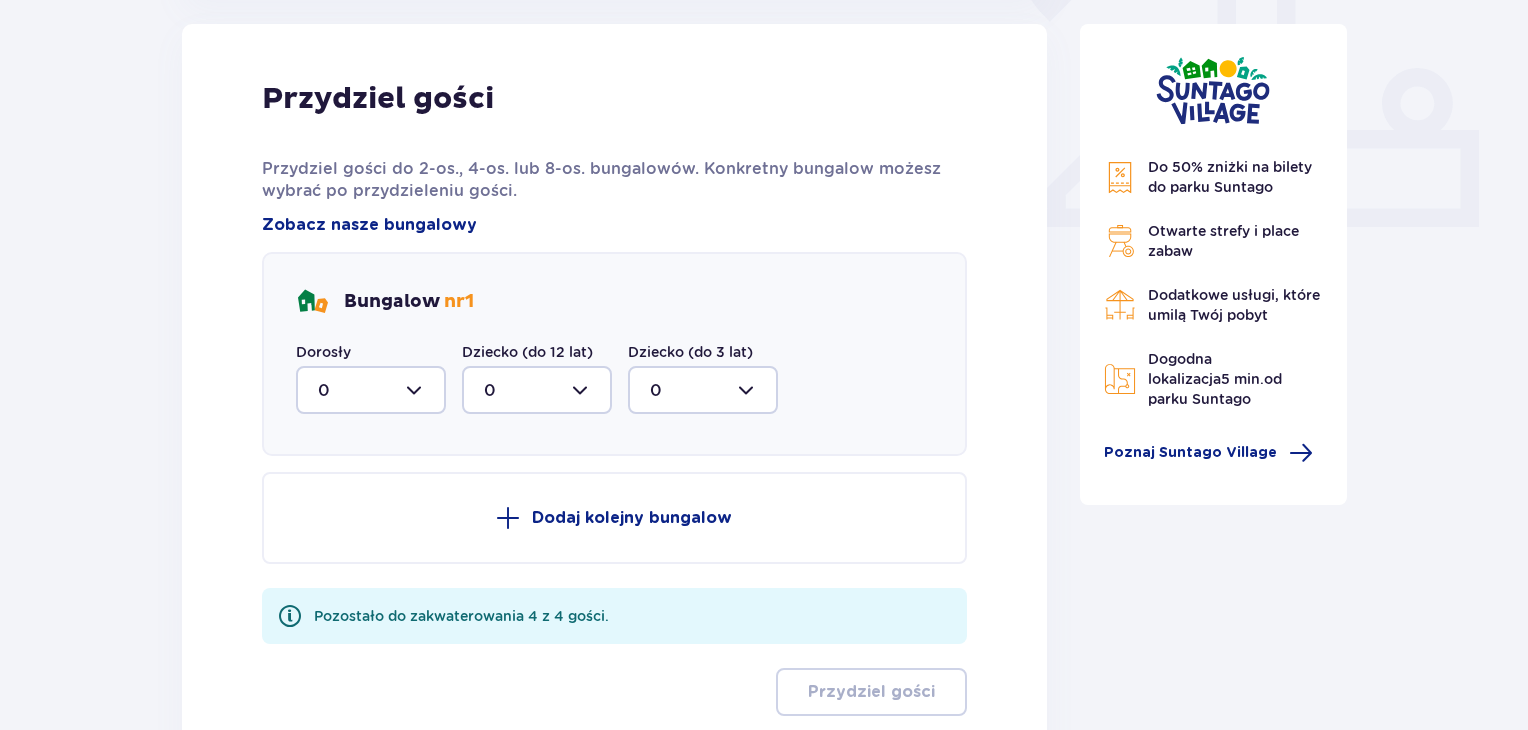 click on "Dodaj kolejny bungalow Pozostało do zakwaterowania 4 z 4 gości. Przydziel gości" at bounding box center [614, 594] 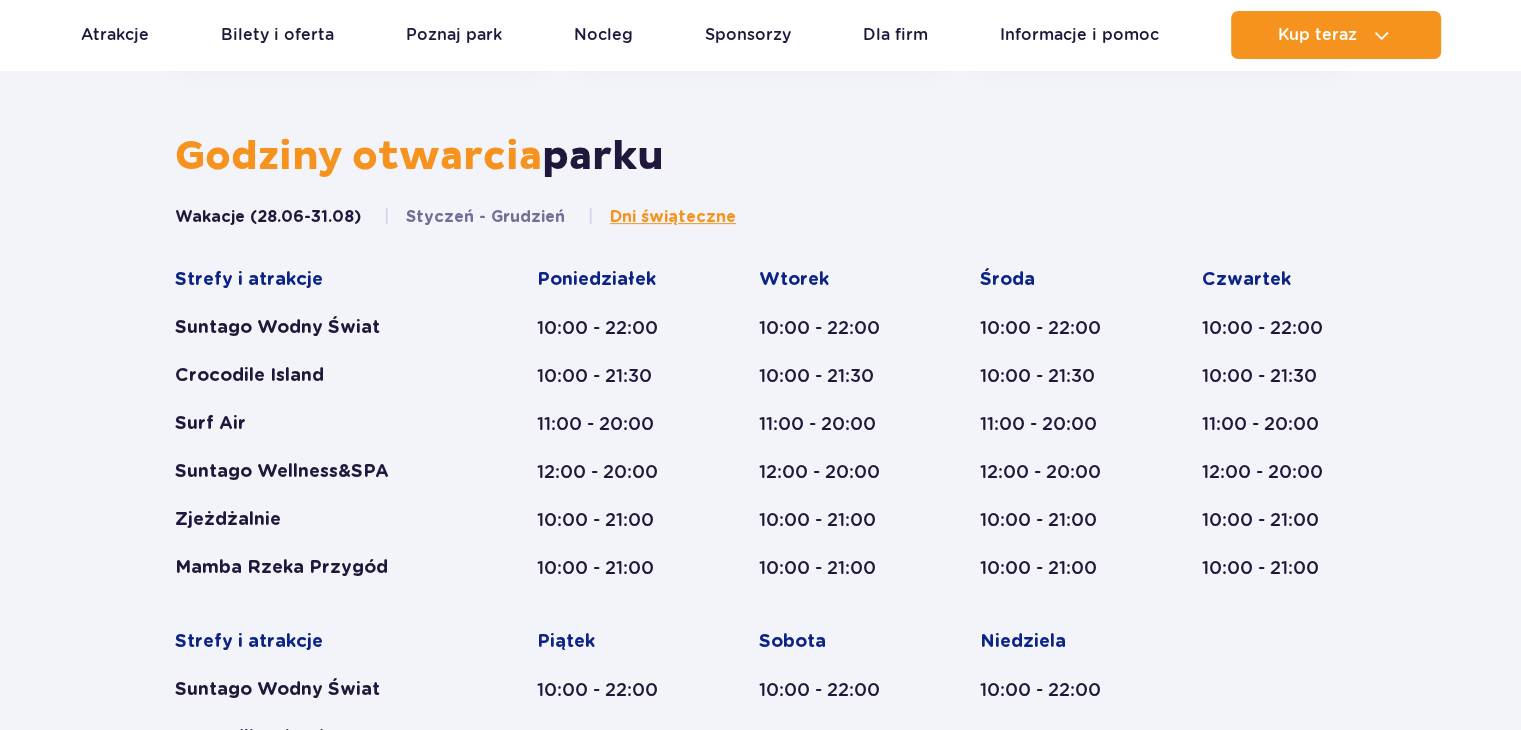 scroll, scrollTop: 0, scrollLeft: 0, axis: both 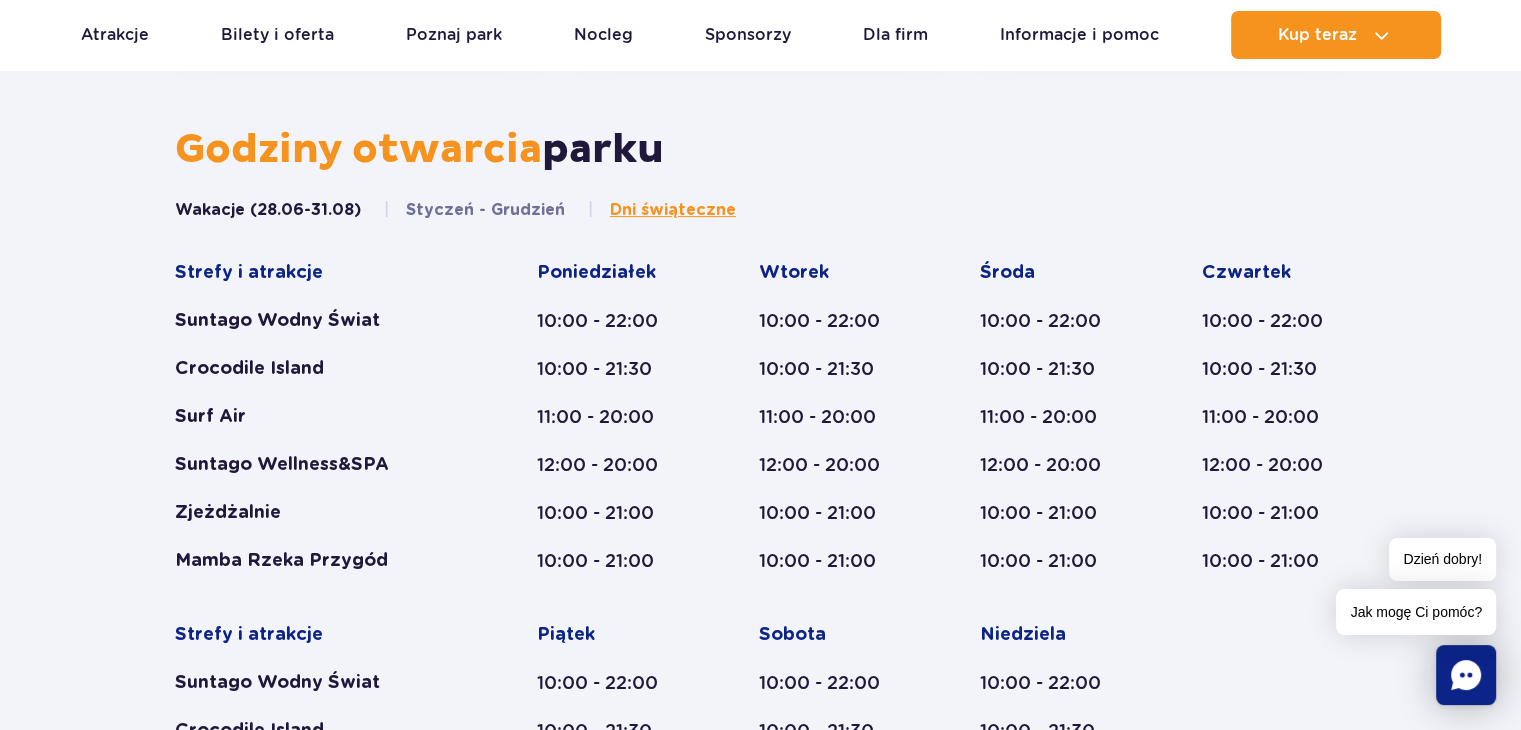 click on "Informacje i pomoc
FAQ
Jak dojechać
Dla firm
Kariera
Kontakt
Obserwuj nas
Godziny otwarcia  parku" at bounding box center (760, 1364) 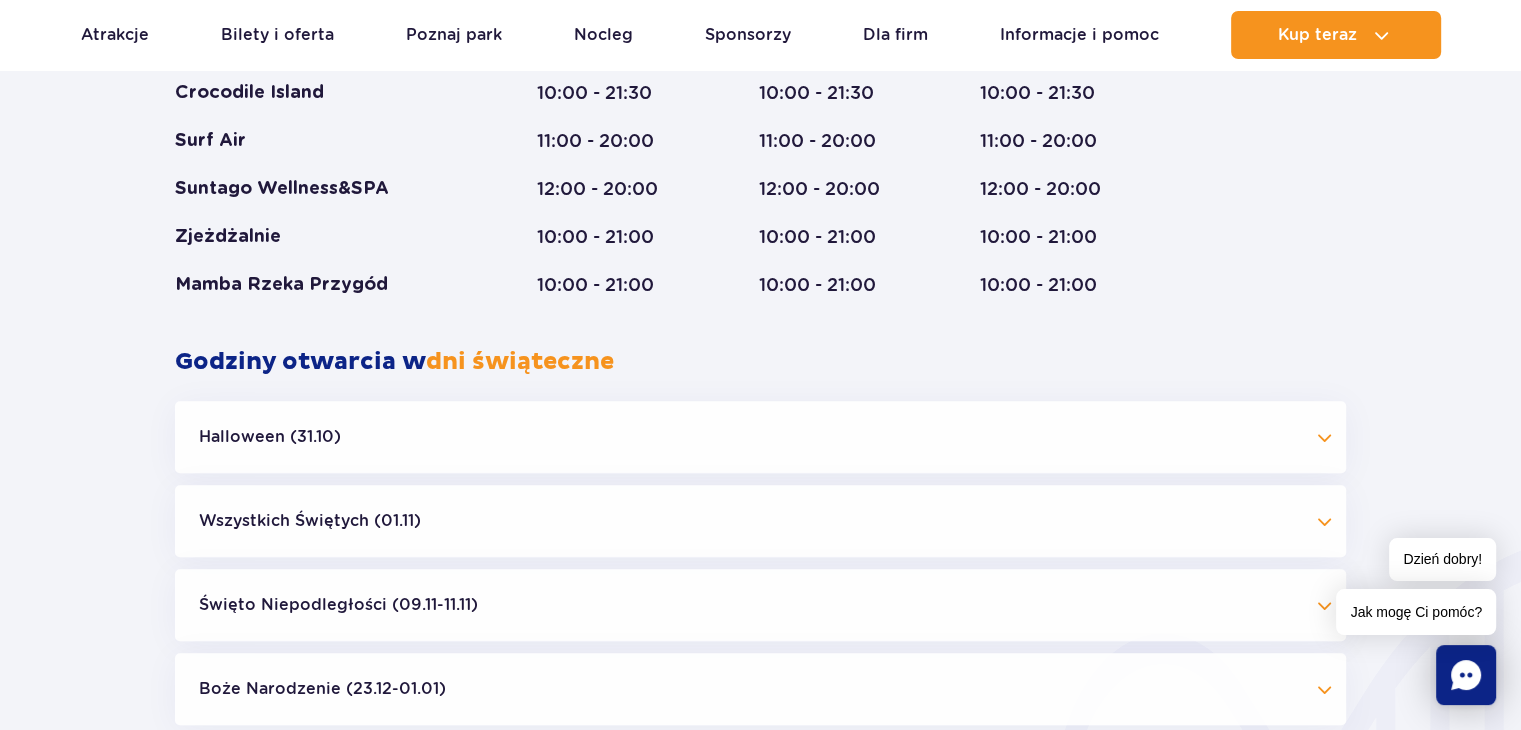 scroll, scrollTop: 2104, scrollLeft: 0, axis: vertical 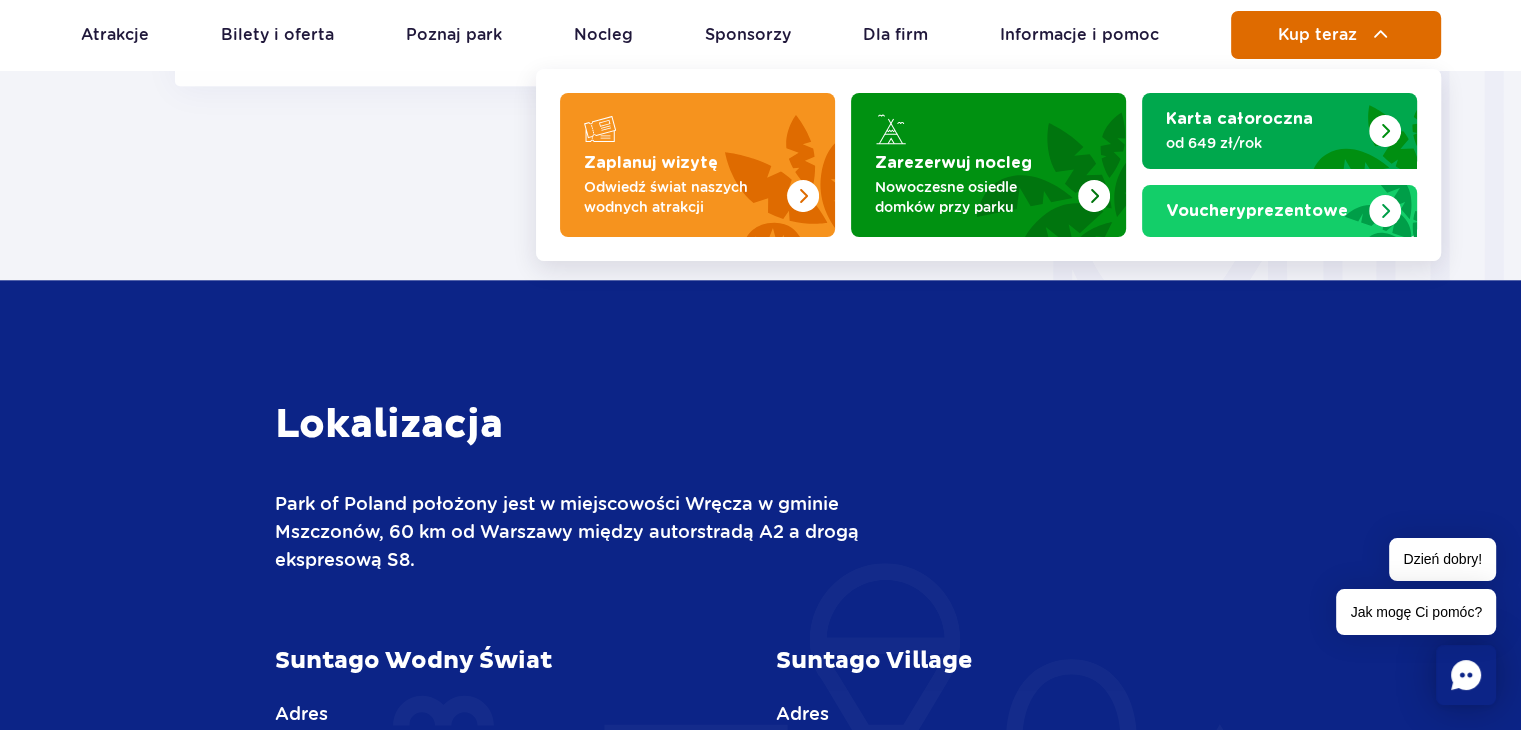 click at bounding box center [1381, 35] 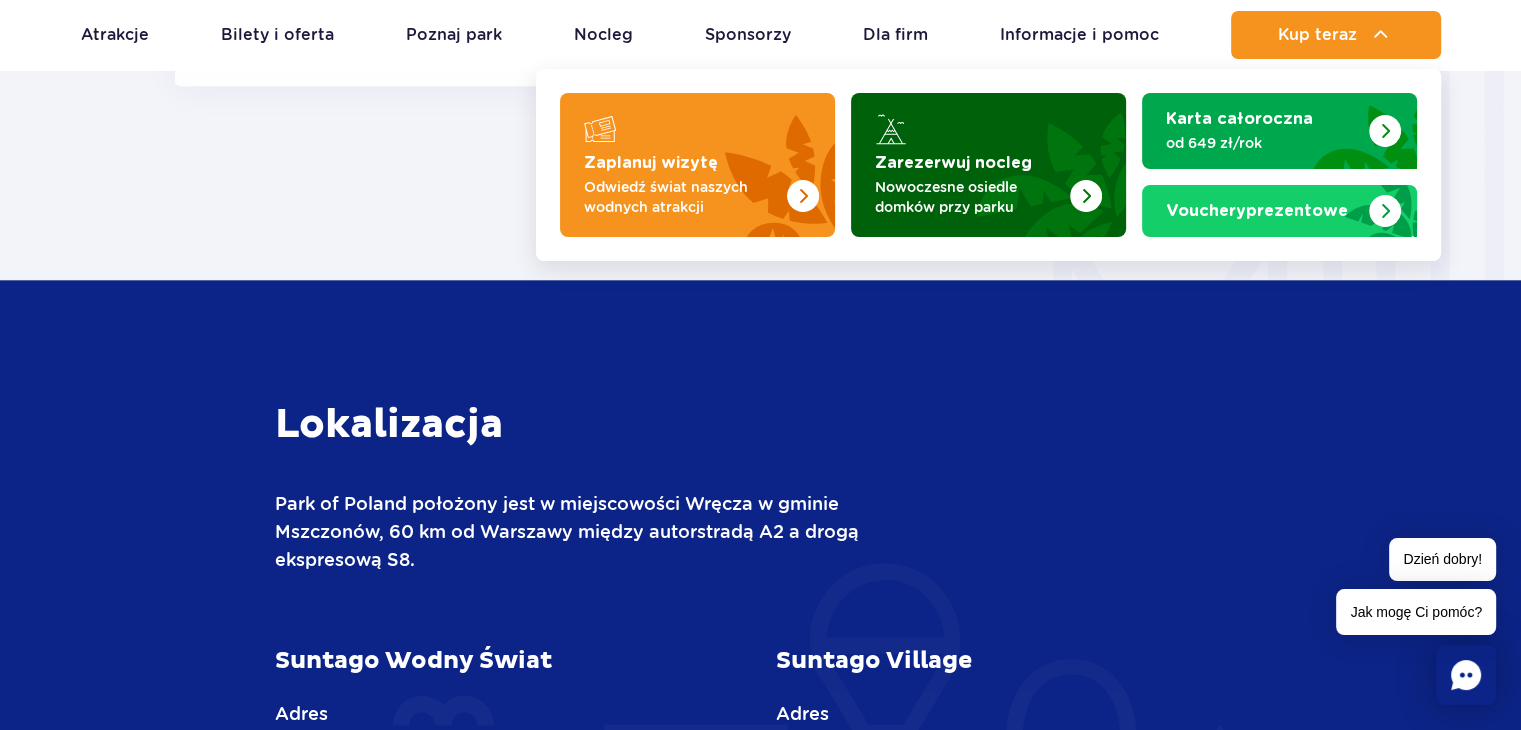 click at bounding box center (1086, 196) 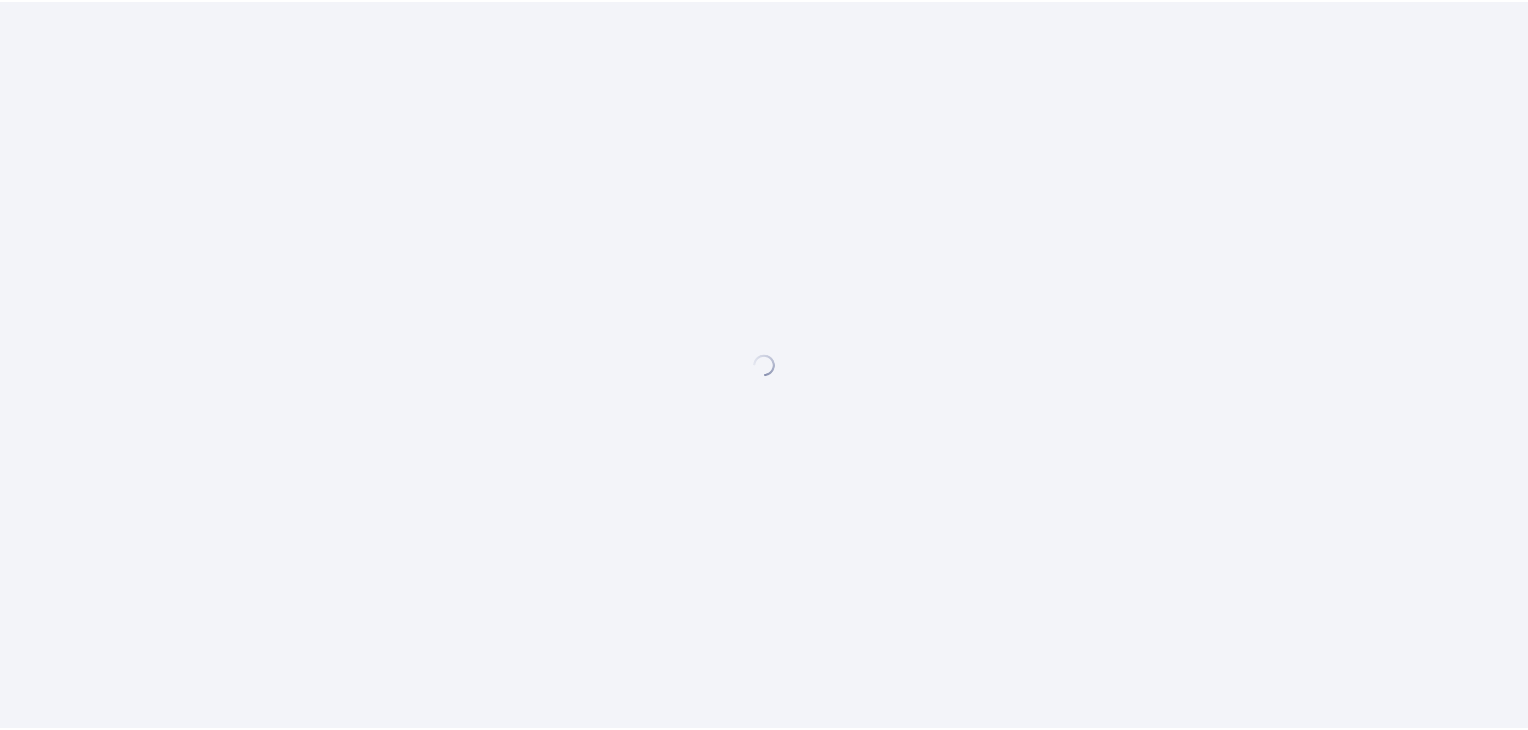 scroll, scrollTop: 0, scrollLeft: 0, axis: both 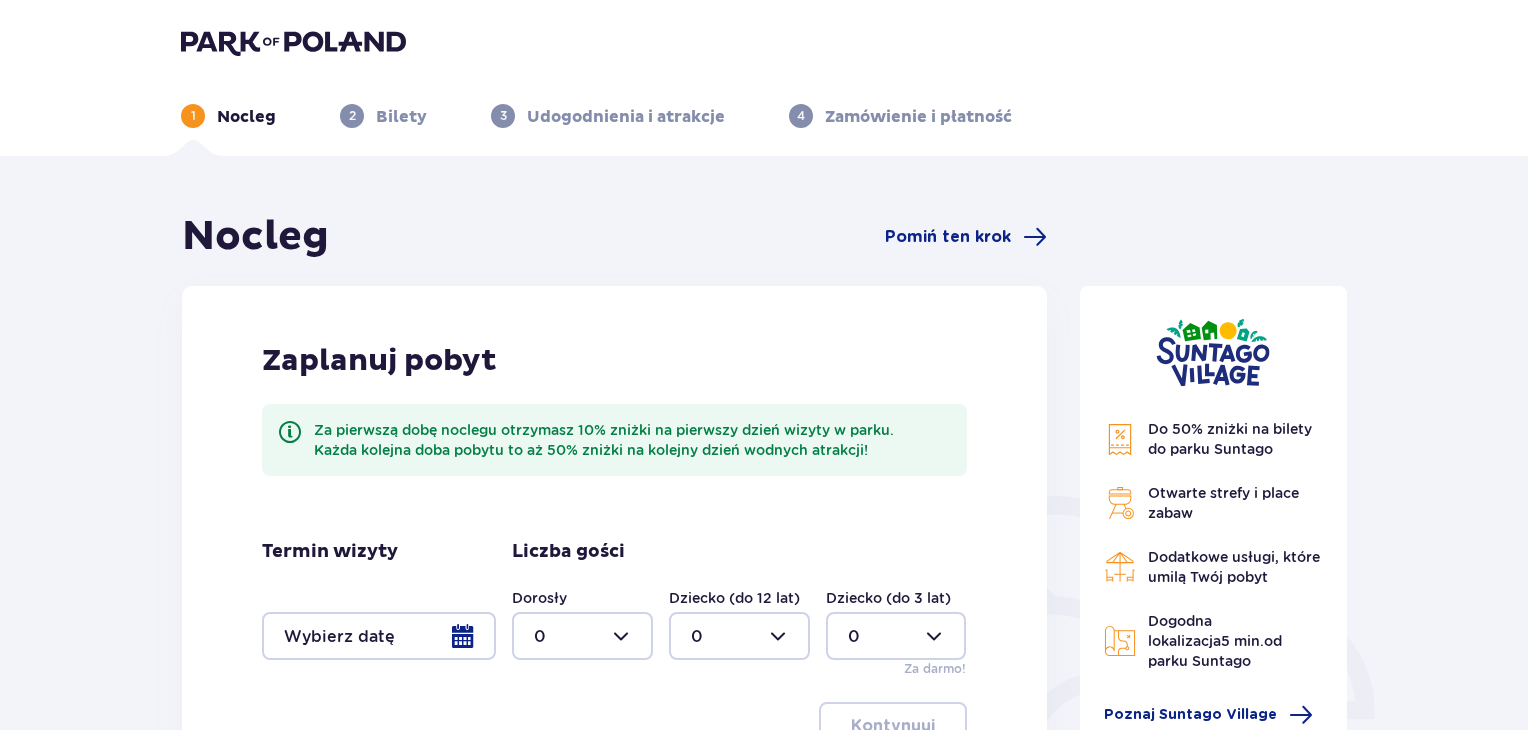 click at bounding box center (379, 636) 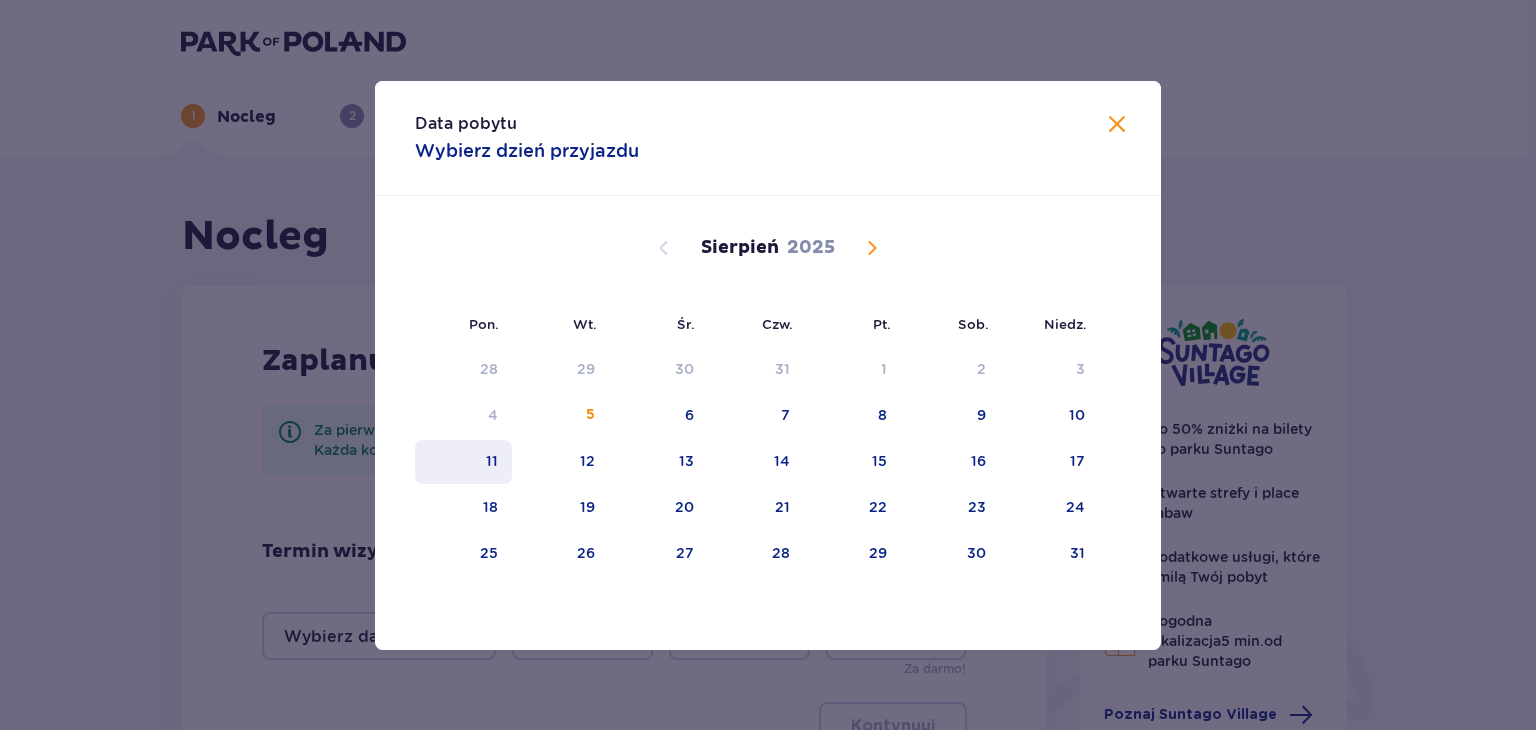 click on "11" at bounding box center [492, 461] 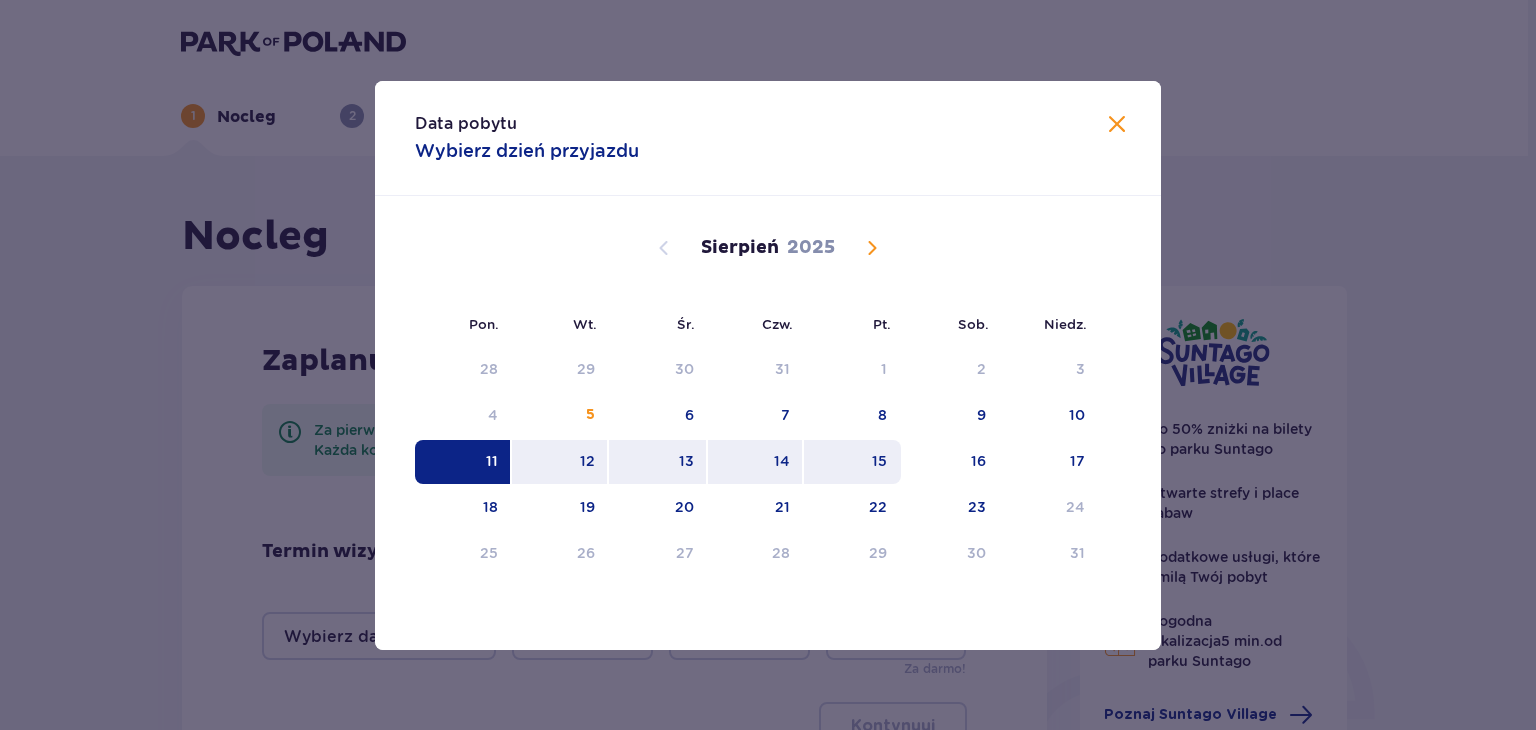click on "15" at bounding box center (879, 461) 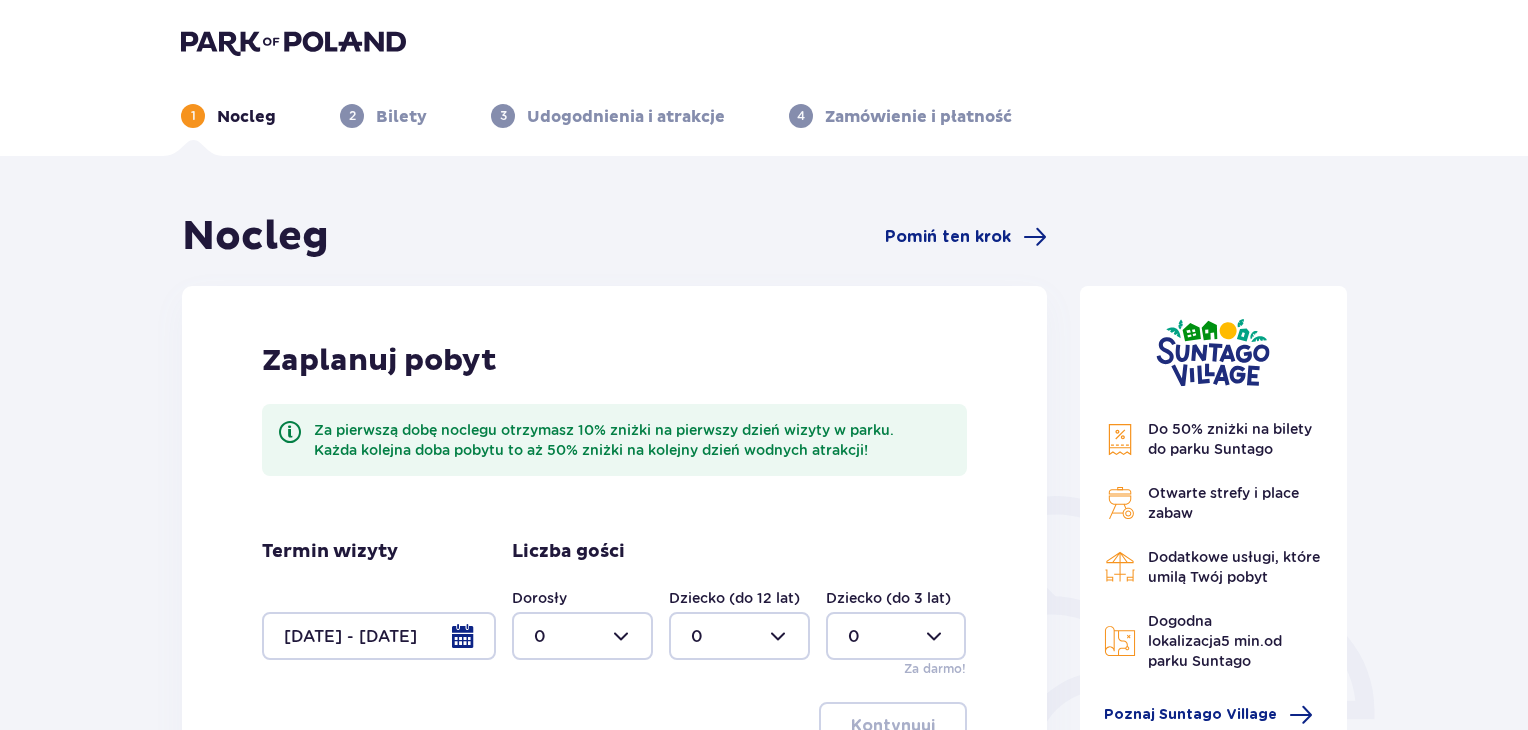 click at bounding box center [582, 636] 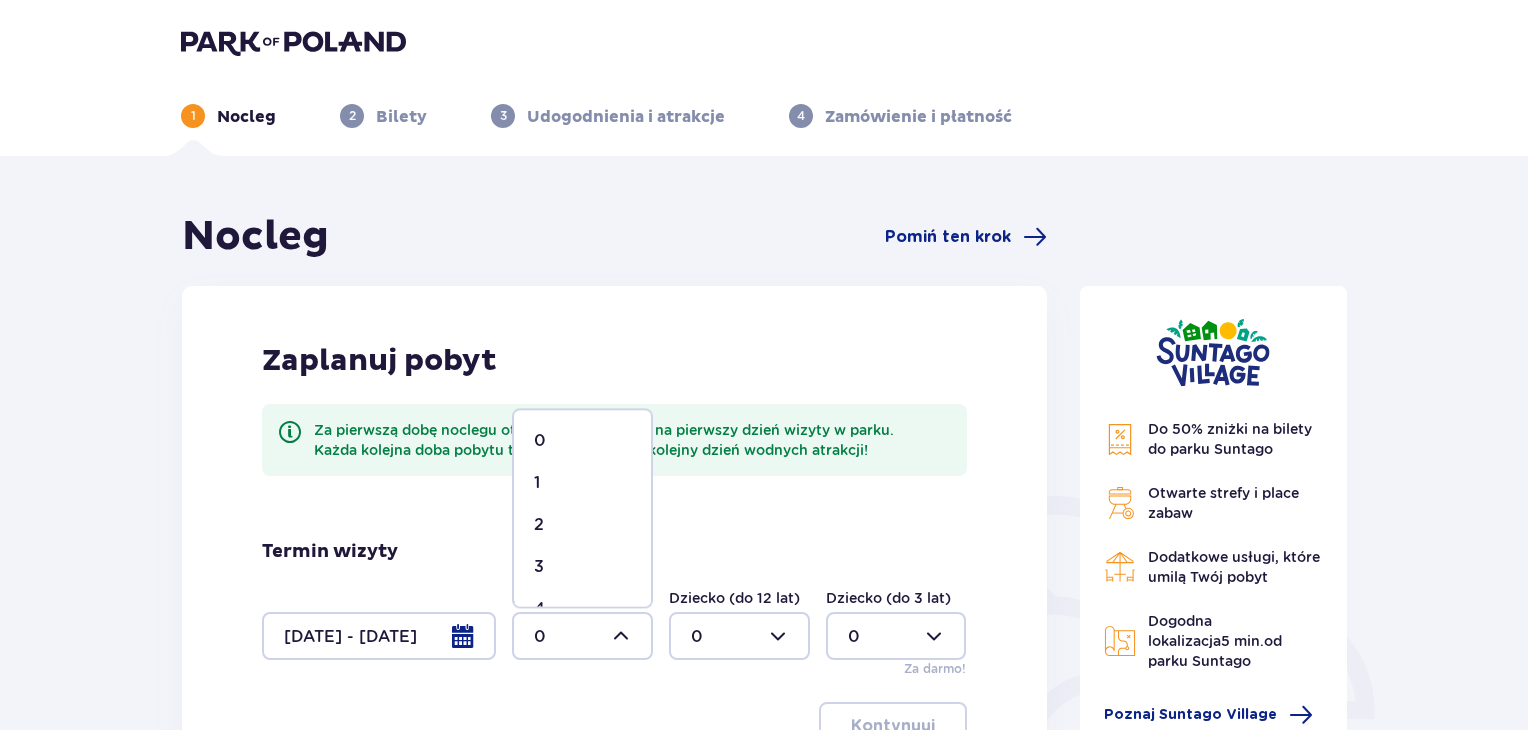 click on "2" at bounding box center (582, 525) 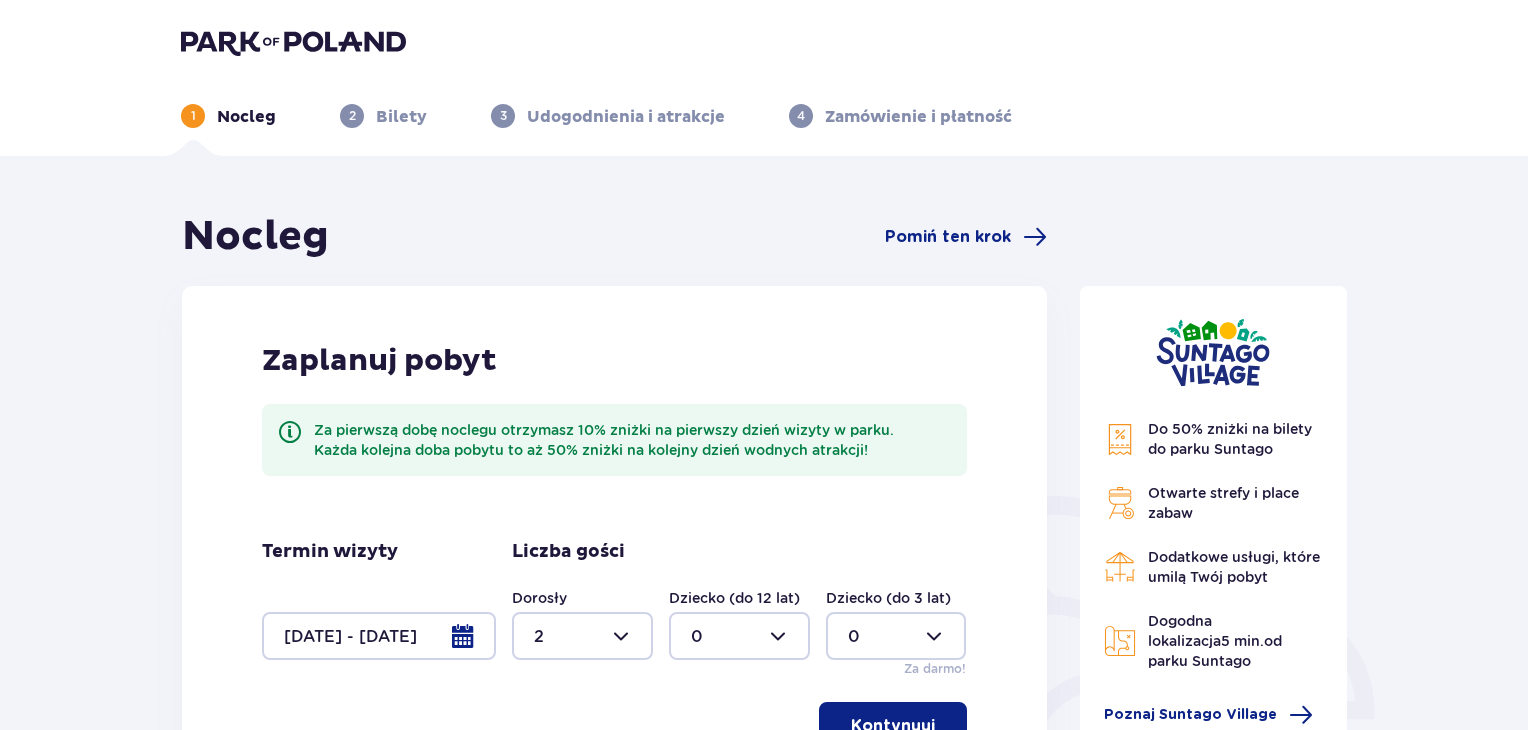 click at bounding box center (739, 636) 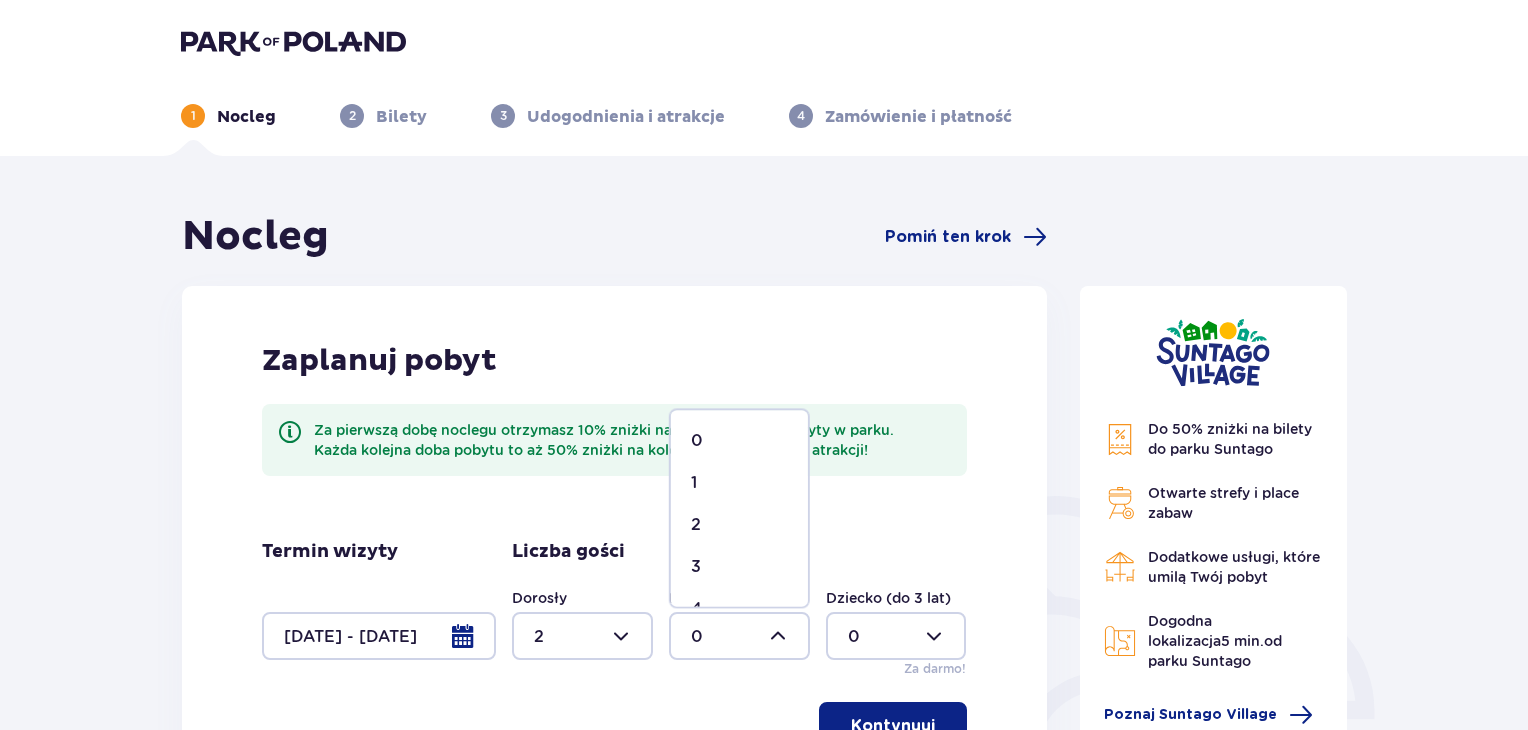 click on "2" at bounding box center (696, 525) 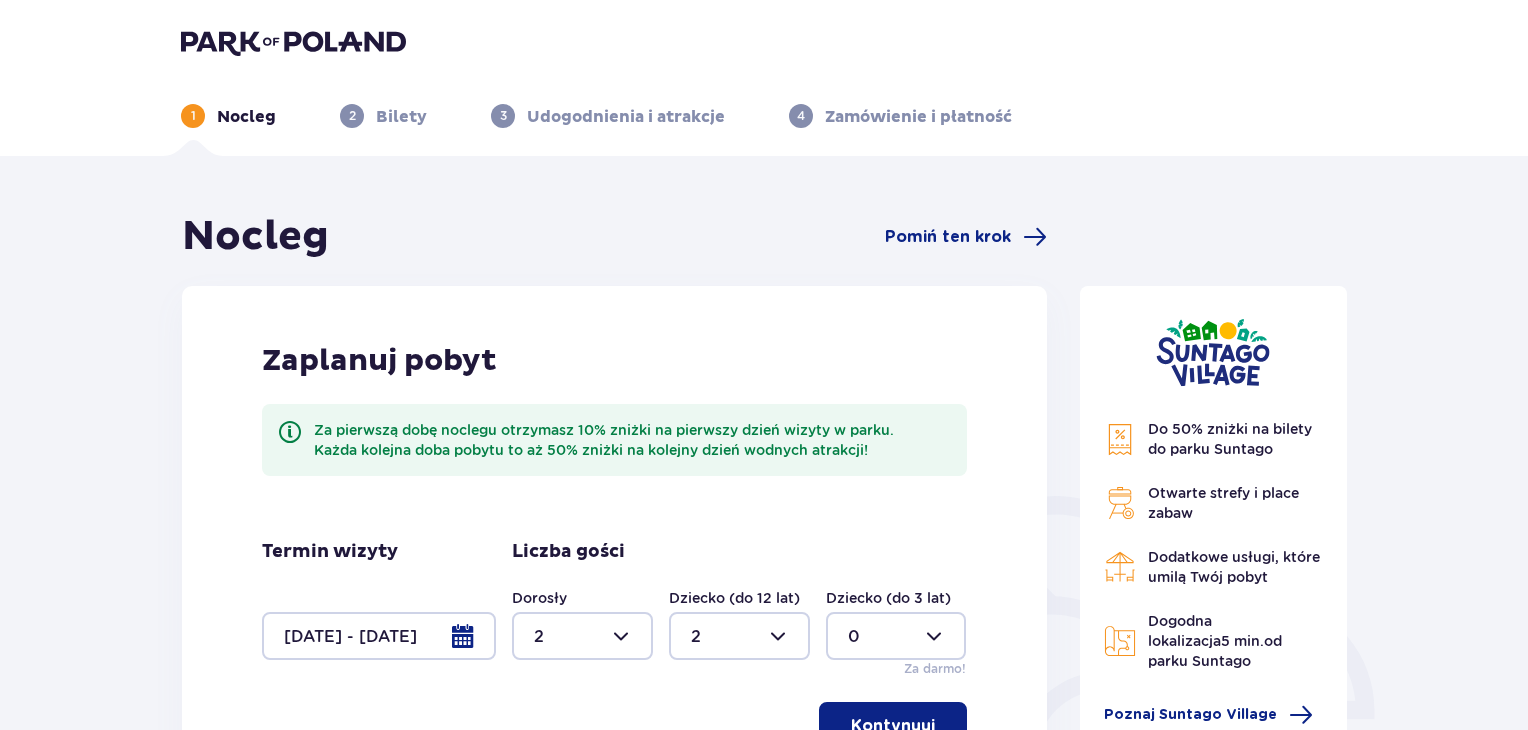 click on "Kontynuuj" at bounding box center (893, 726) 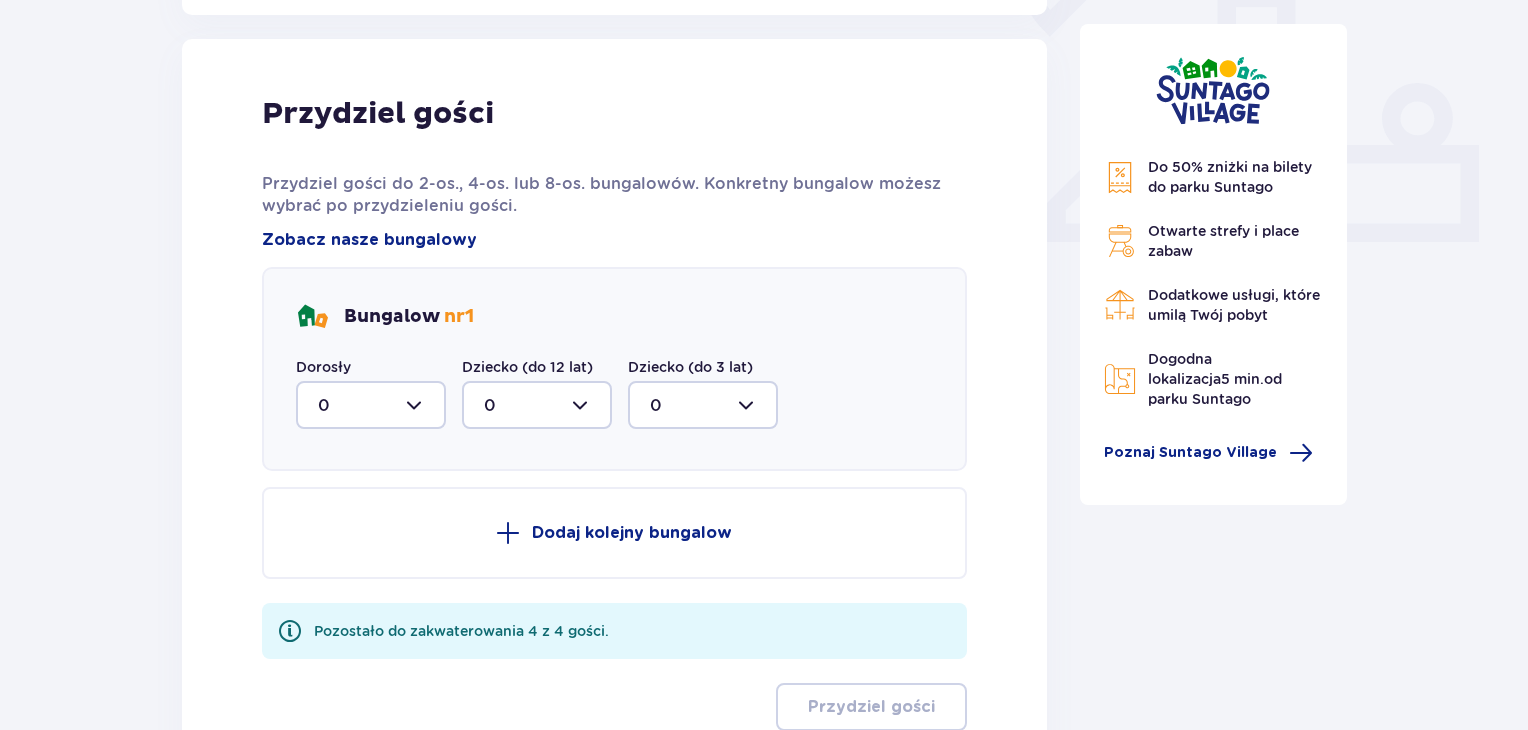scroll, scrollTop: 806, scrollLeft: 0, axis: vertical 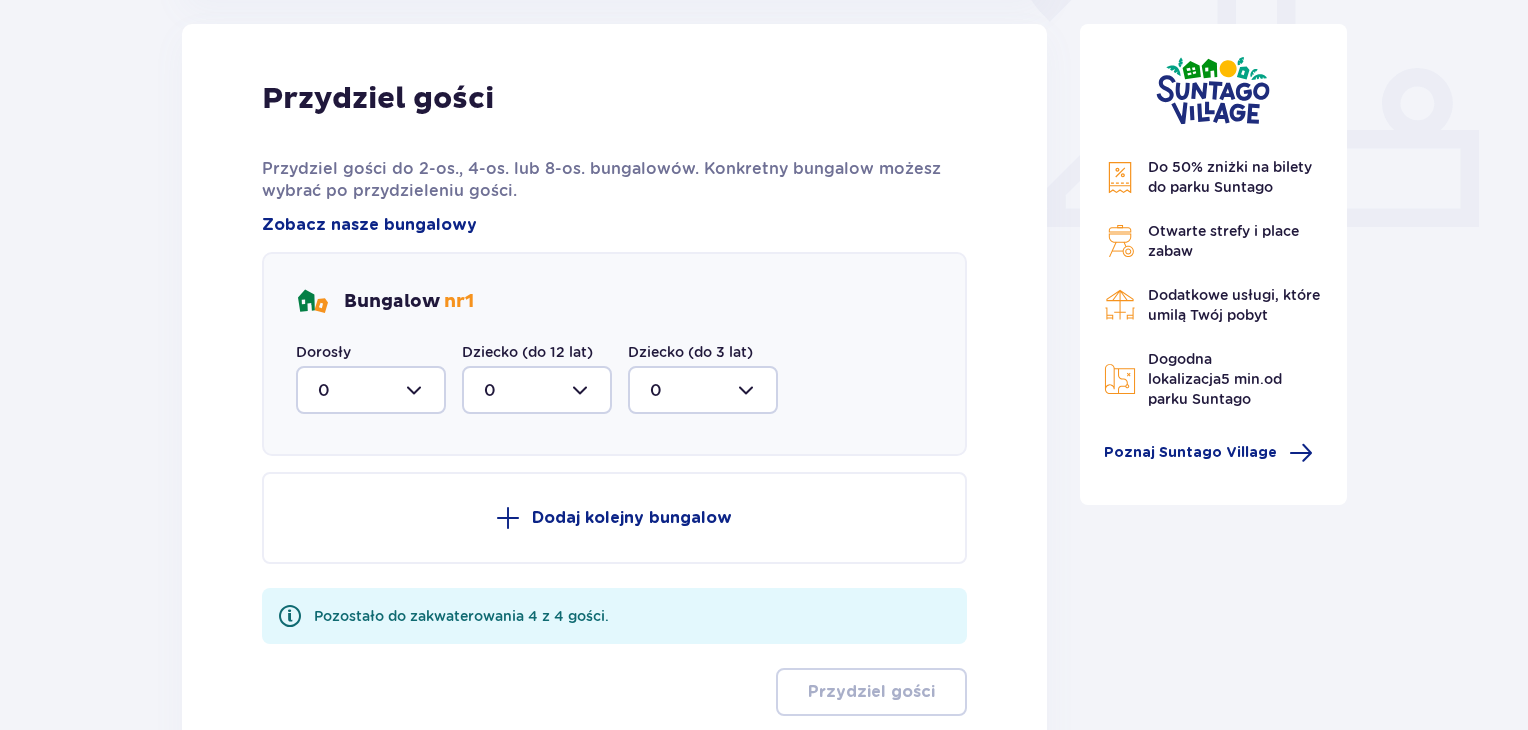 click on "Przydziel gości Przydziel gości do 2-os., 4-os. lub 8-os. bungalowów. Konkretny bungalow możesz wybrać po przydzieleniu gości. Zobacz nasze bungalowy Bungalow   nr  1 Dorosły   0 Dziecko (do 12 lat)   0 Dziecko (do 3 lat)   0 Dodaj kolejny bungalow Pozostało do zakwaterowania 4 z 4 gości. Przydziel gości" at bounding box center [614, 398] 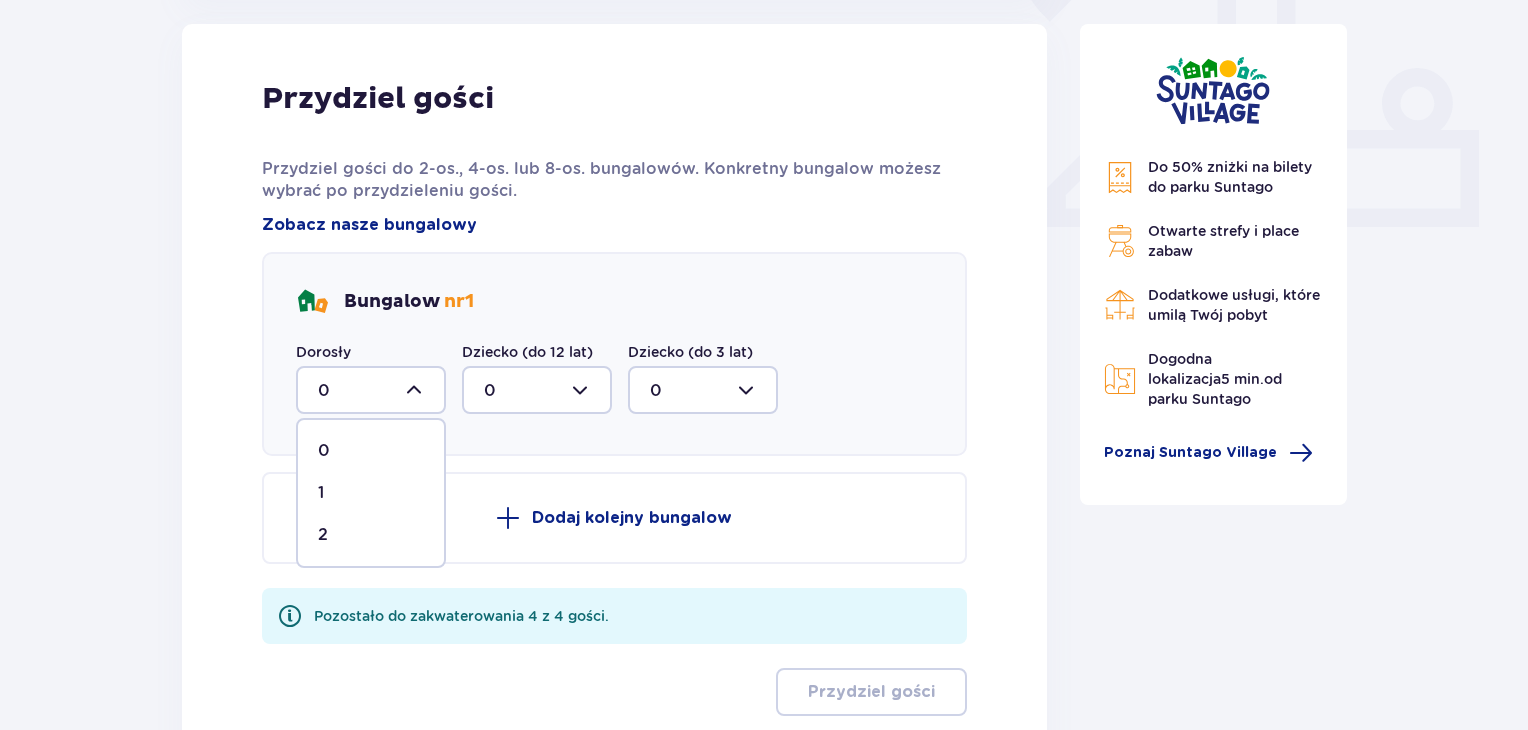 click on "2" at bounding box center [323, 535] 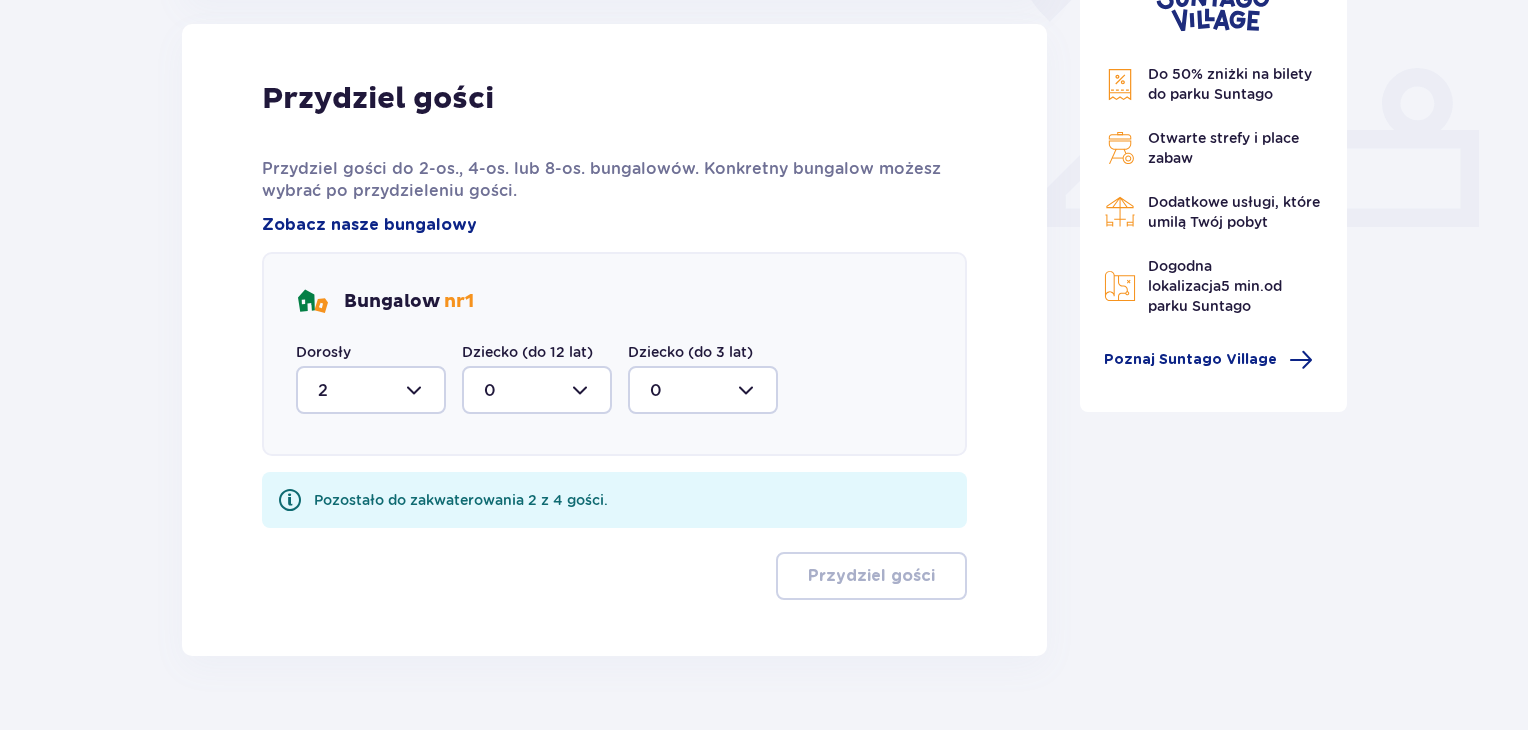 click at bounding box center [537, 390] 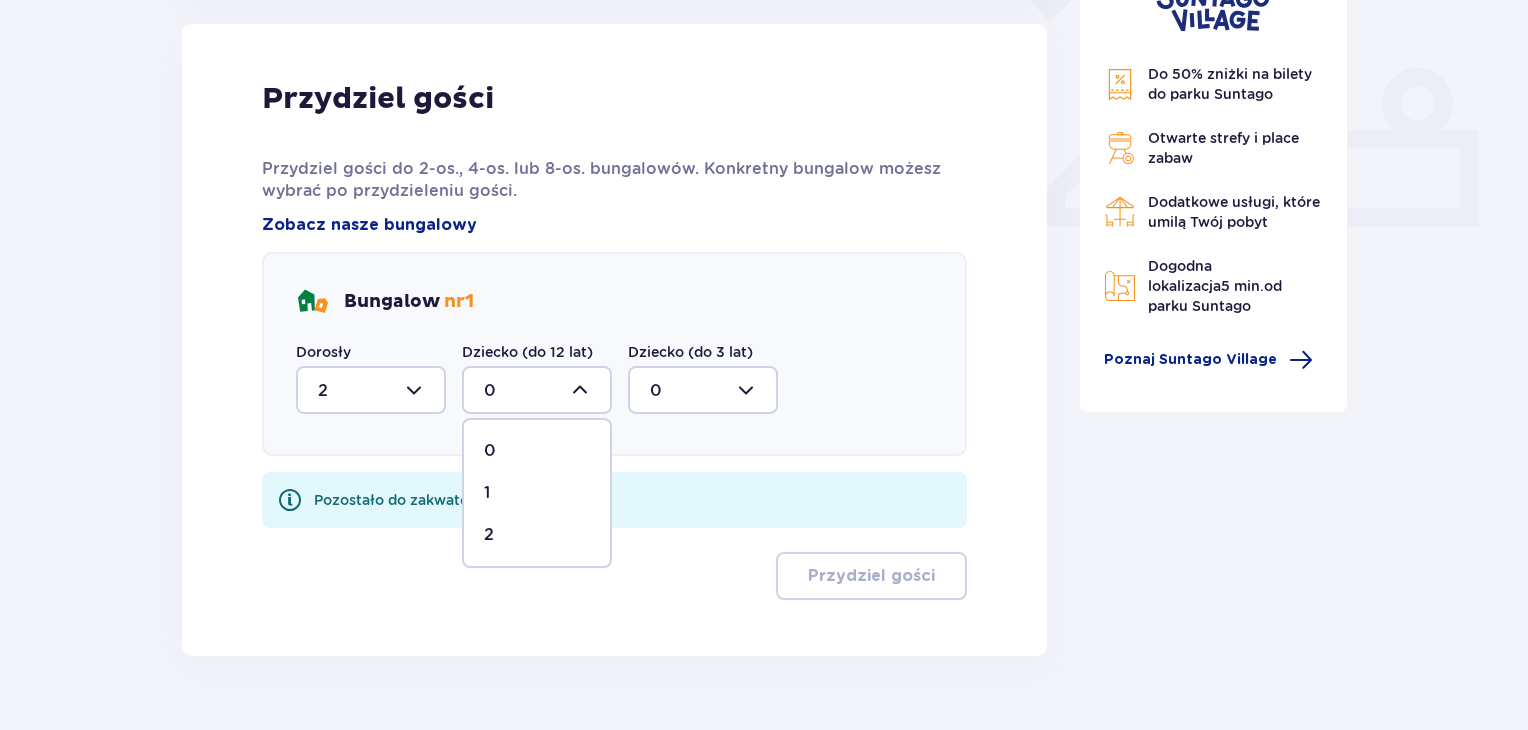 click on "2" at bounding box center (489, 535) 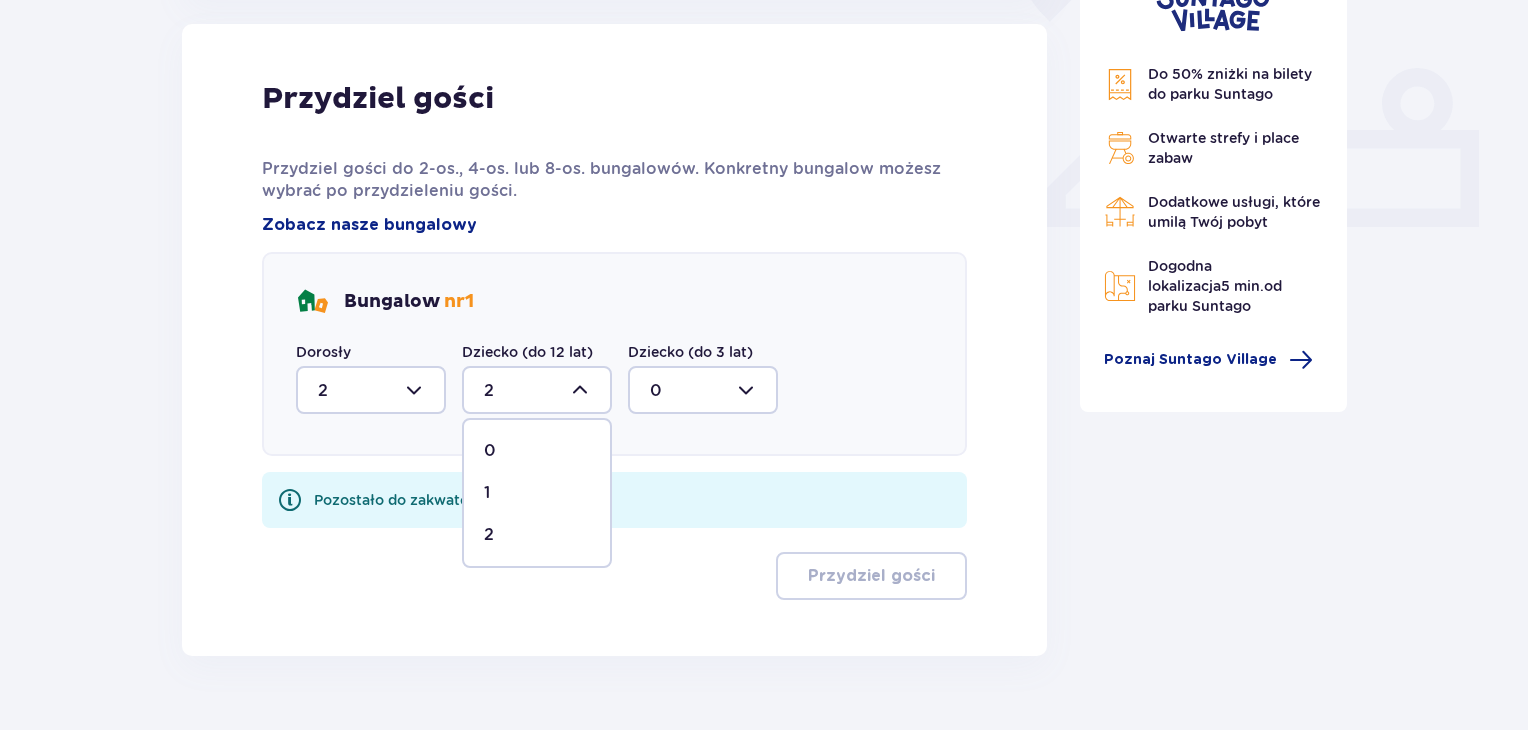 scroll, scrollTop: 772, scrollLeft: 0, axis: vertical 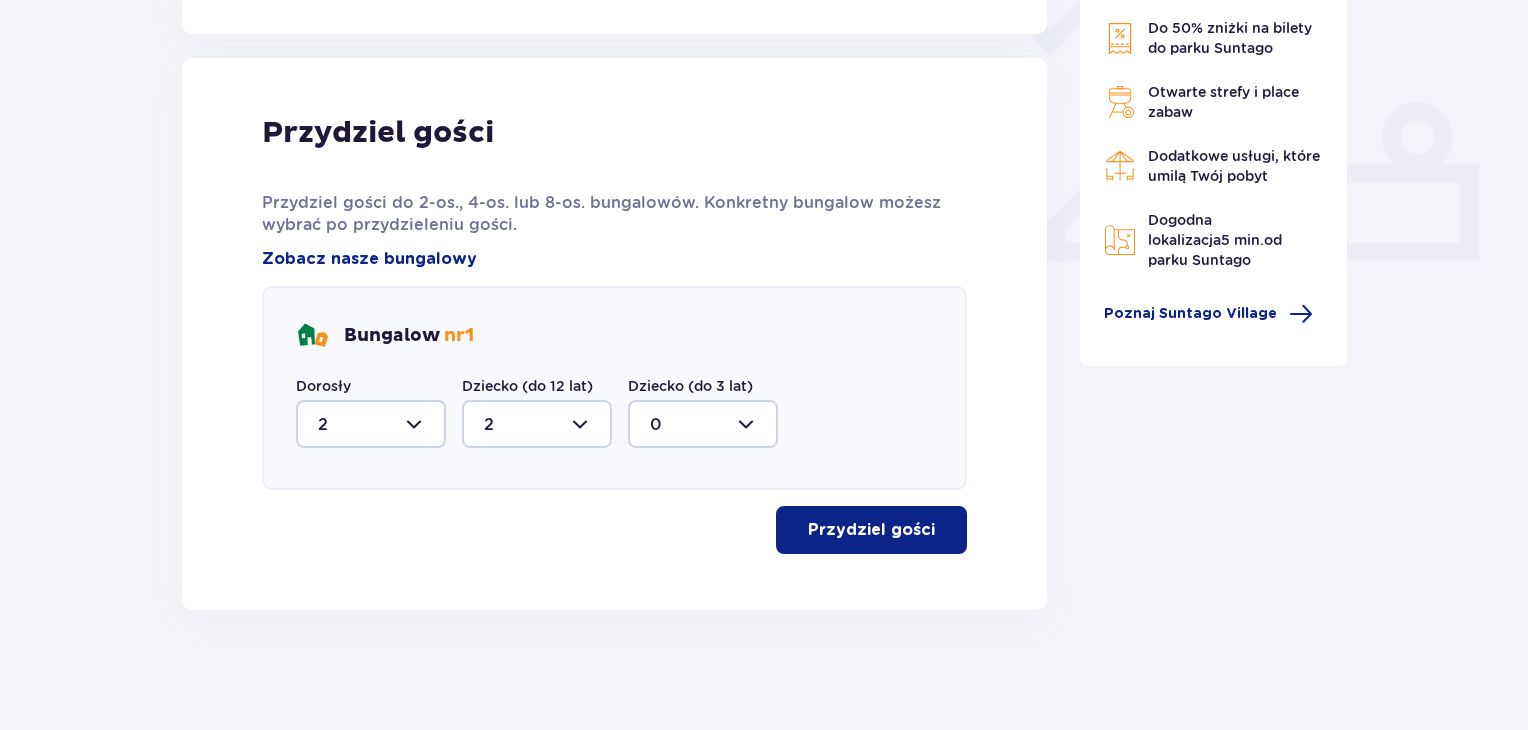 click on "Przydziel gości" at bounding box center [871, 530] 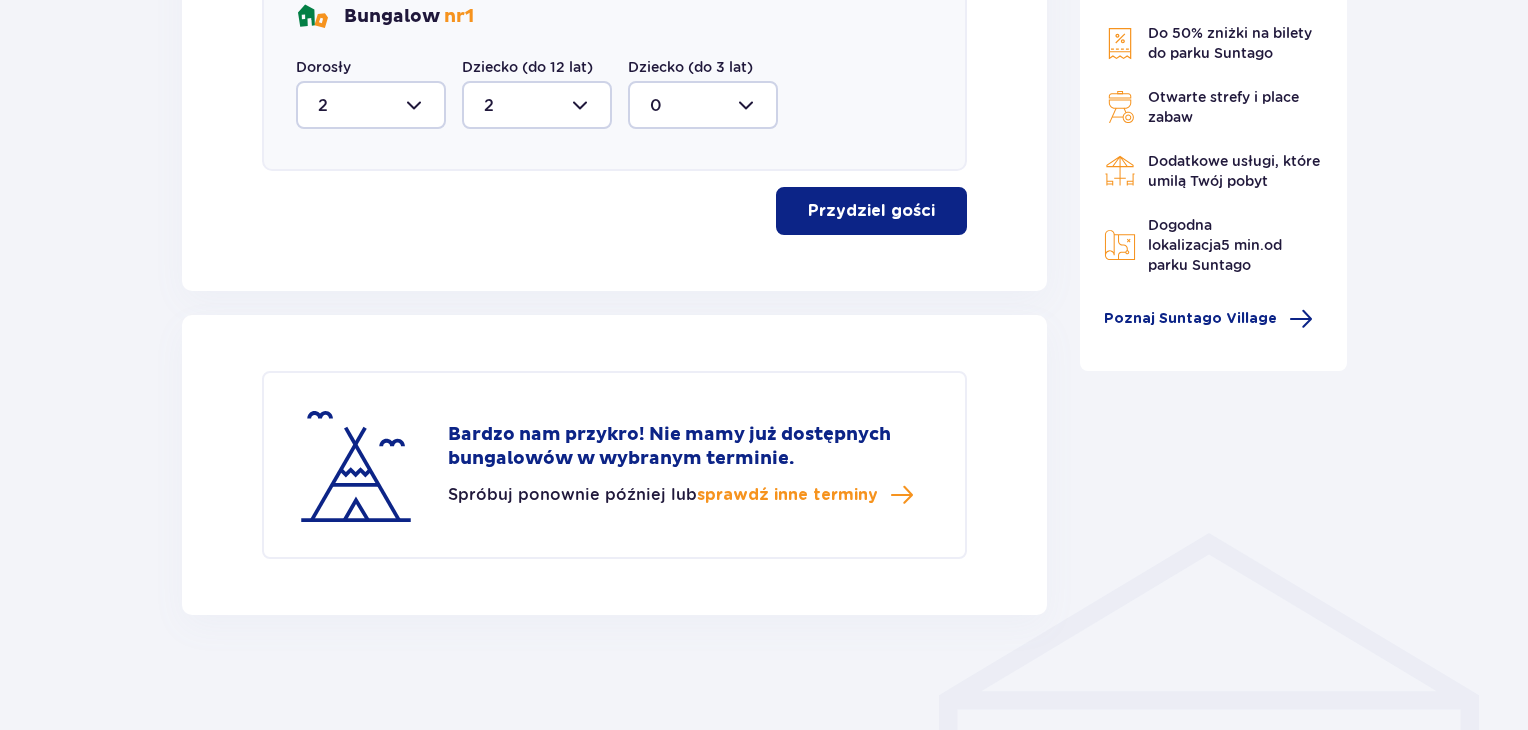 scroll, scrollTop: 1095, scrollLeft: 0, axis: vertical 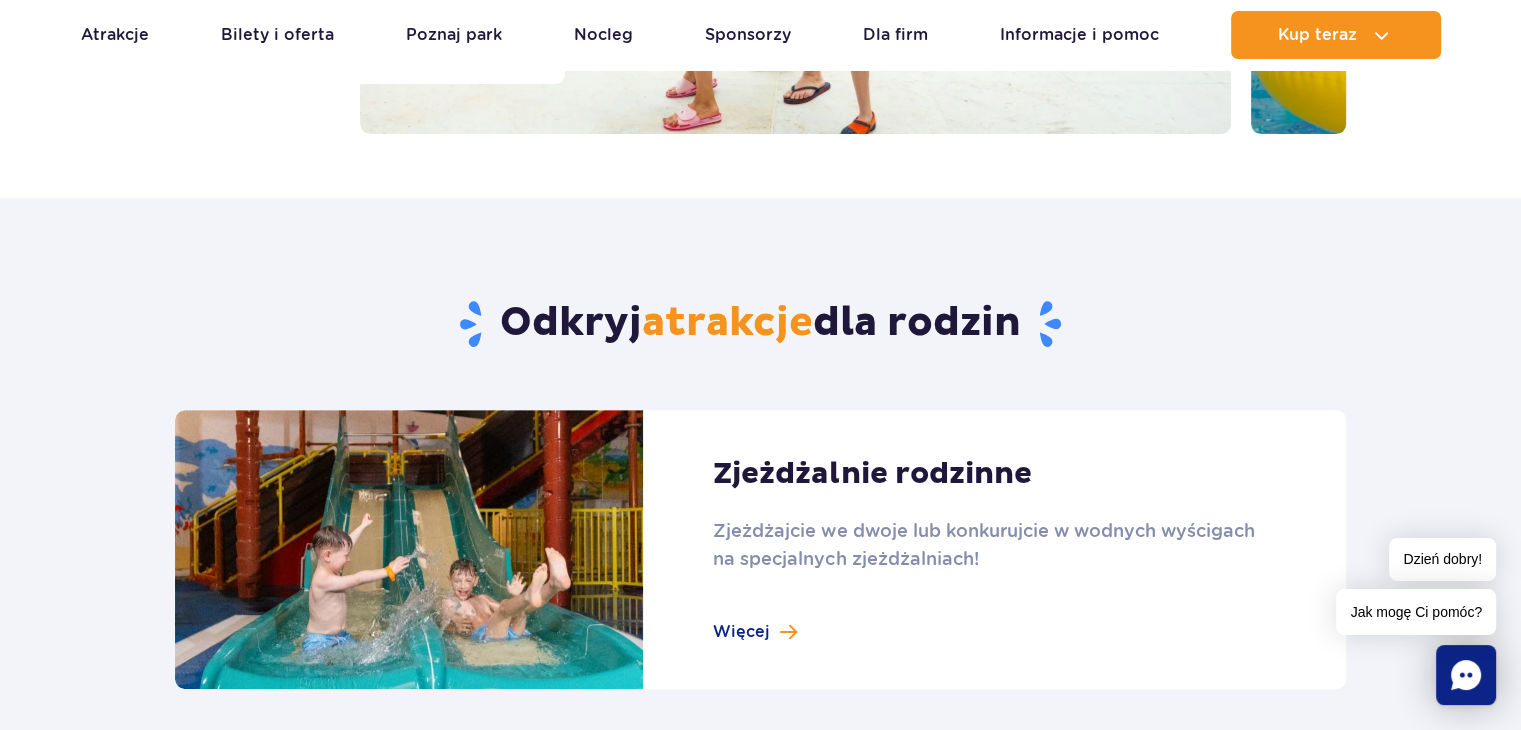 click at bounding box center (760, 549) 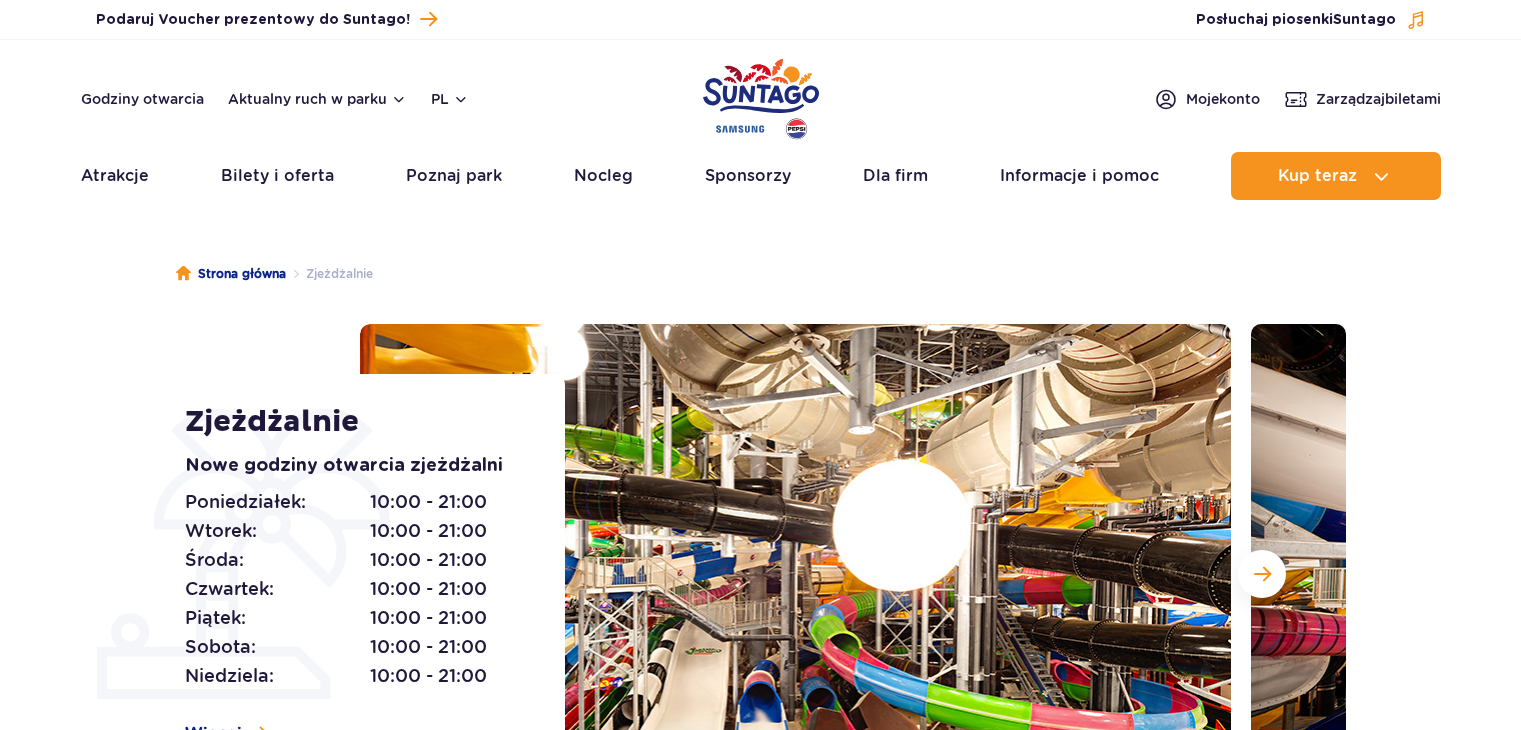 scroll, scrollTop: 0, scrollLeft: 0, axis: both 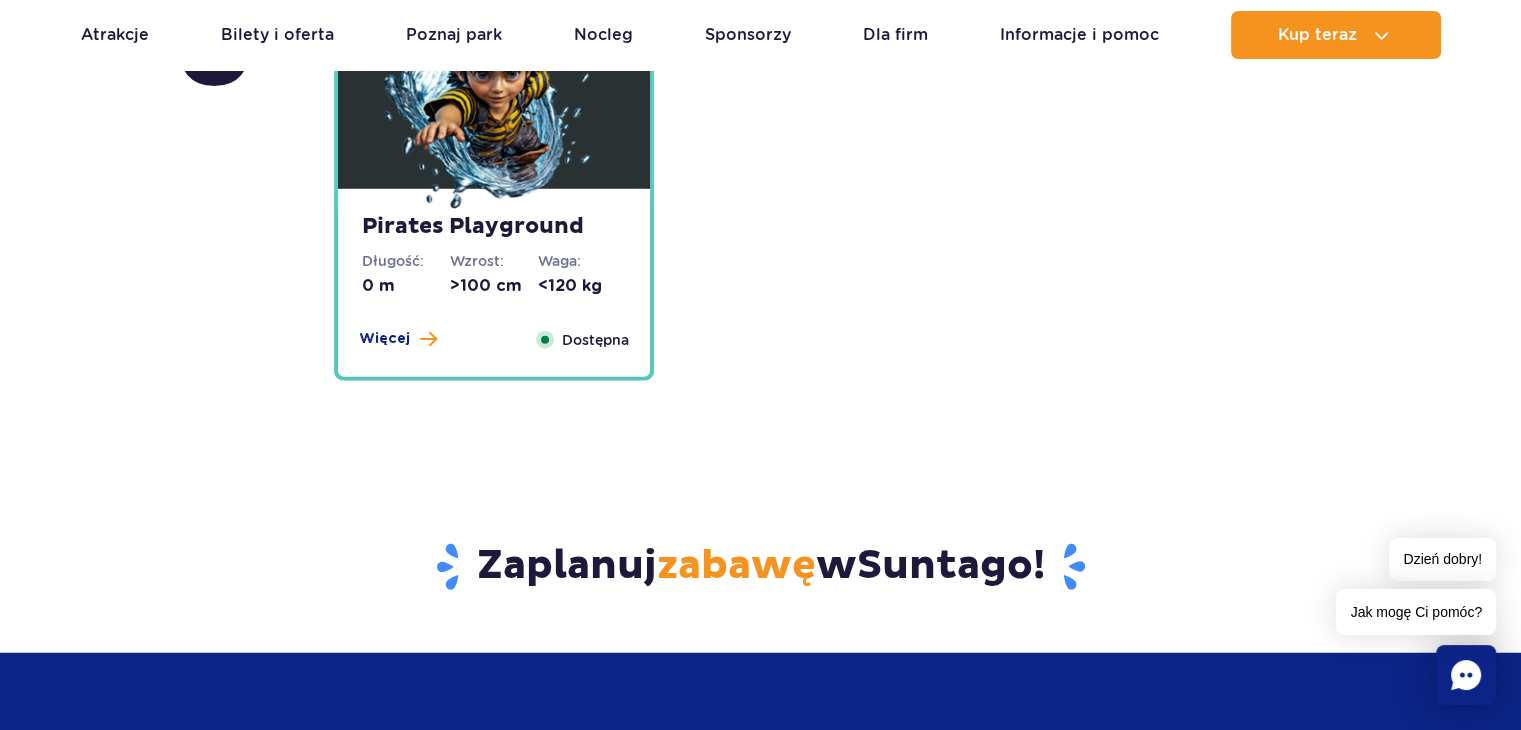 click on "Suntago" at bounding box center (945, 566) 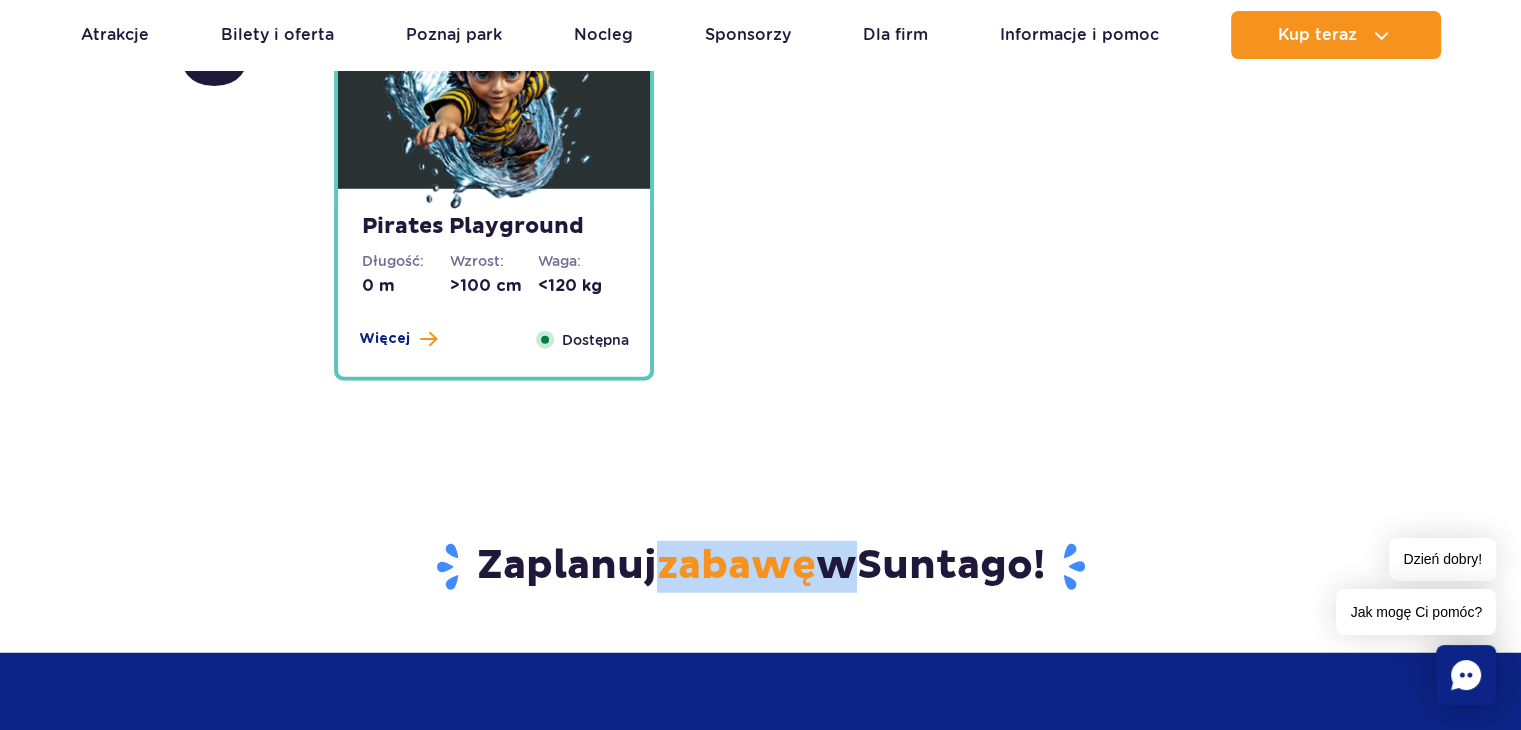 click on "zabawę" at bounding box center (736, 566) 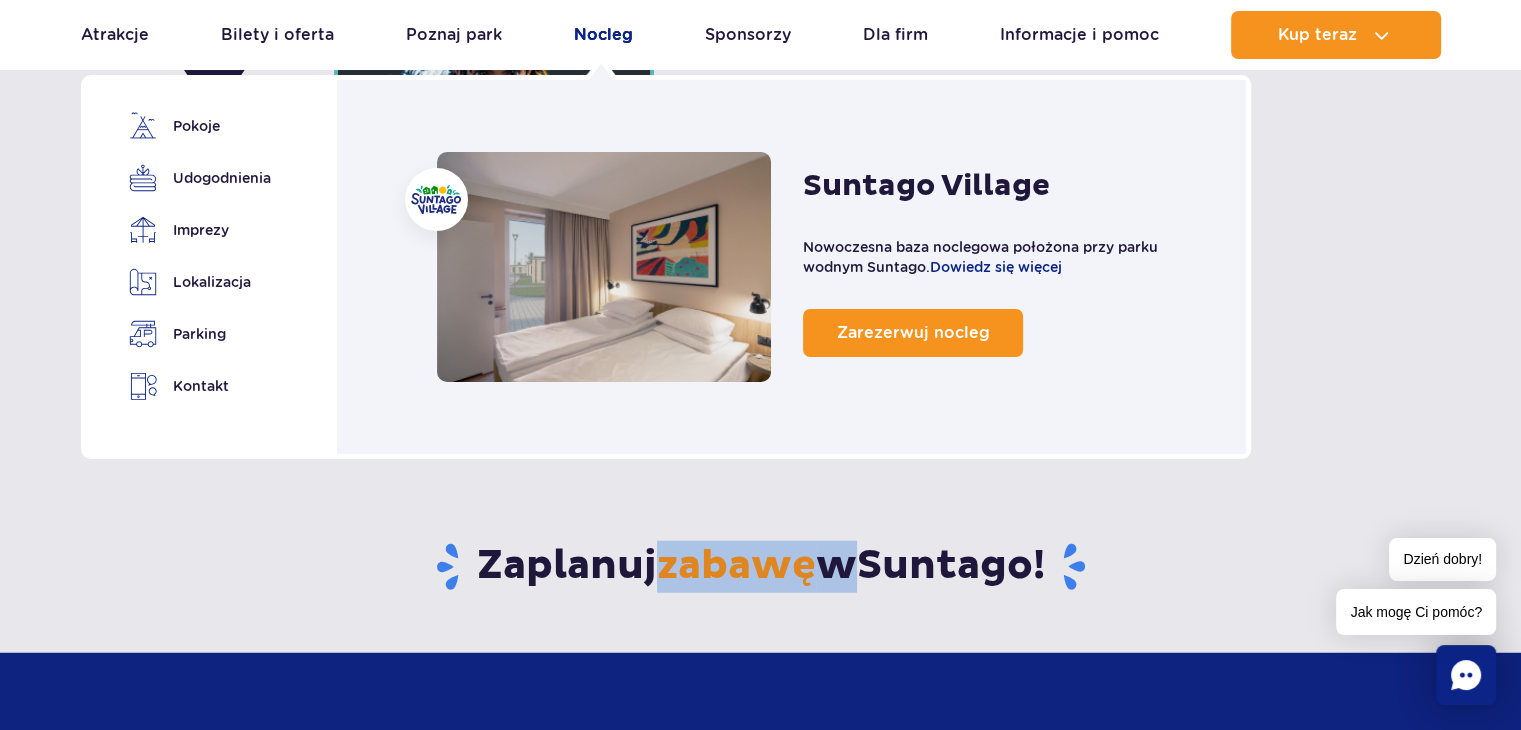 click on "Nocleg" at bounding box center (603, 35) 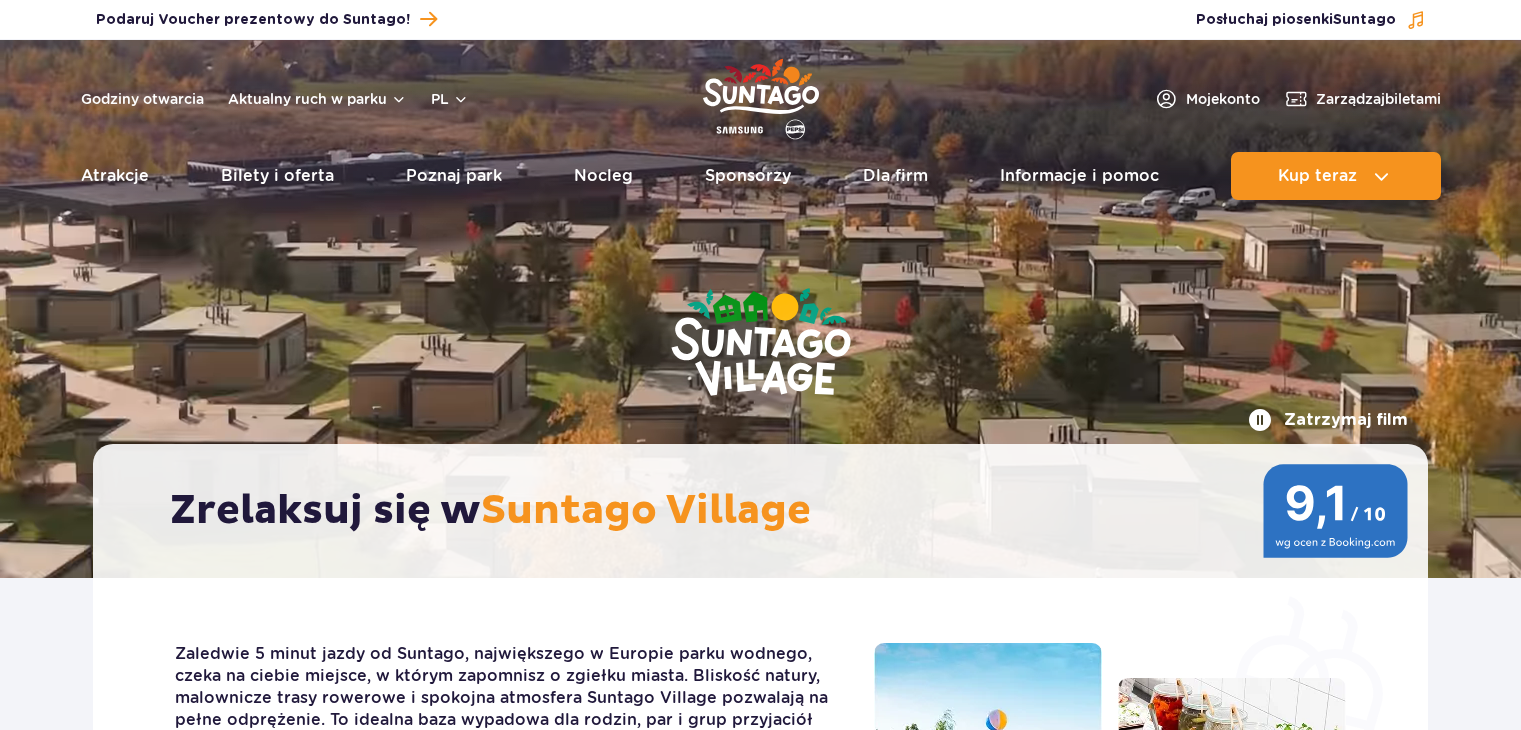 scroll, scrollTop: 0, scrollLeft: 0, axis: both 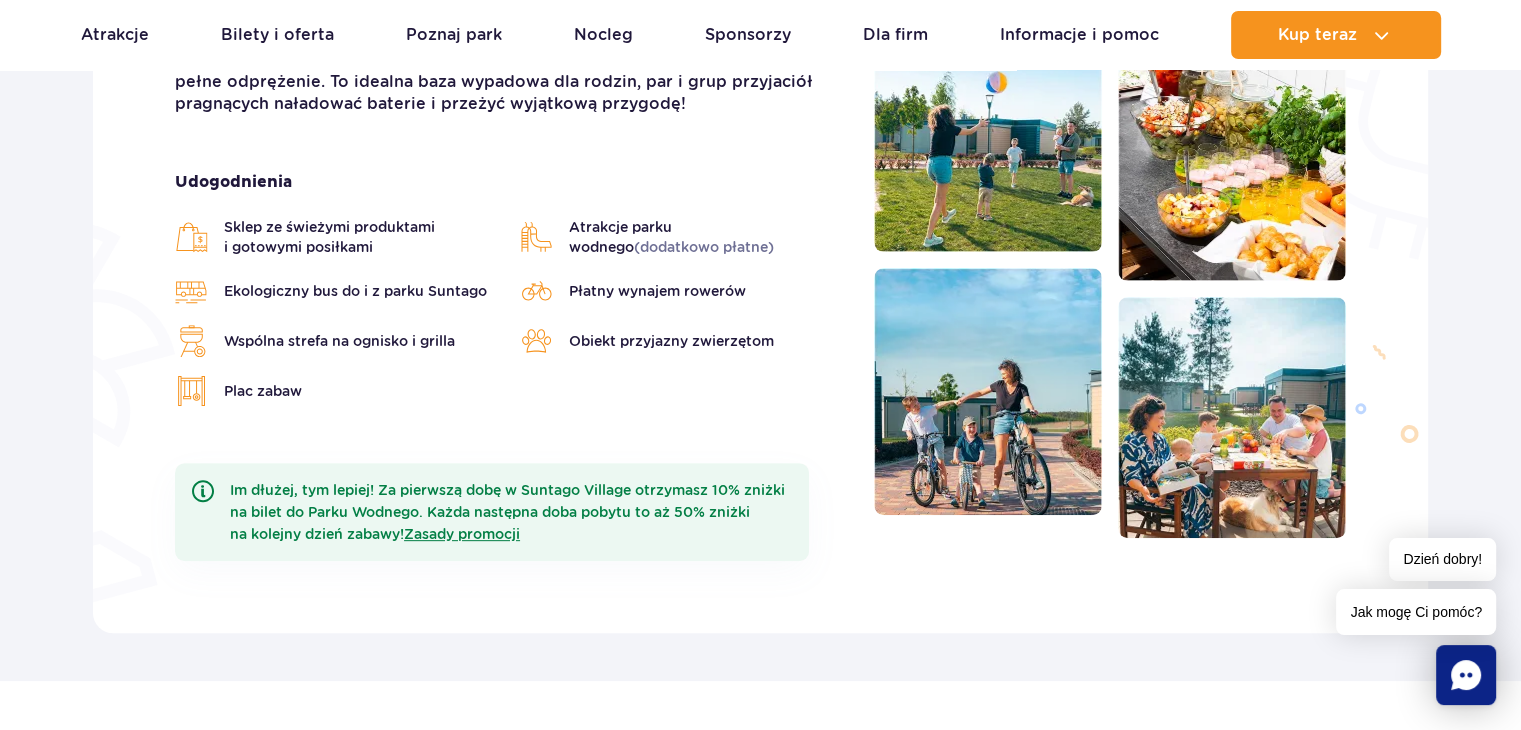 click at bounding box center [1232, 160] 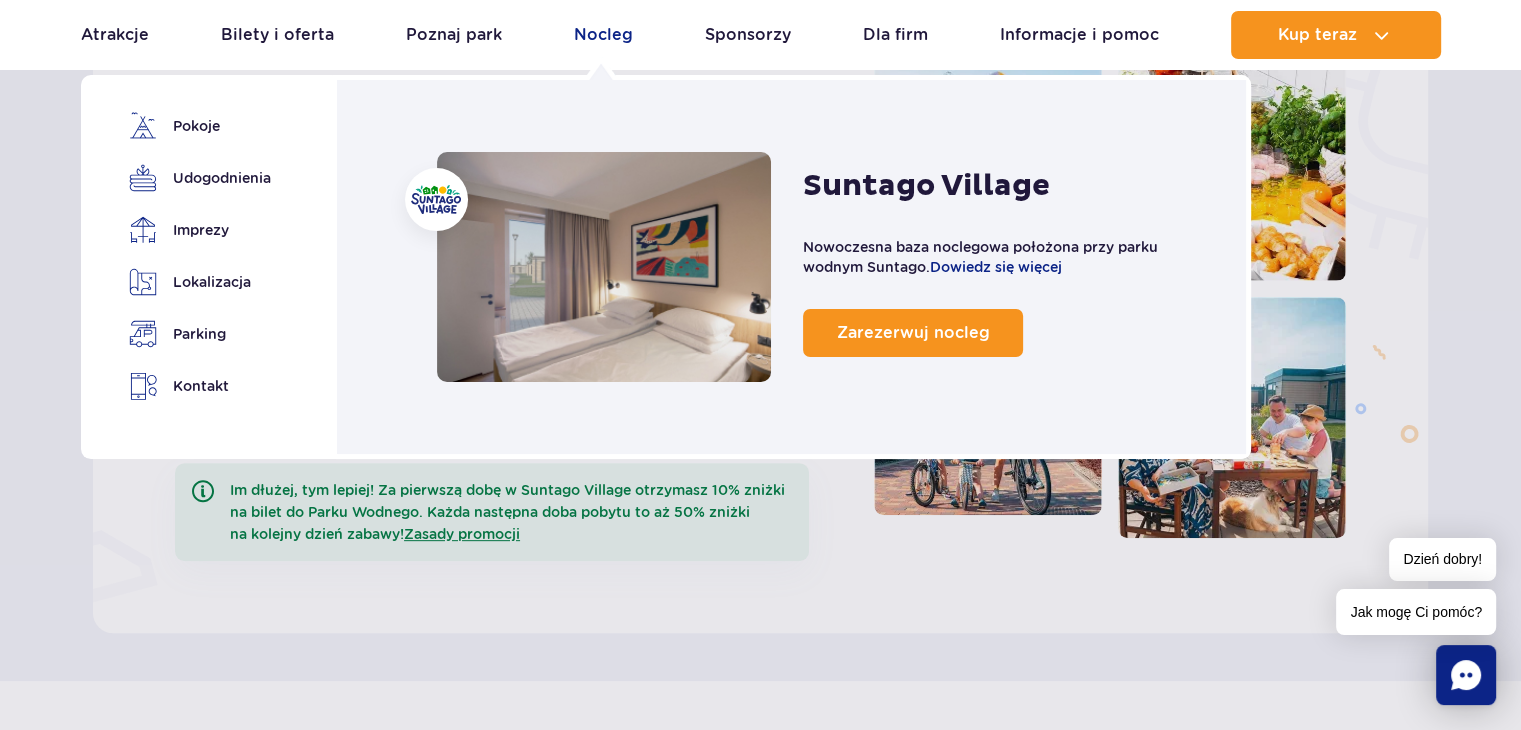 click on "Nocleg" at bounding box center [603, 35] 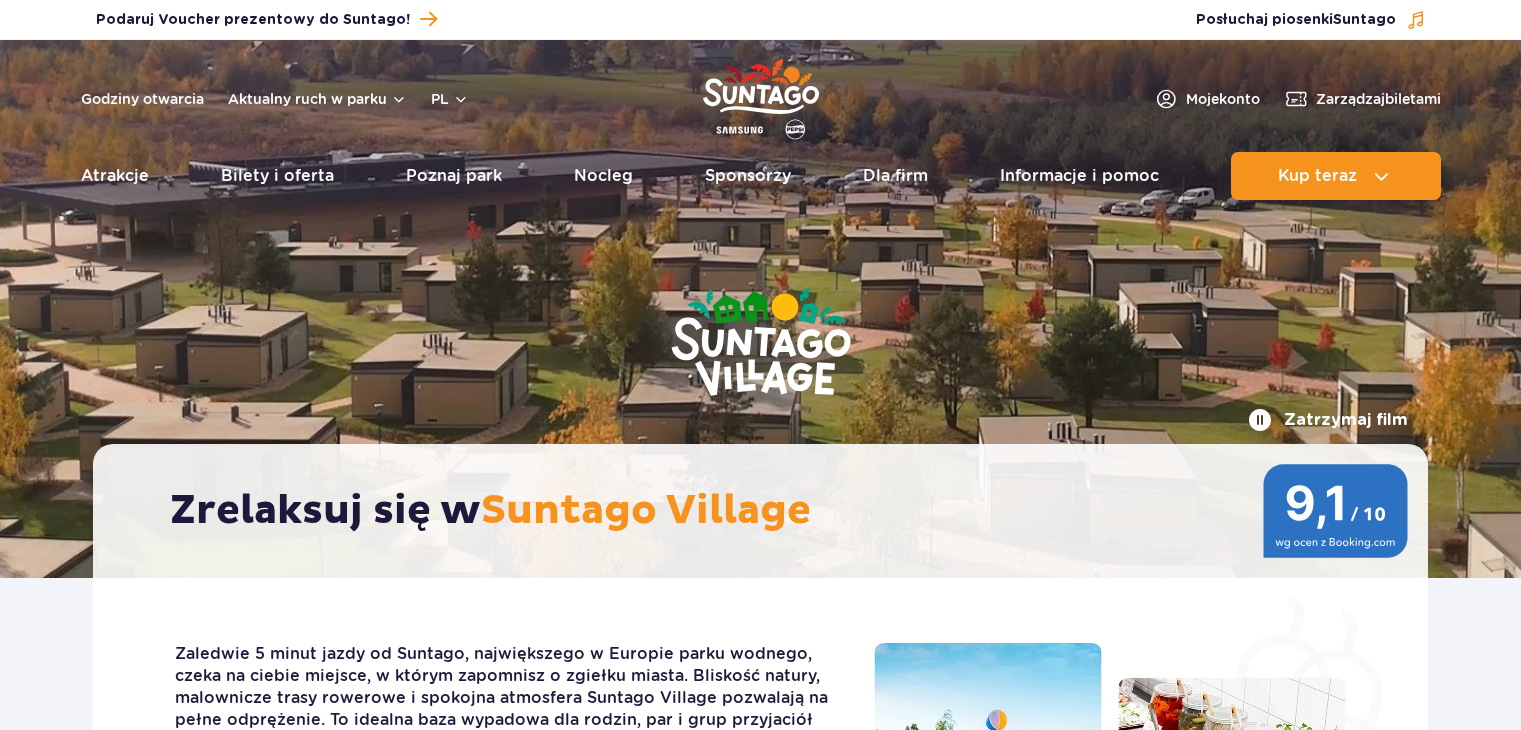 scroll, scrollTop: 0, scrollLeft: 0, axis: both 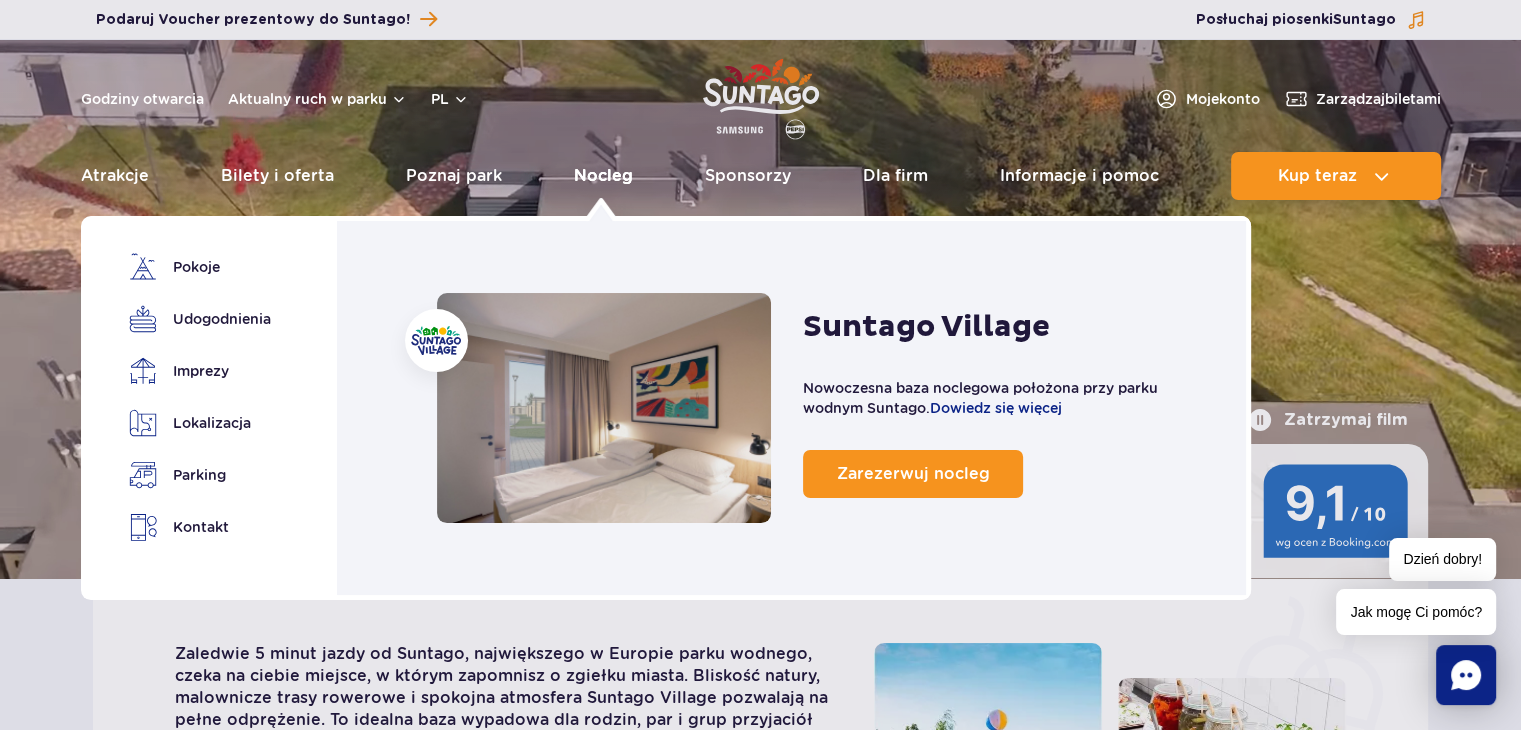 click on "Nocleg" at bounding box center (603, 176) 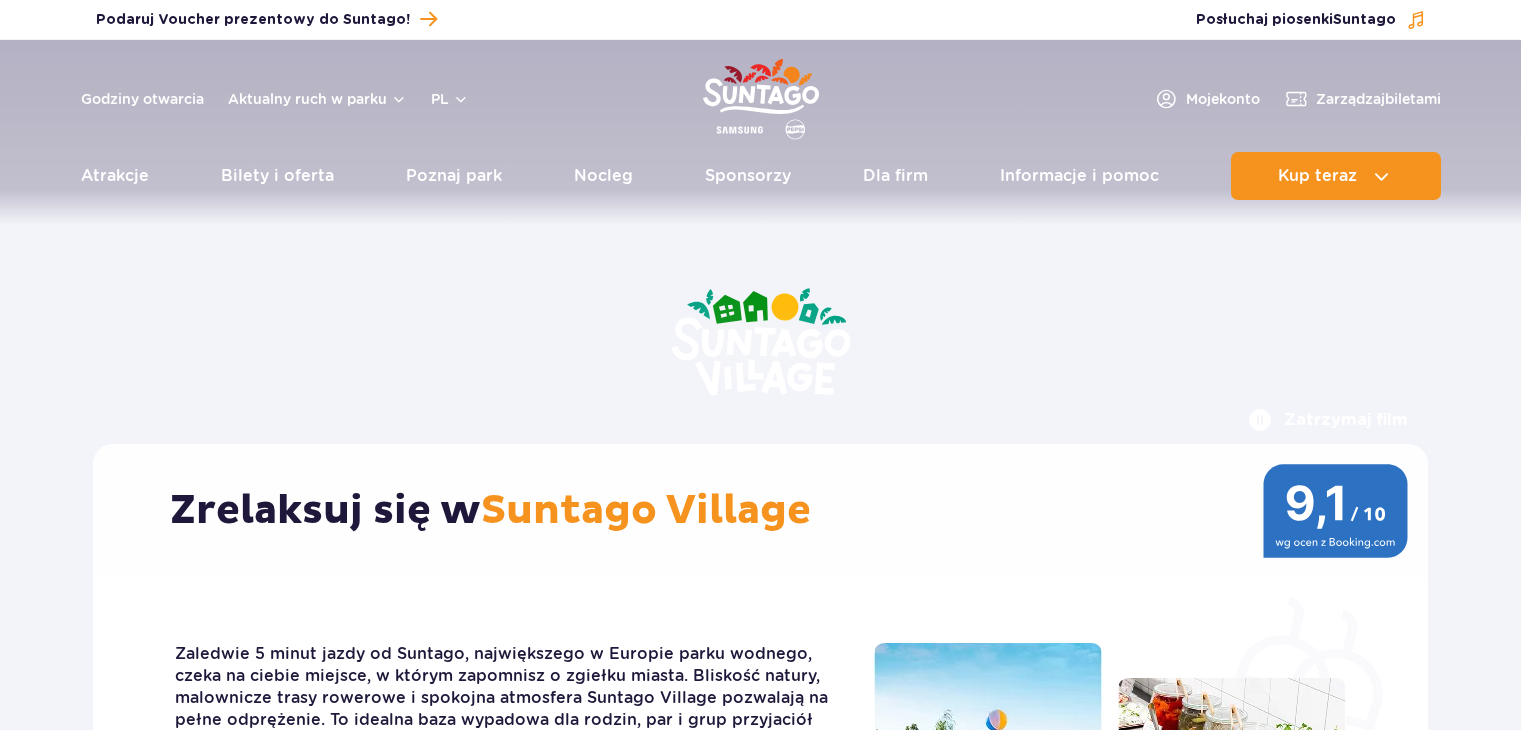 scroll, scrollTop: 0, scrollLeft: 0, axis: both 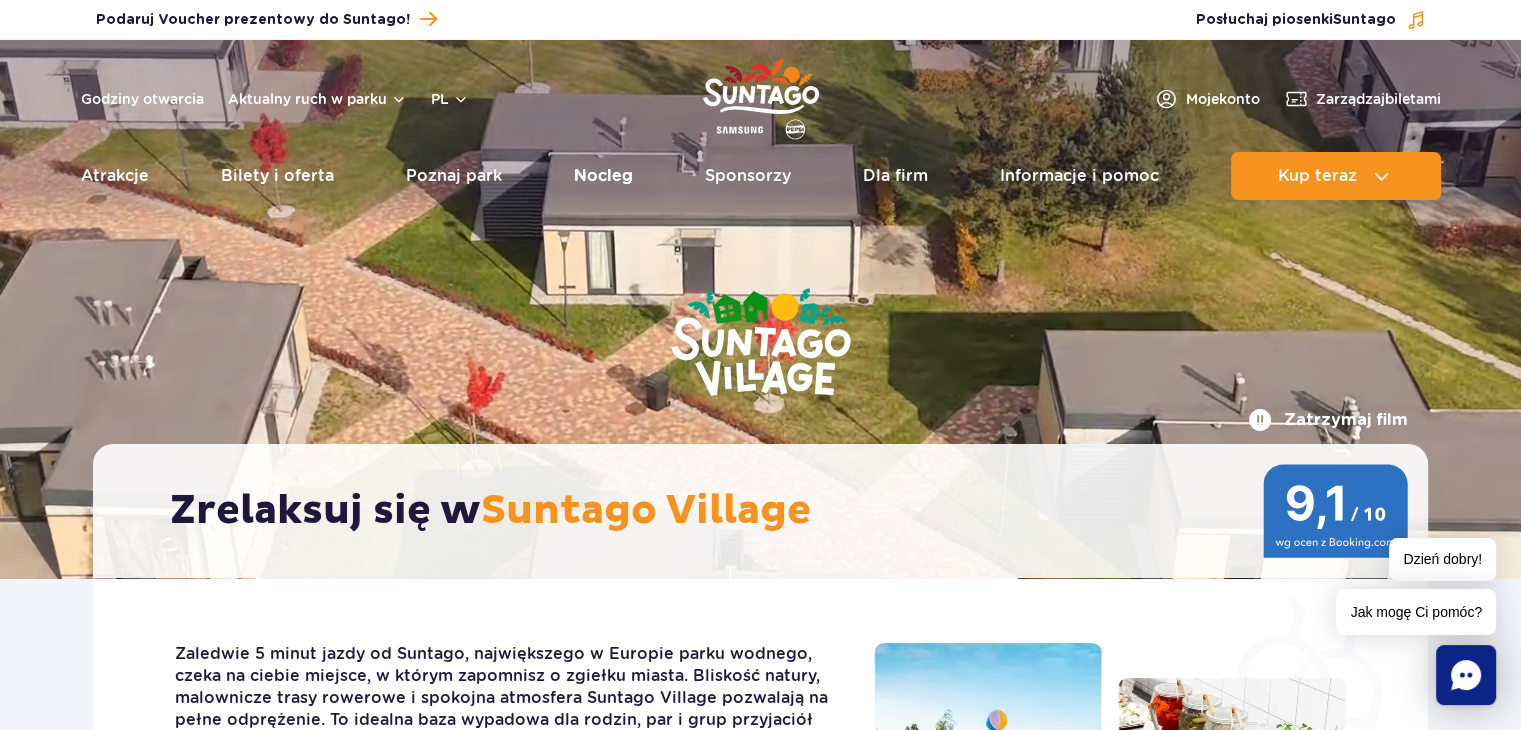 drag, startPoint x: 0, startPoint y: 0, endPoint x: 600, endPoint y: 173, distance: 624.44293 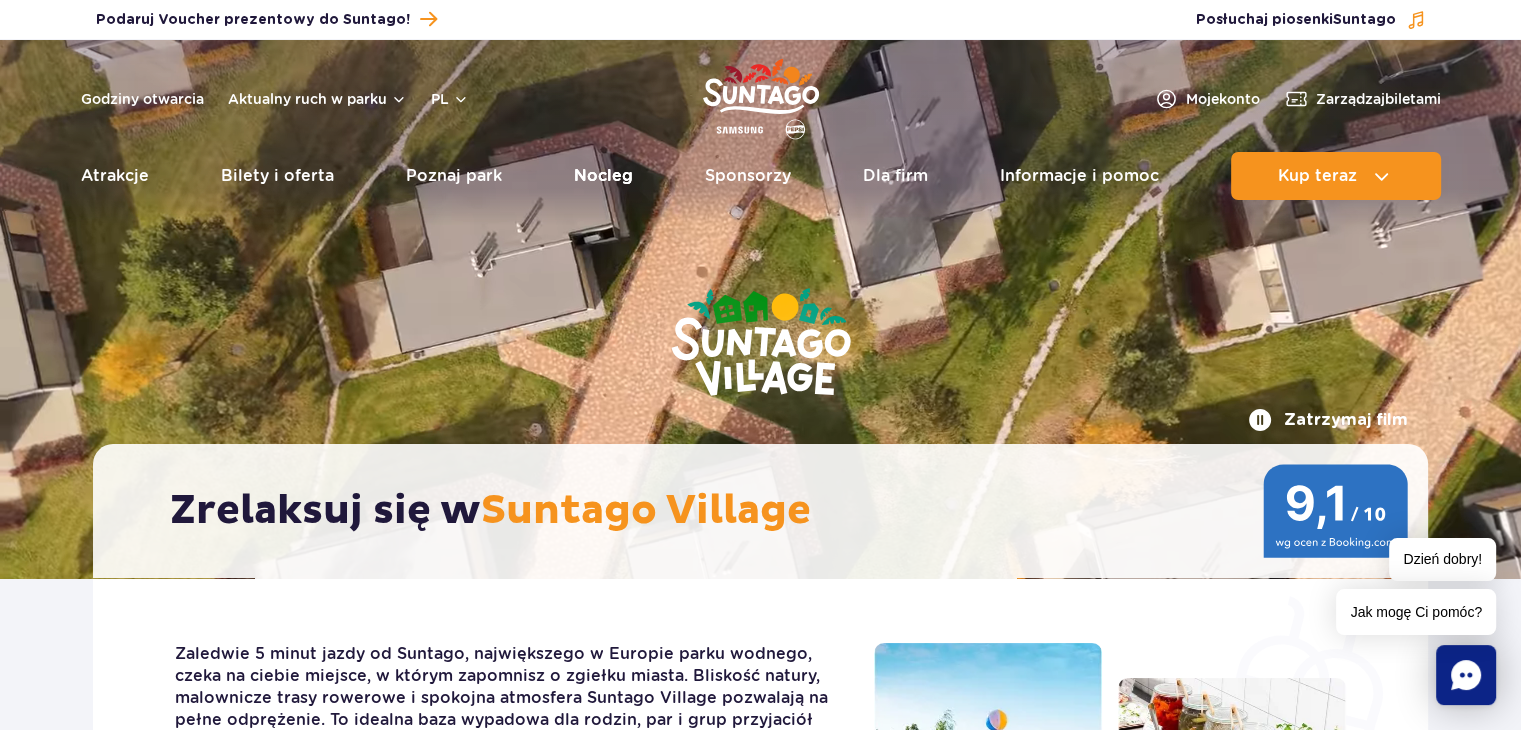 click on "Nocleg" at bounding box center [603, 176] 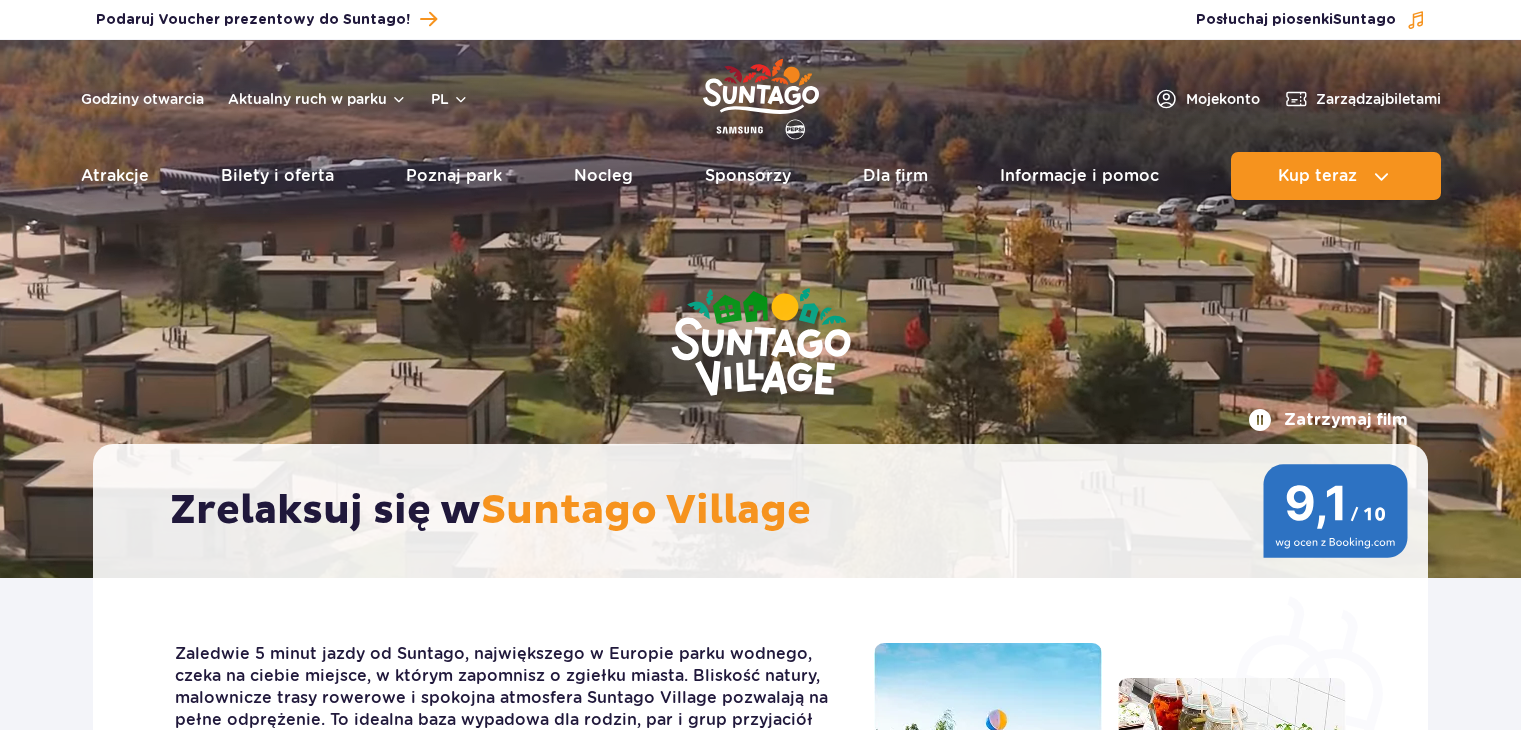 scroll, scrollTop: 0, scrollLeft: 0, axis: both 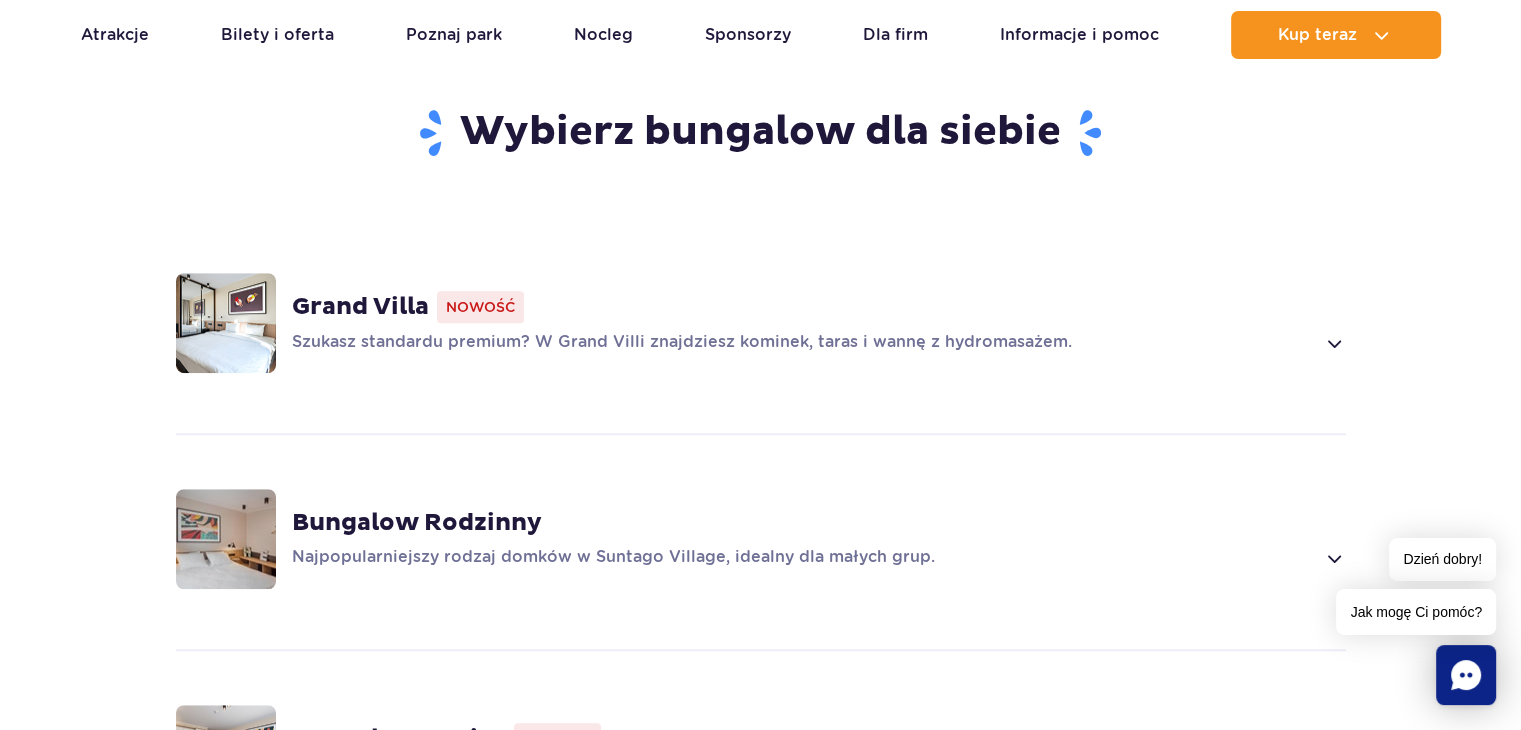 click on "Bungalow Rodzinny" at bounding box center [417, 523] 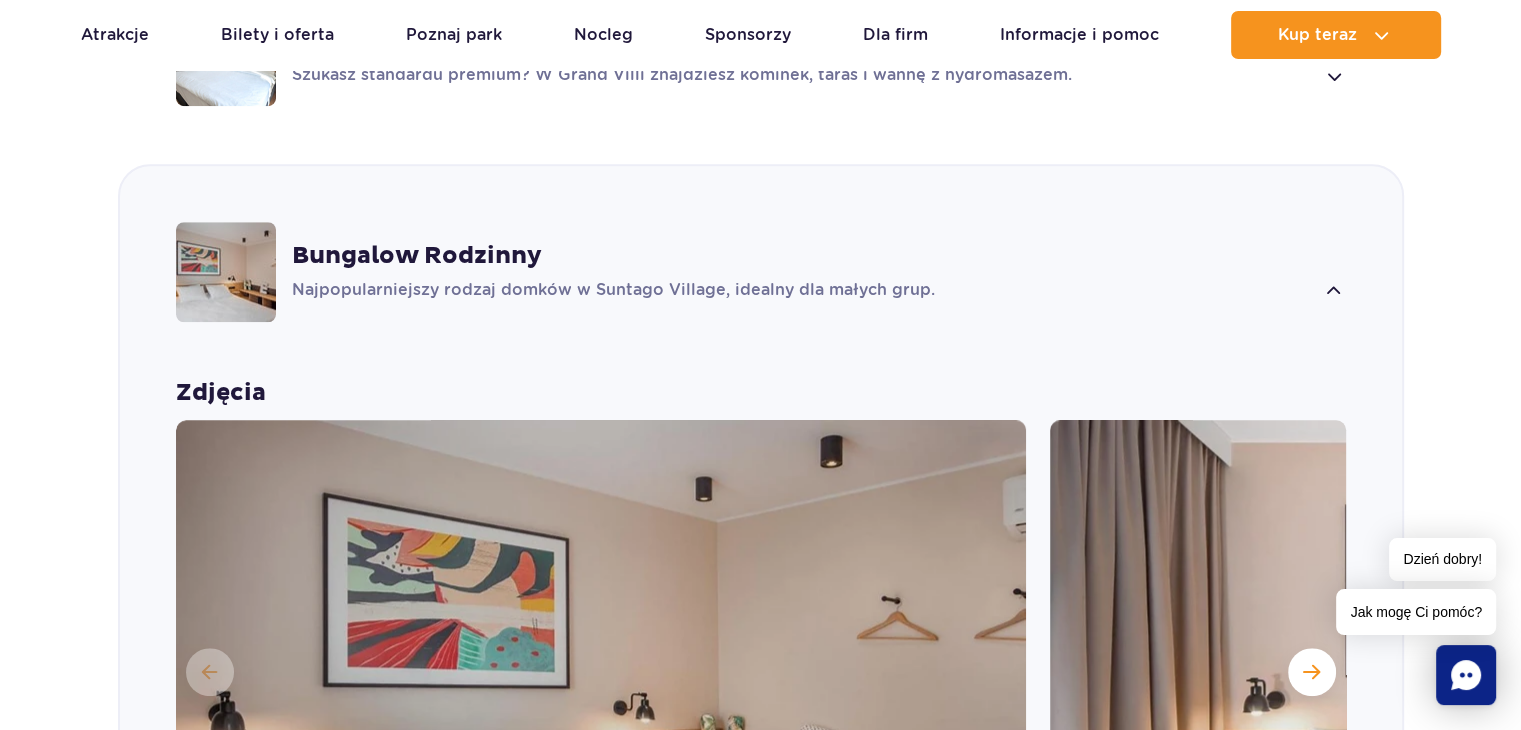scroll, scrollTop: 1616, scrollLeft: 0, axis: vertical 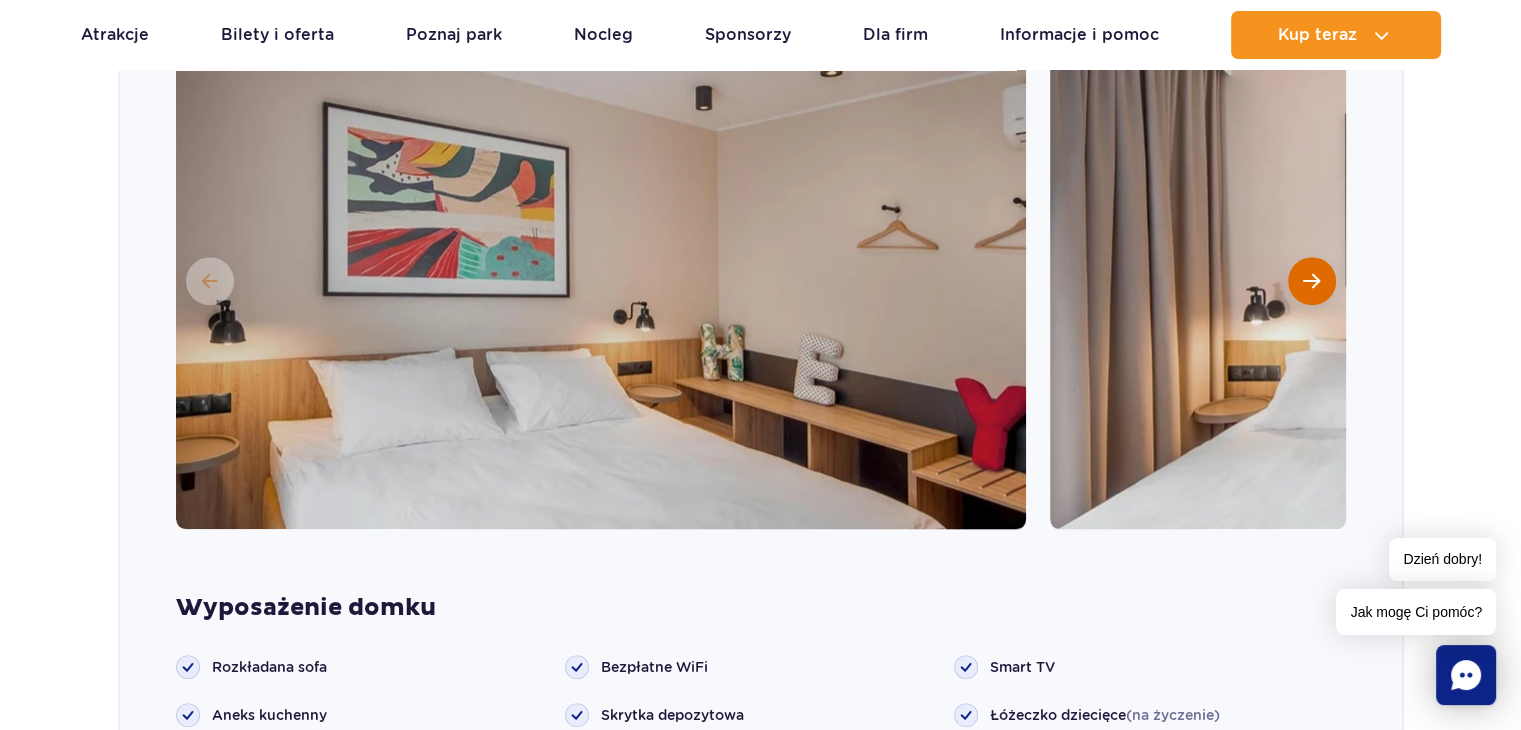 click at bounding box center (1311, 281) 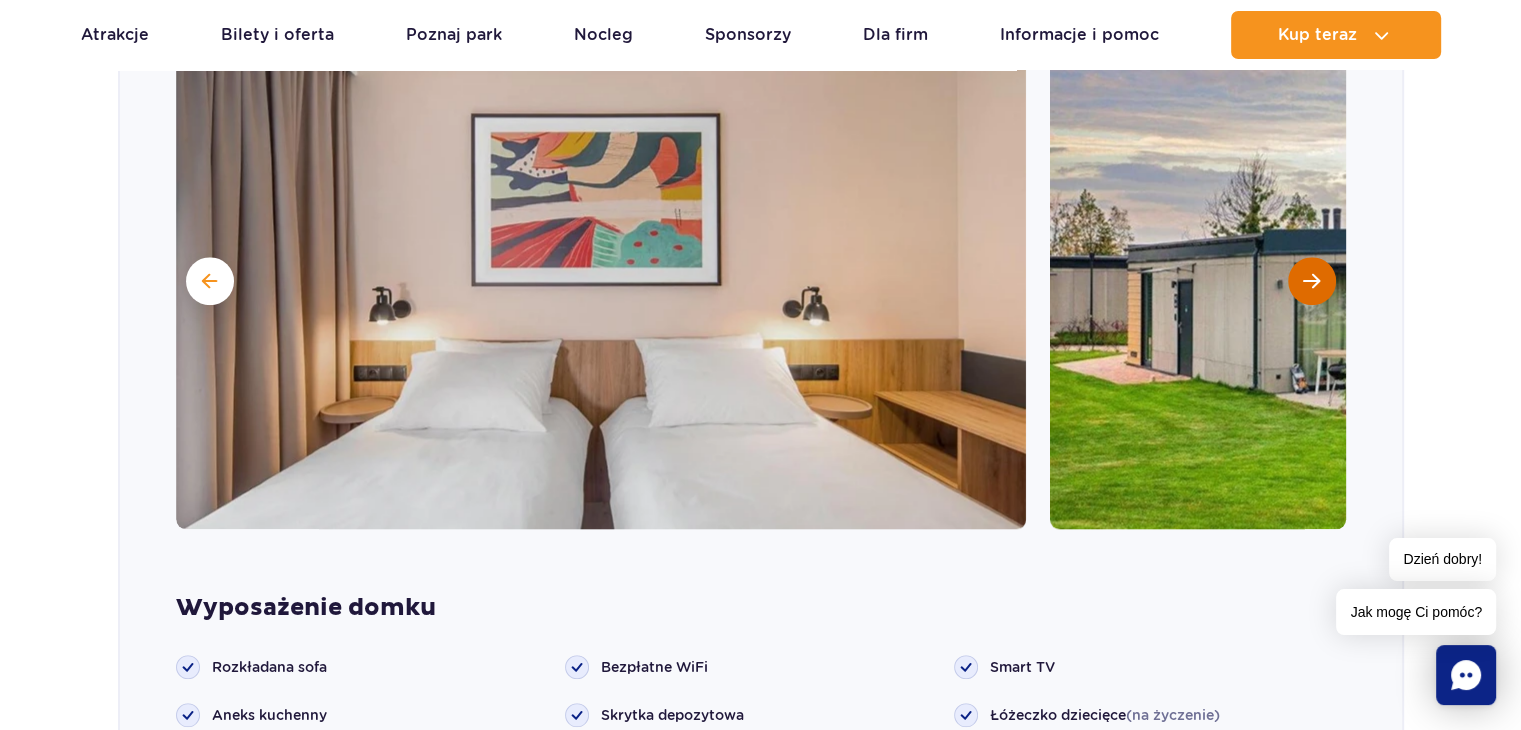 click at bounding box center (1311, 281) 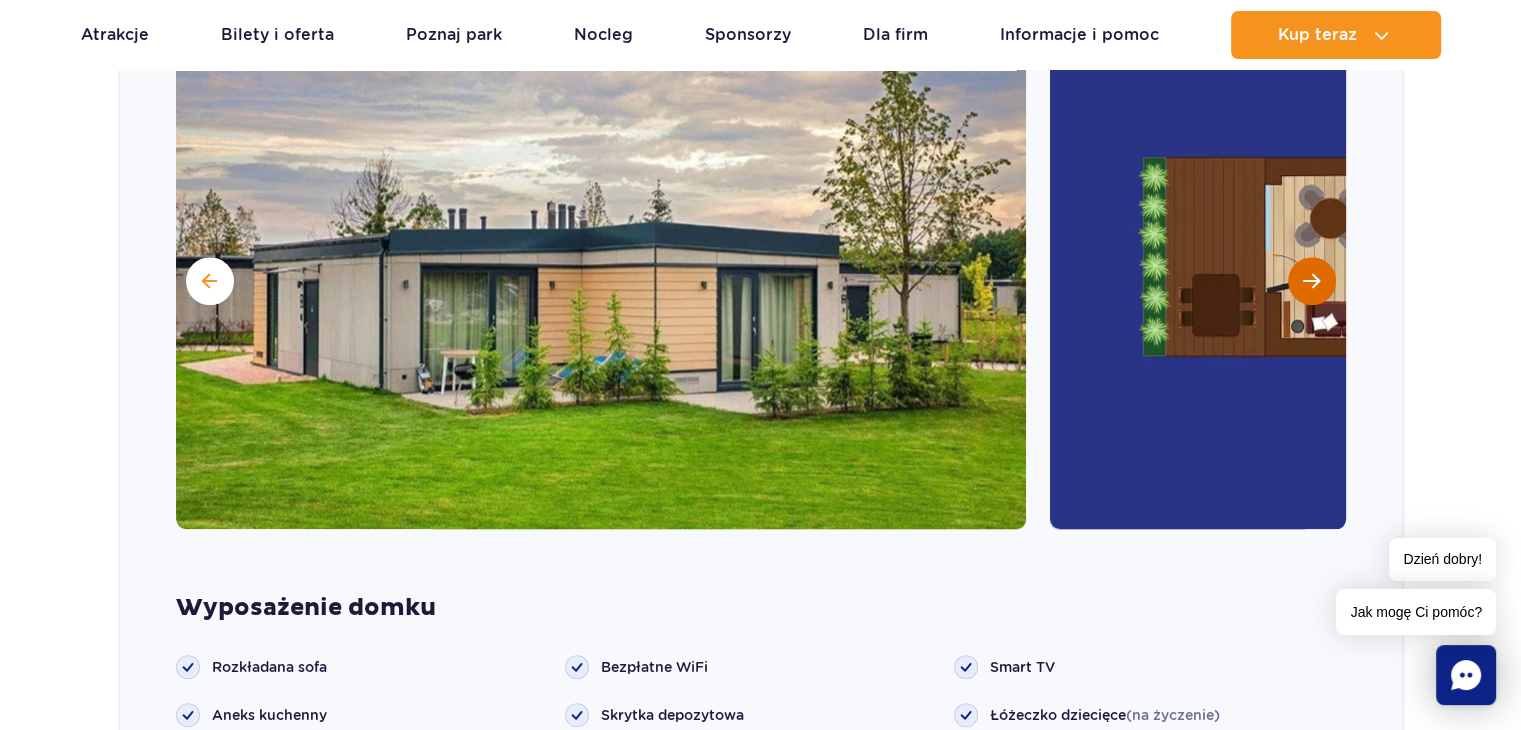 click at bounding box center (1311, 281) 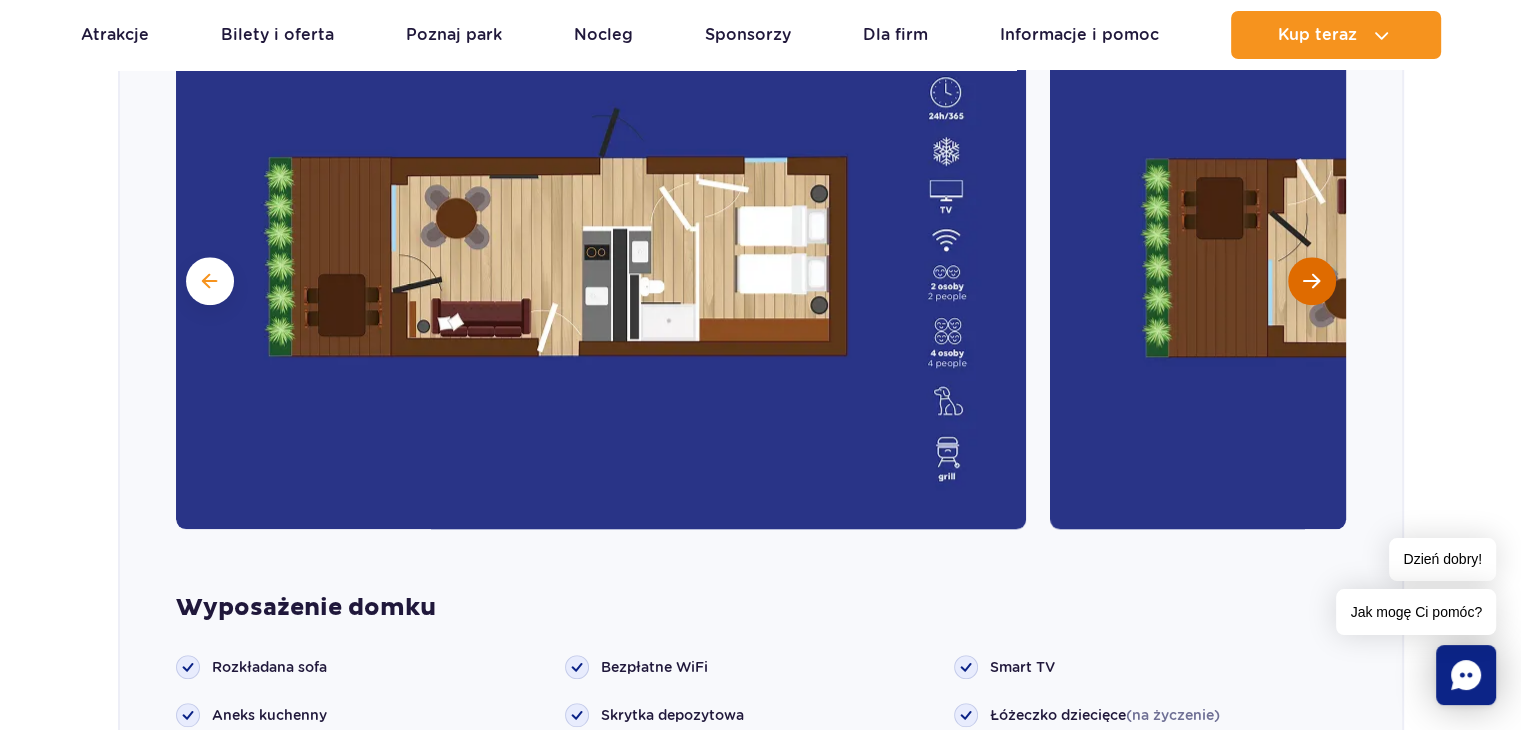 click at bounding box center [1311, 281] 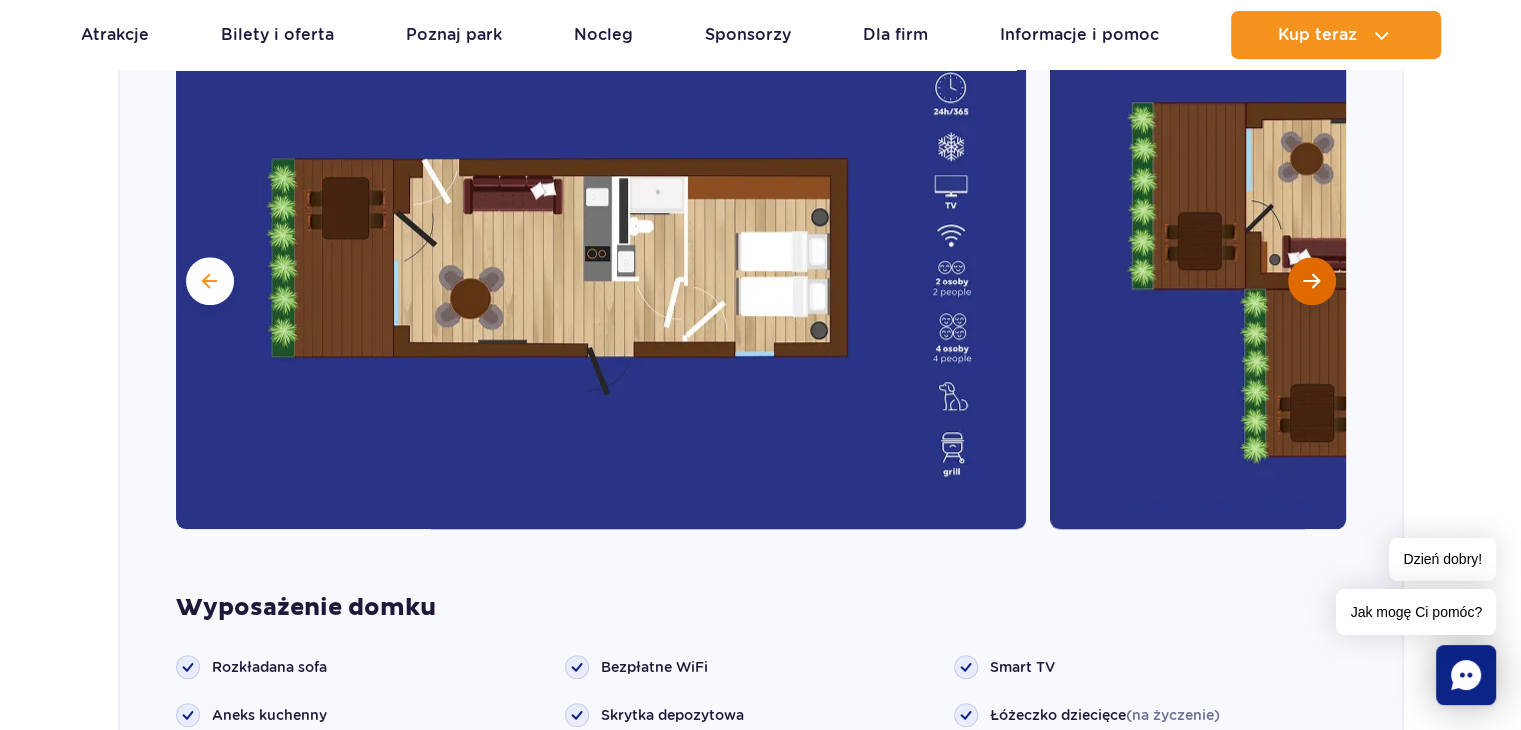 click at bounding box center [1311, 281] 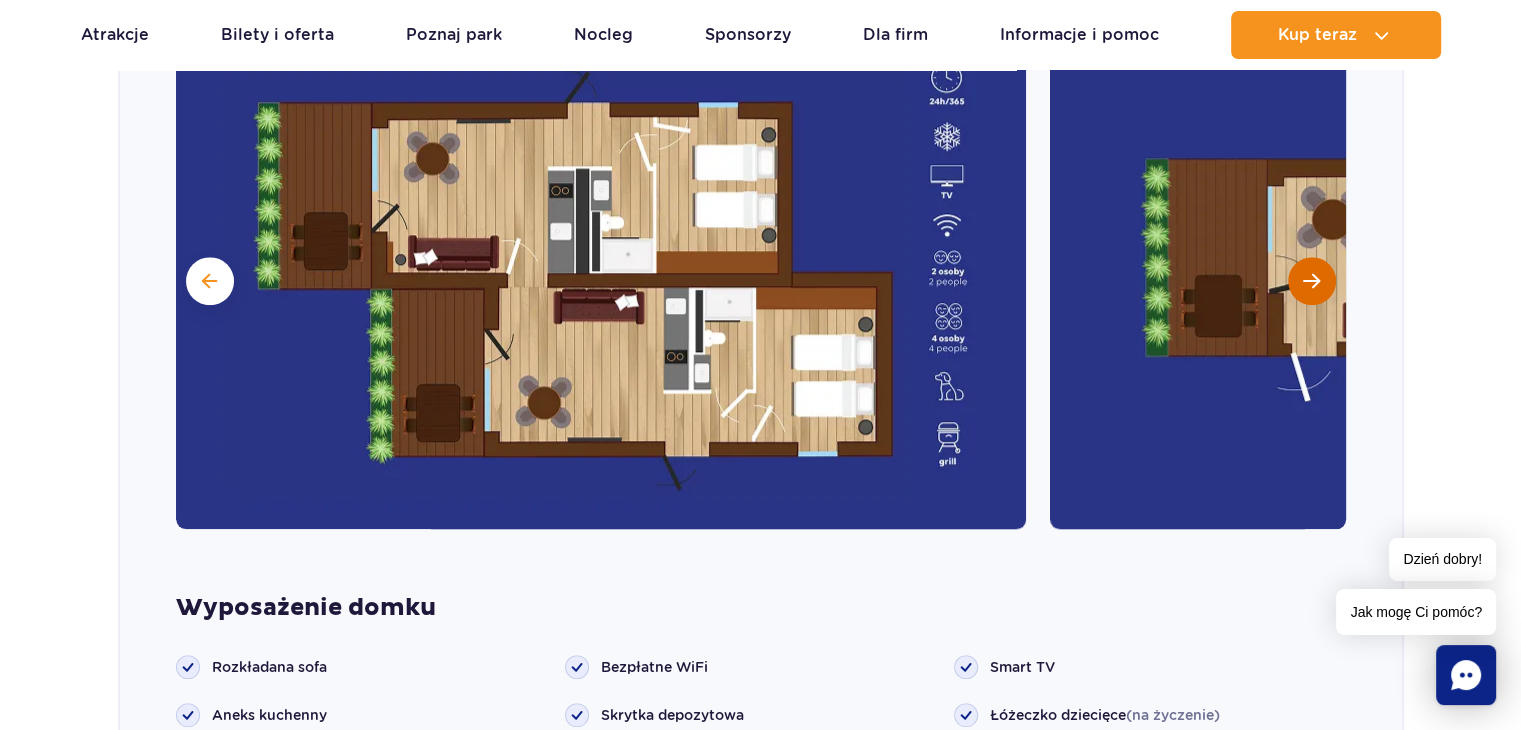 click at bounding box center (1311, 281) 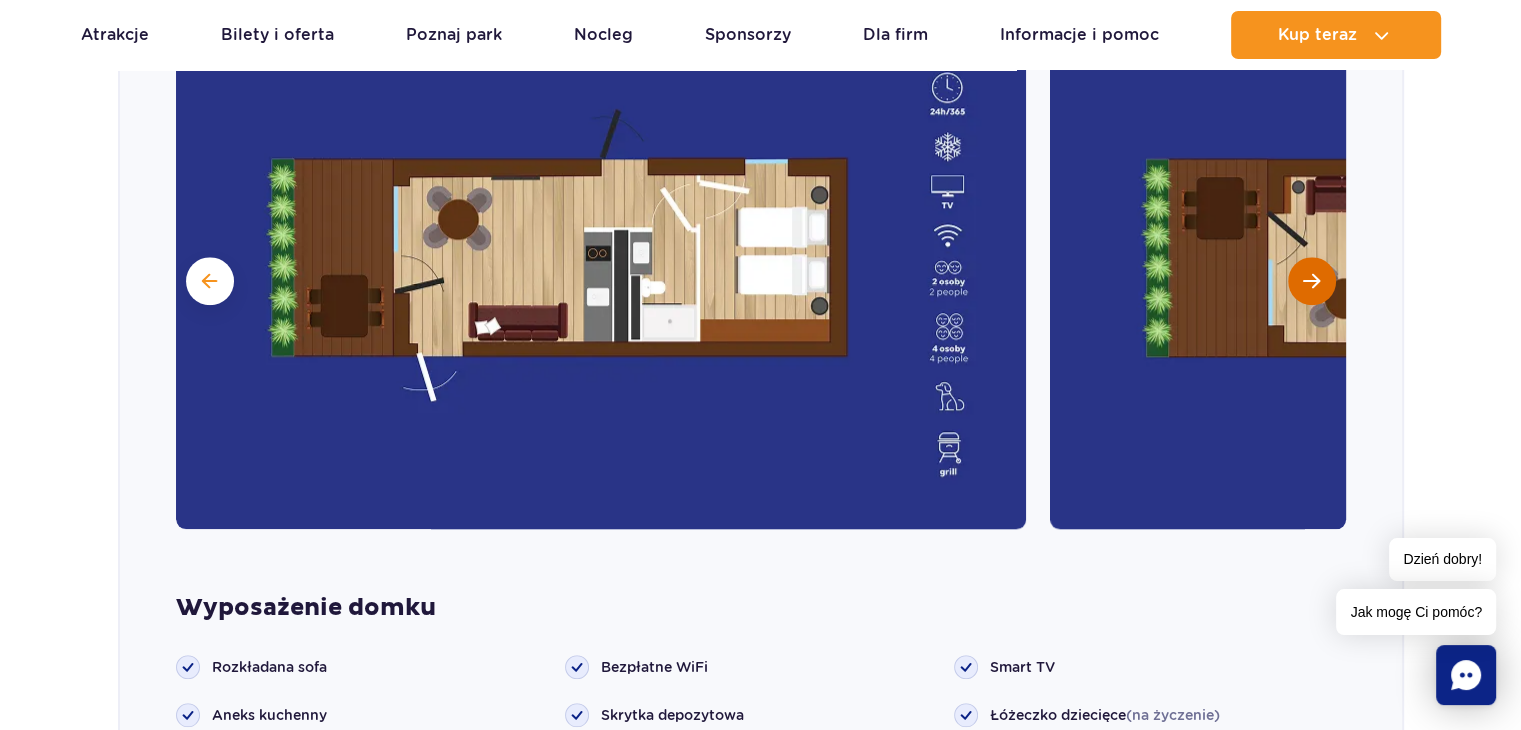 click at bounding box center (1311, 281) 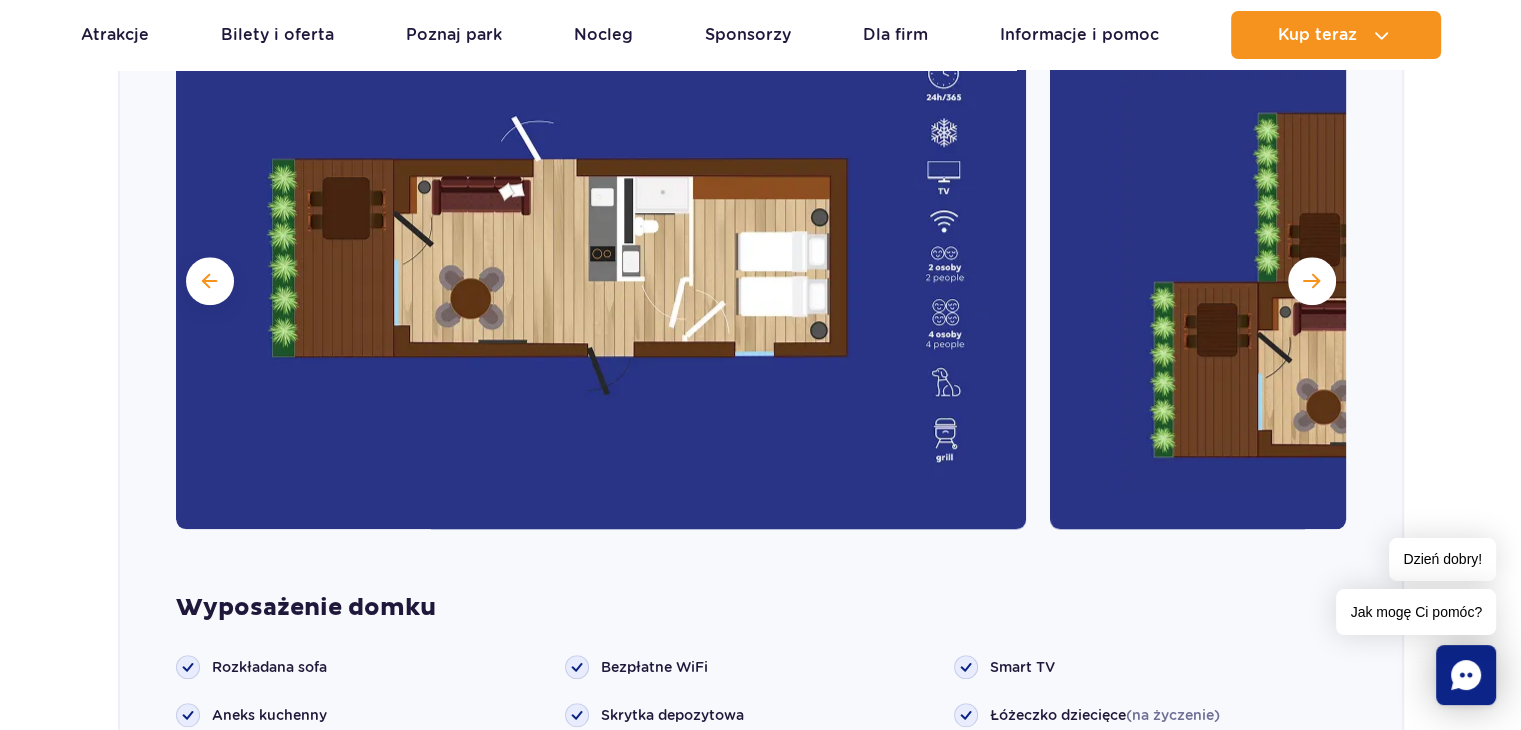 click at bounding box center [601, 279] 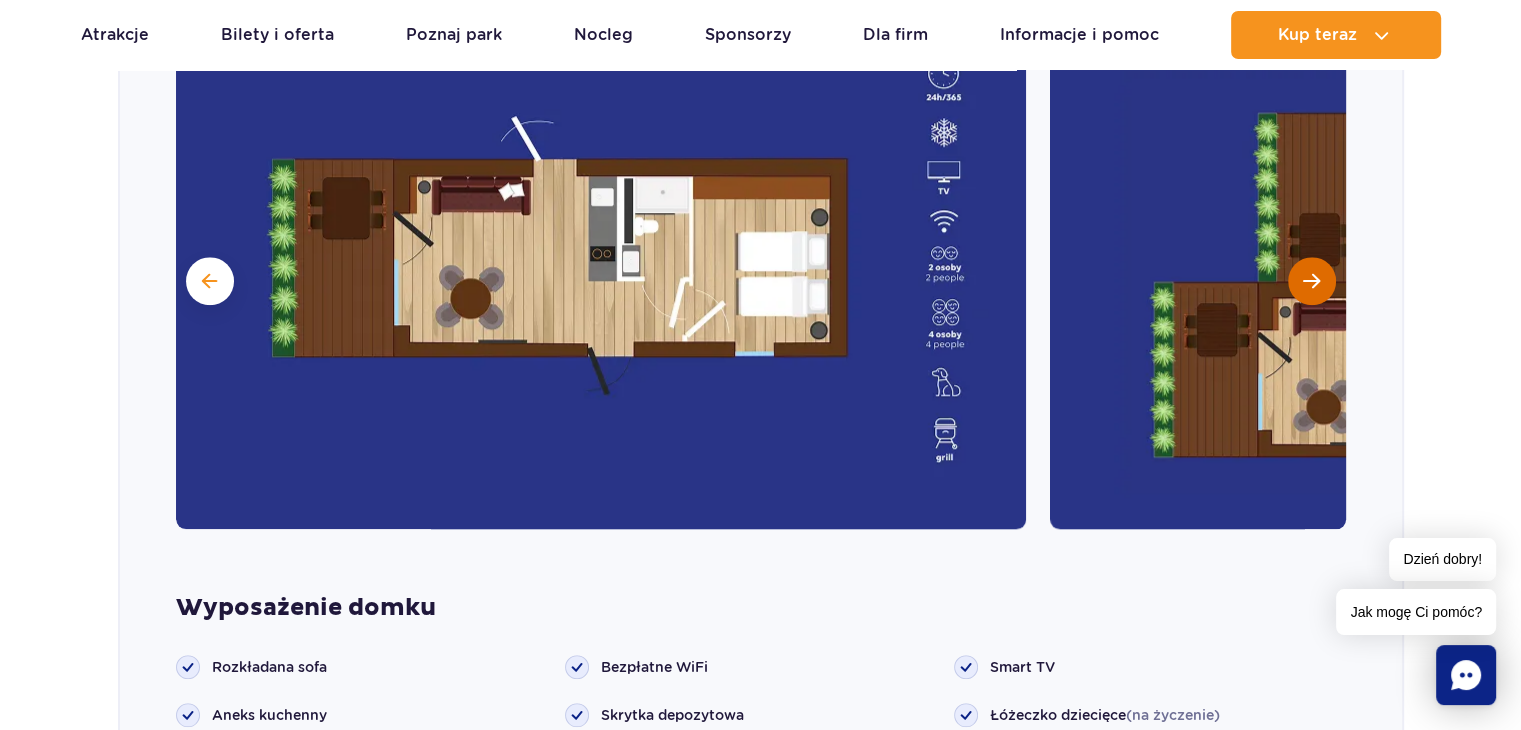 click at bounding box center (1311, 281) 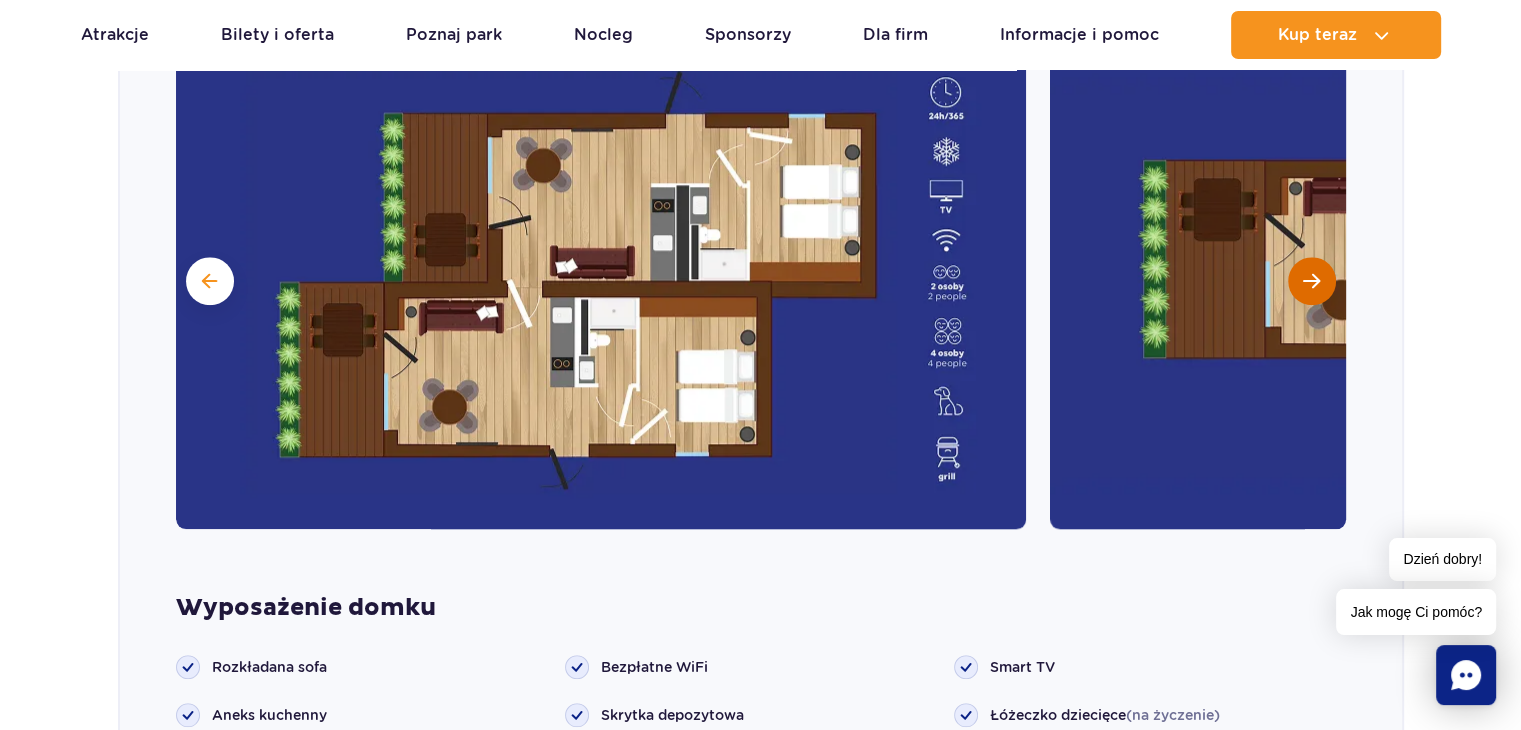 click at bounding box center [1311, 281] 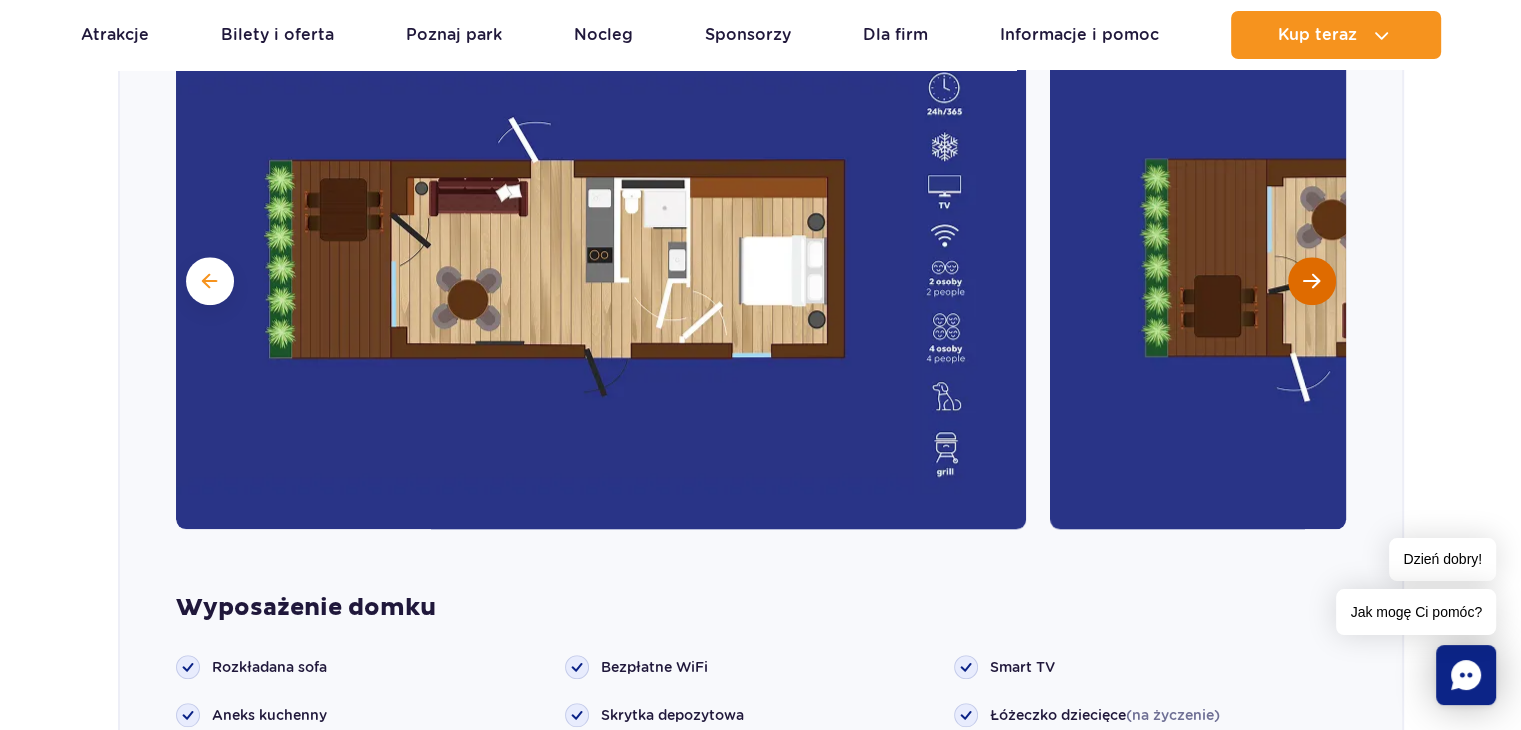 click at bounding box center [1311, 281] 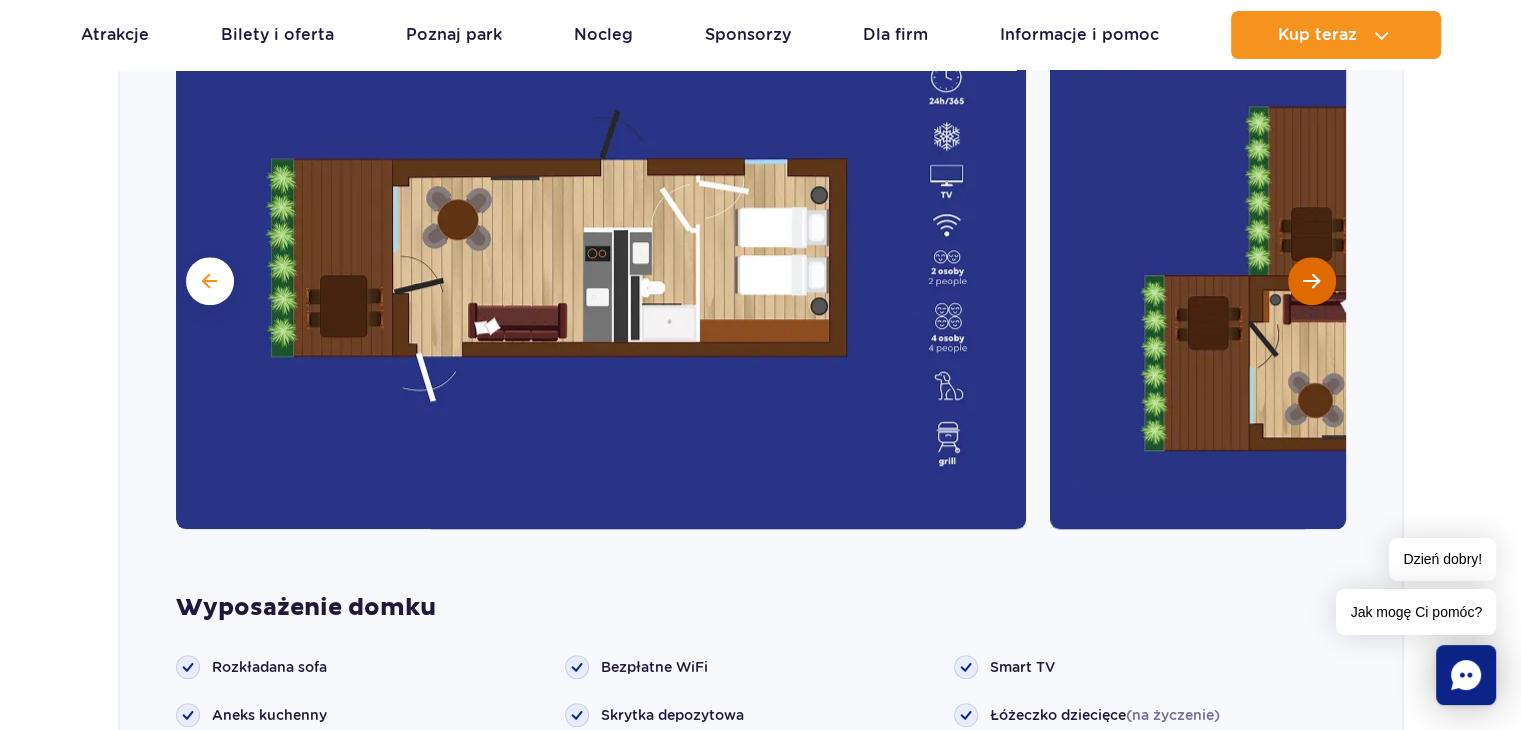 click at bounding box center [1311, 281] 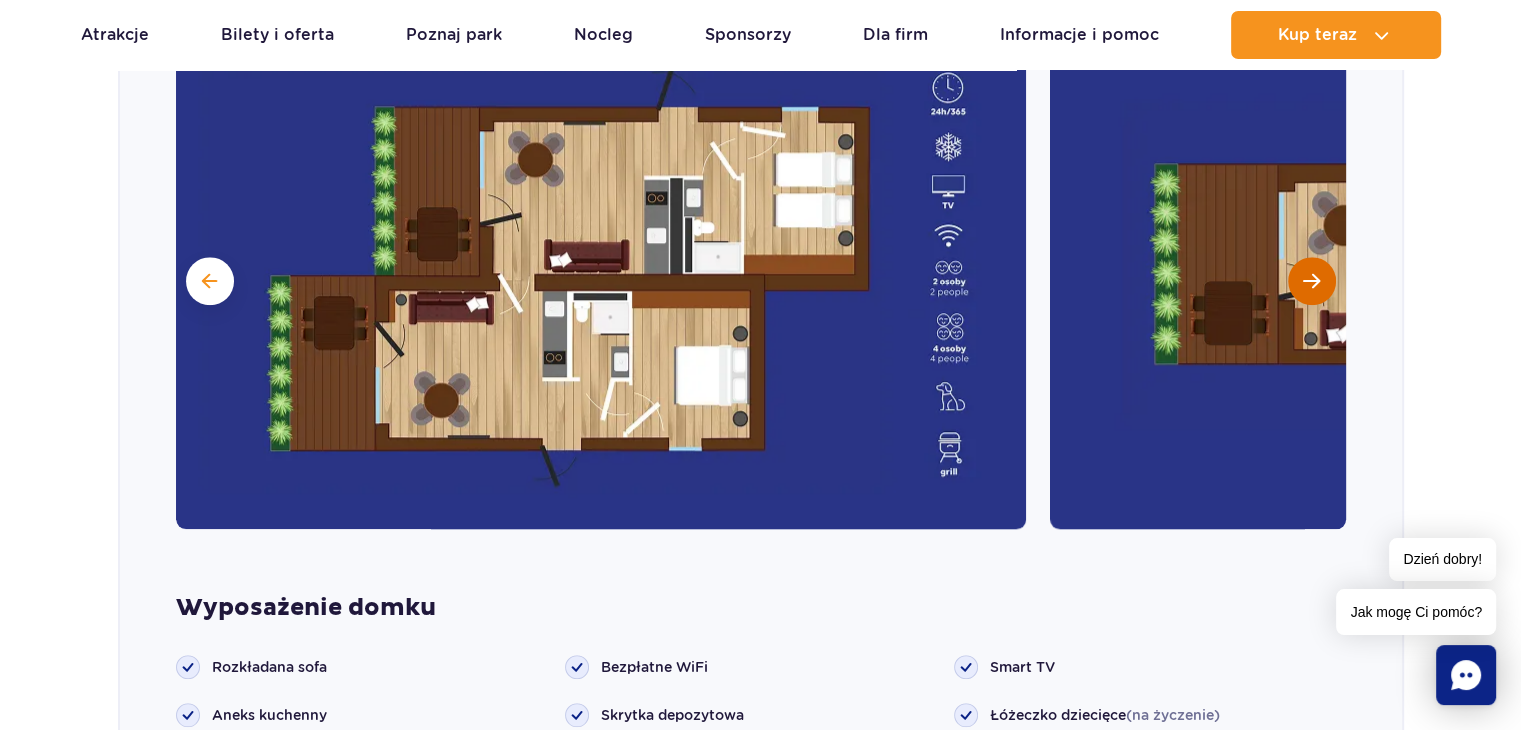 click at bounding box center [1311, 281] 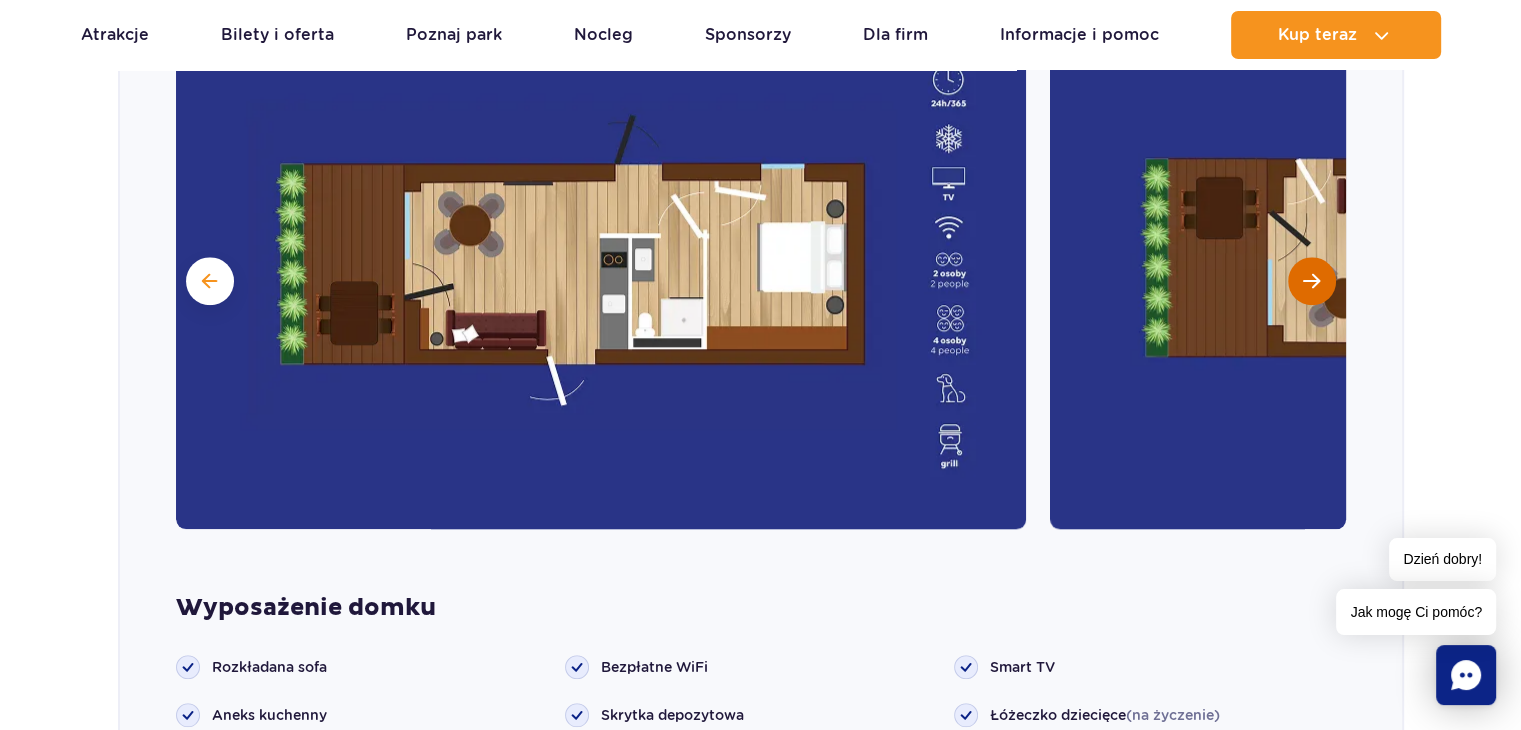 click at bounding box center (1311, 281) 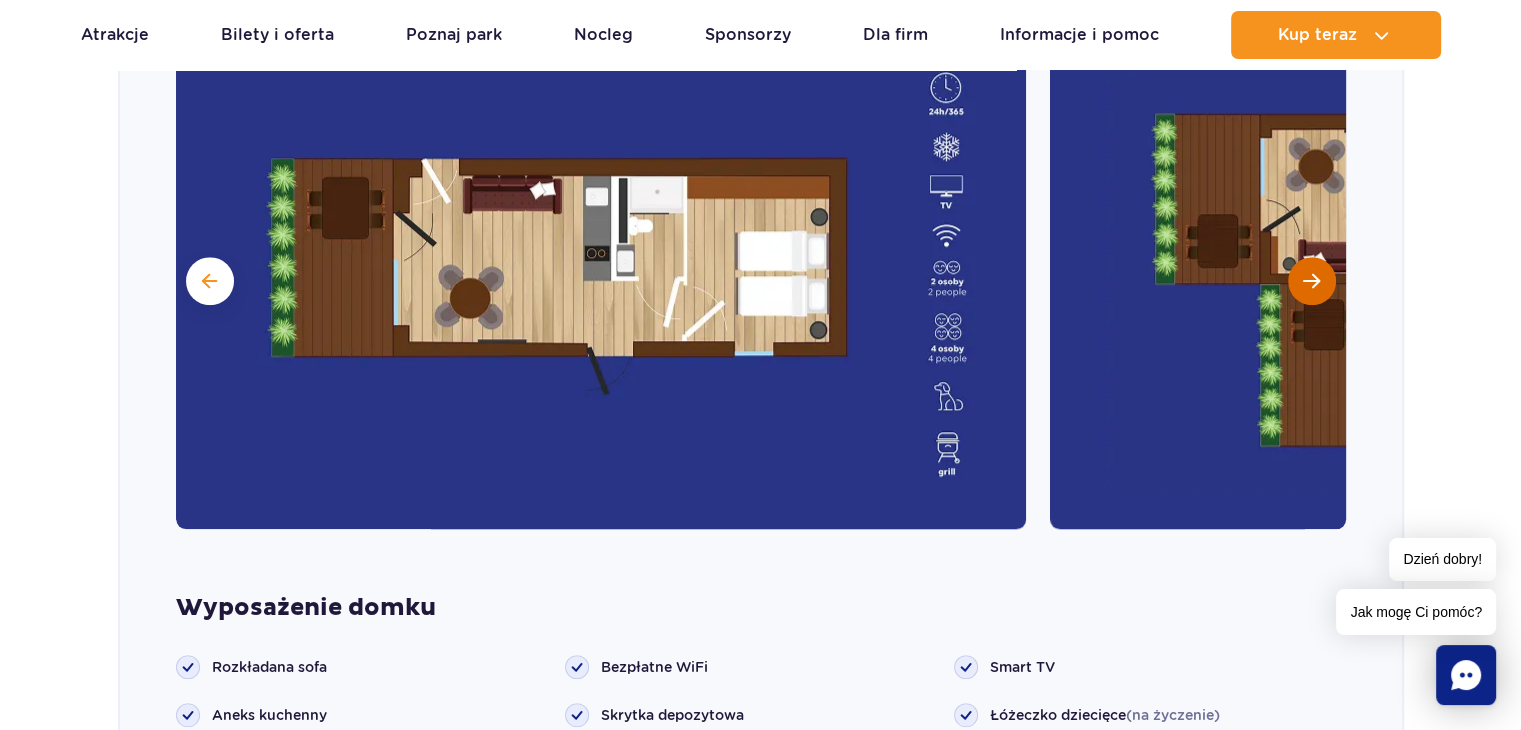 click at bounding box center (1311, 281) 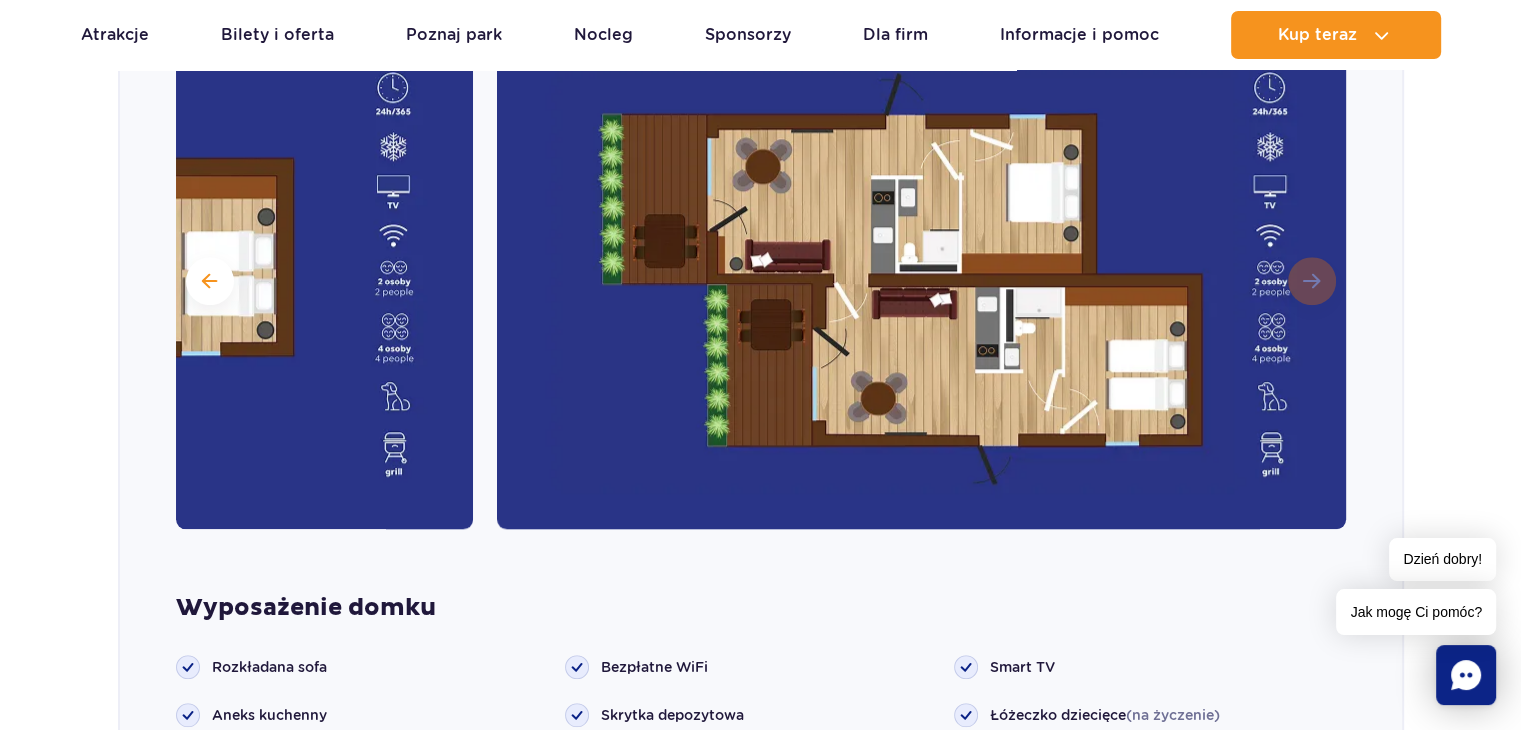 click at bounding box center (922, 279) 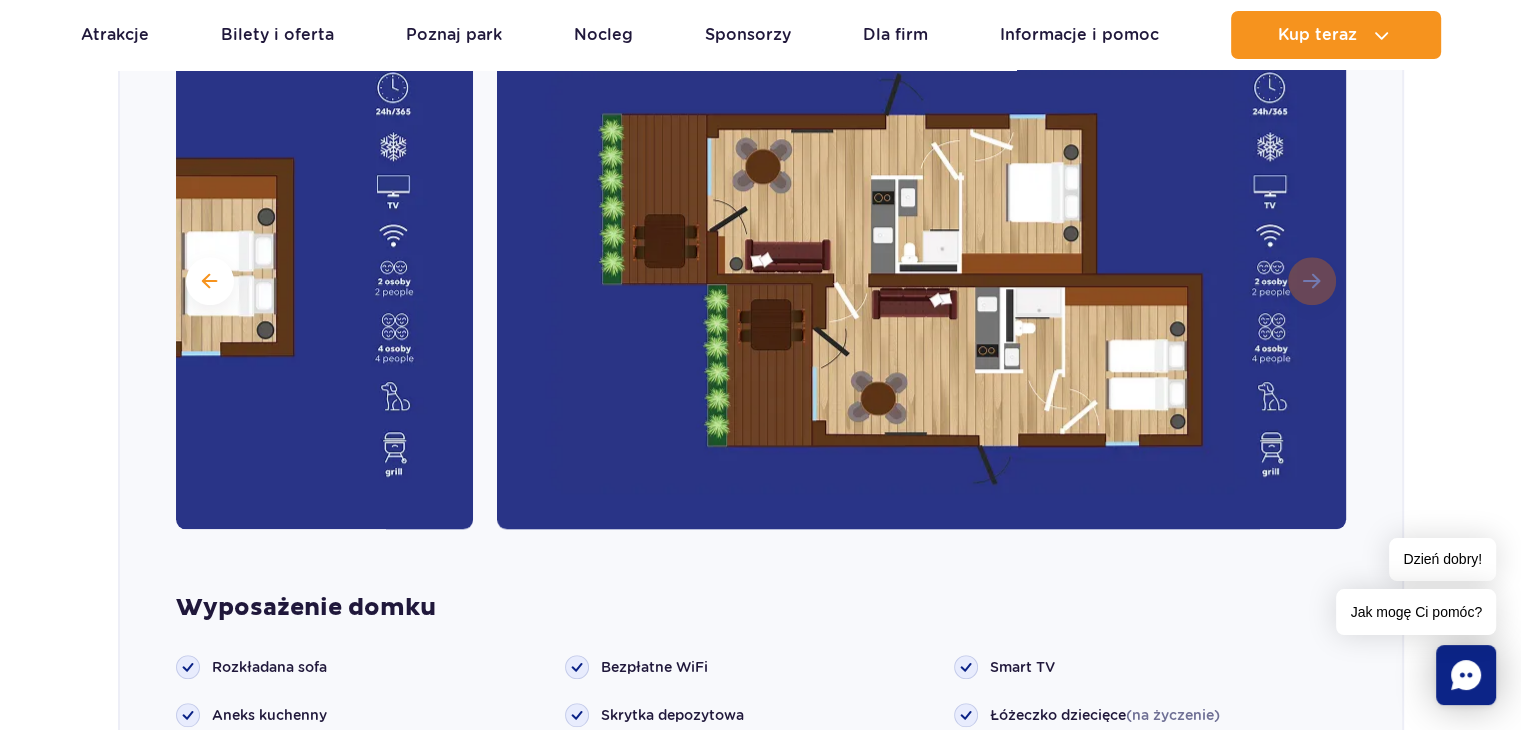 click at bounding box center [922, 279] 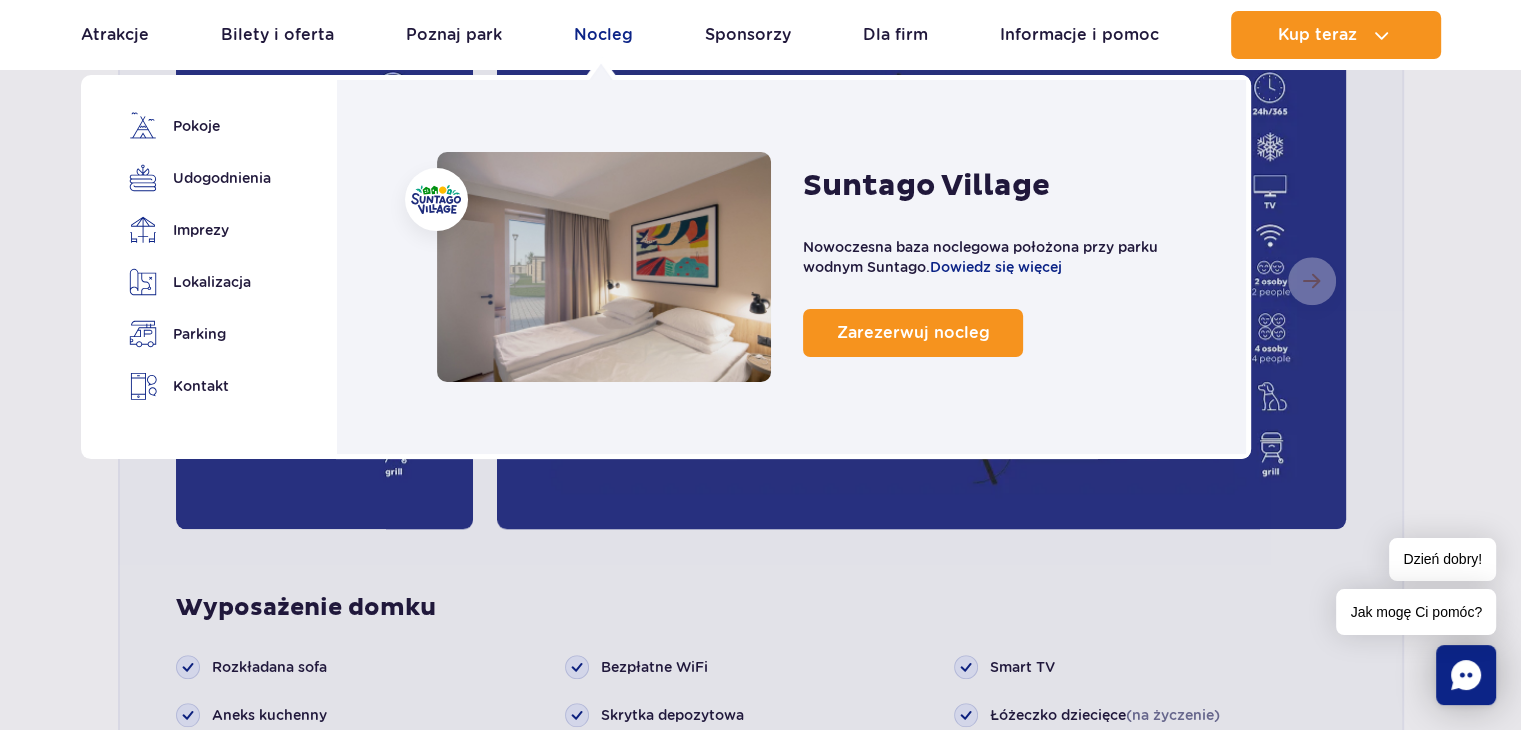click on "Nocleg" at bounding box center [603, 35] 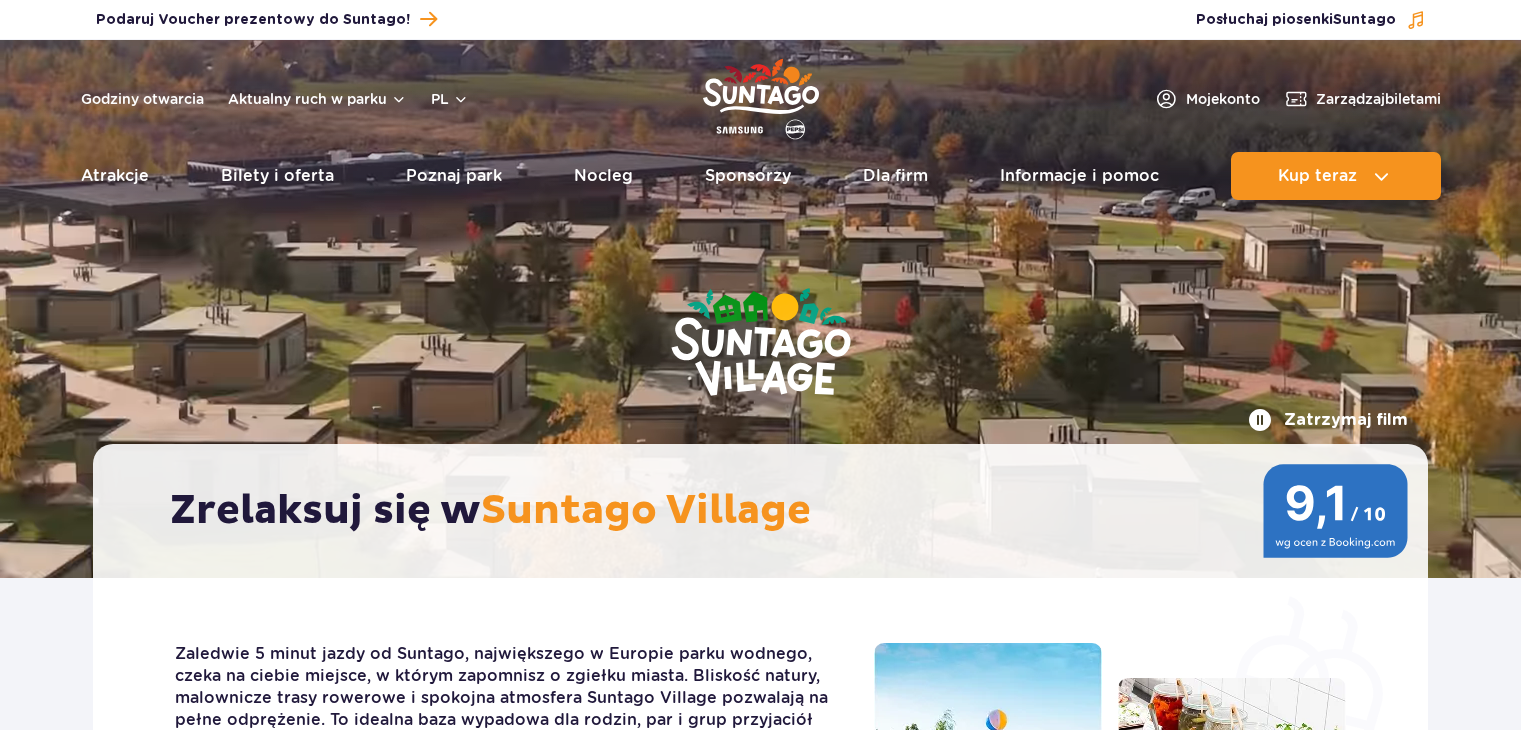 scroll, scrollTop: 0, scrollLeft: 0, axis: both 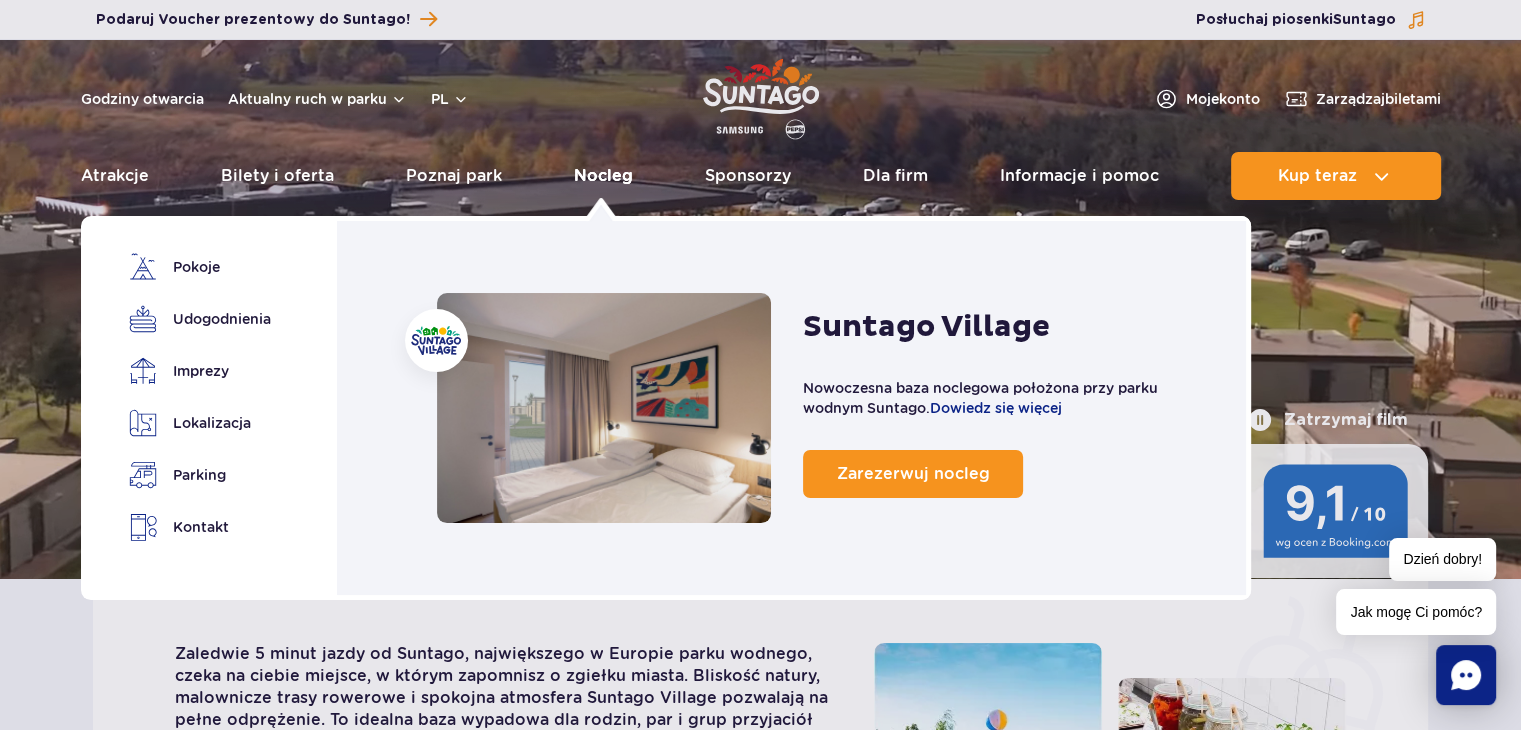 click on "Nocleg" at bounding box center [603, 176] 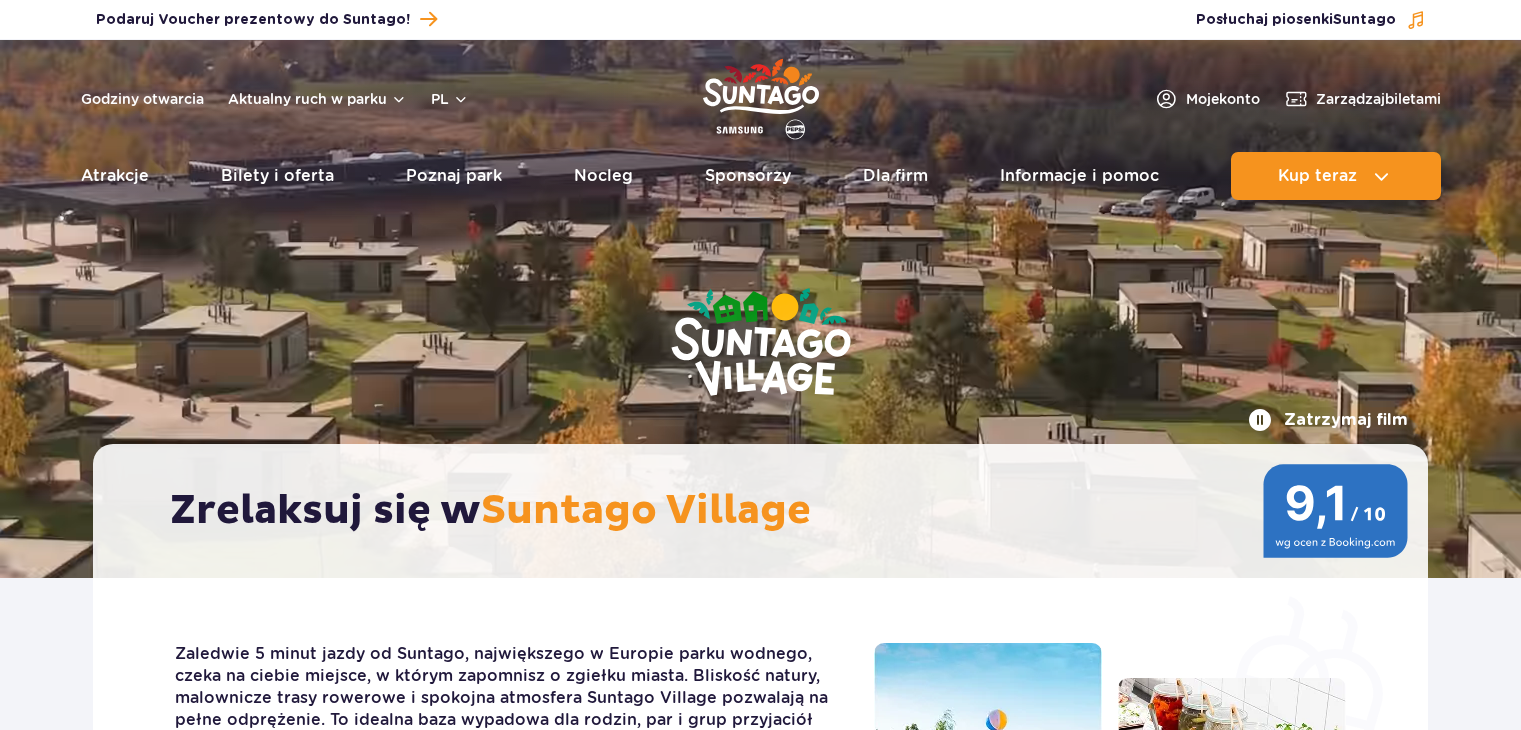 scroll, scrollTop: 0, scrollLeft: 0, axis: both 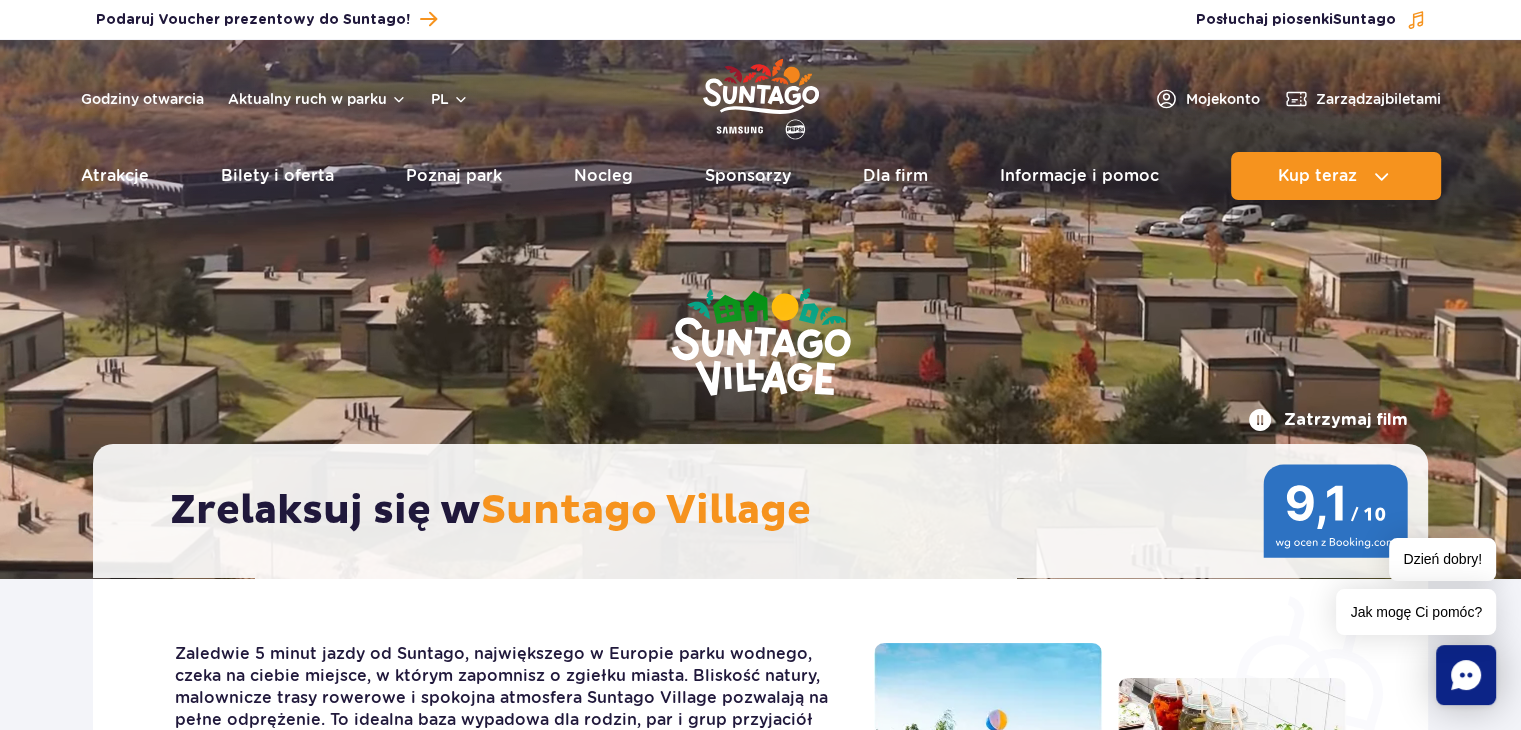 click on "Nocleg" at bounding box center [603, 176] 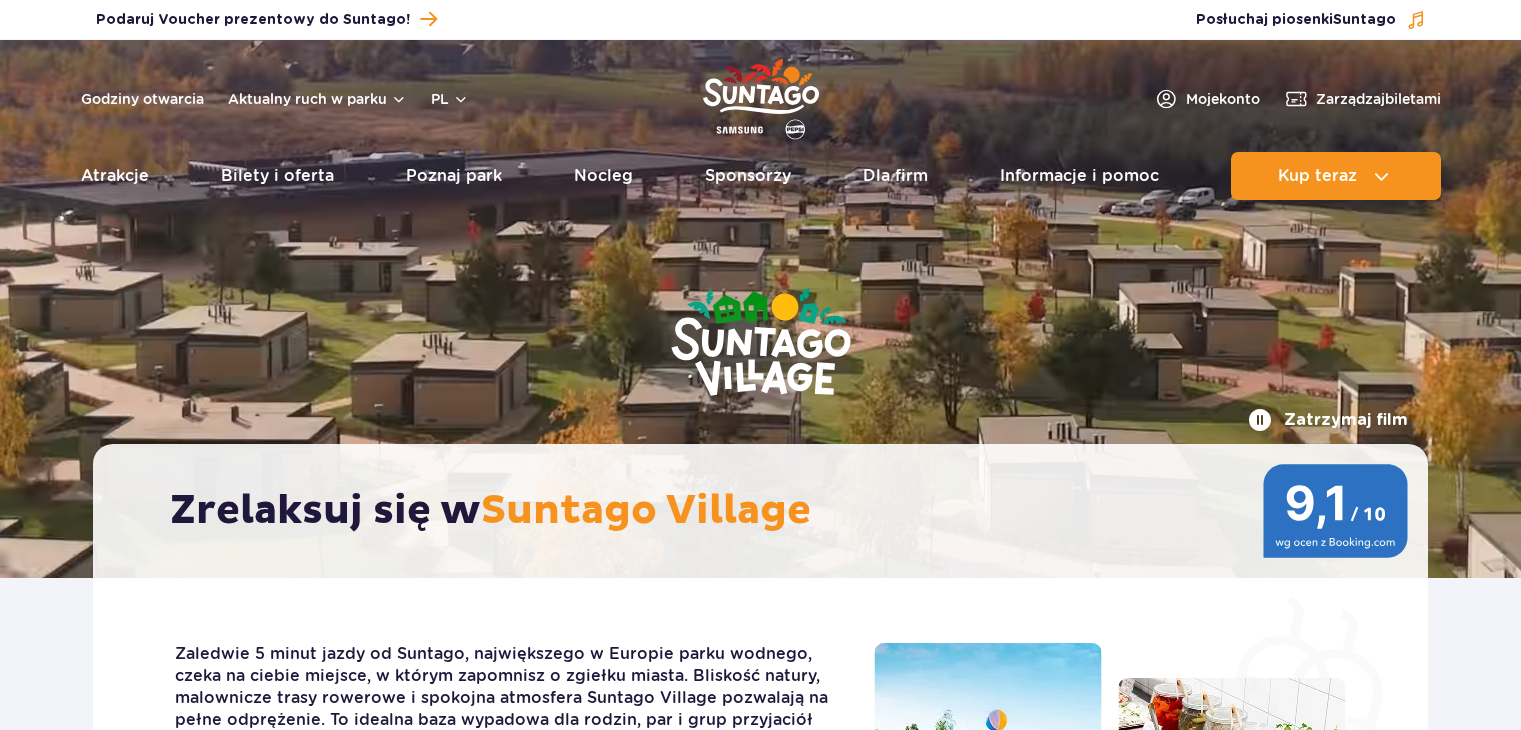 scroll, scrollTop: 0, scrollLeft: 0, axis: both 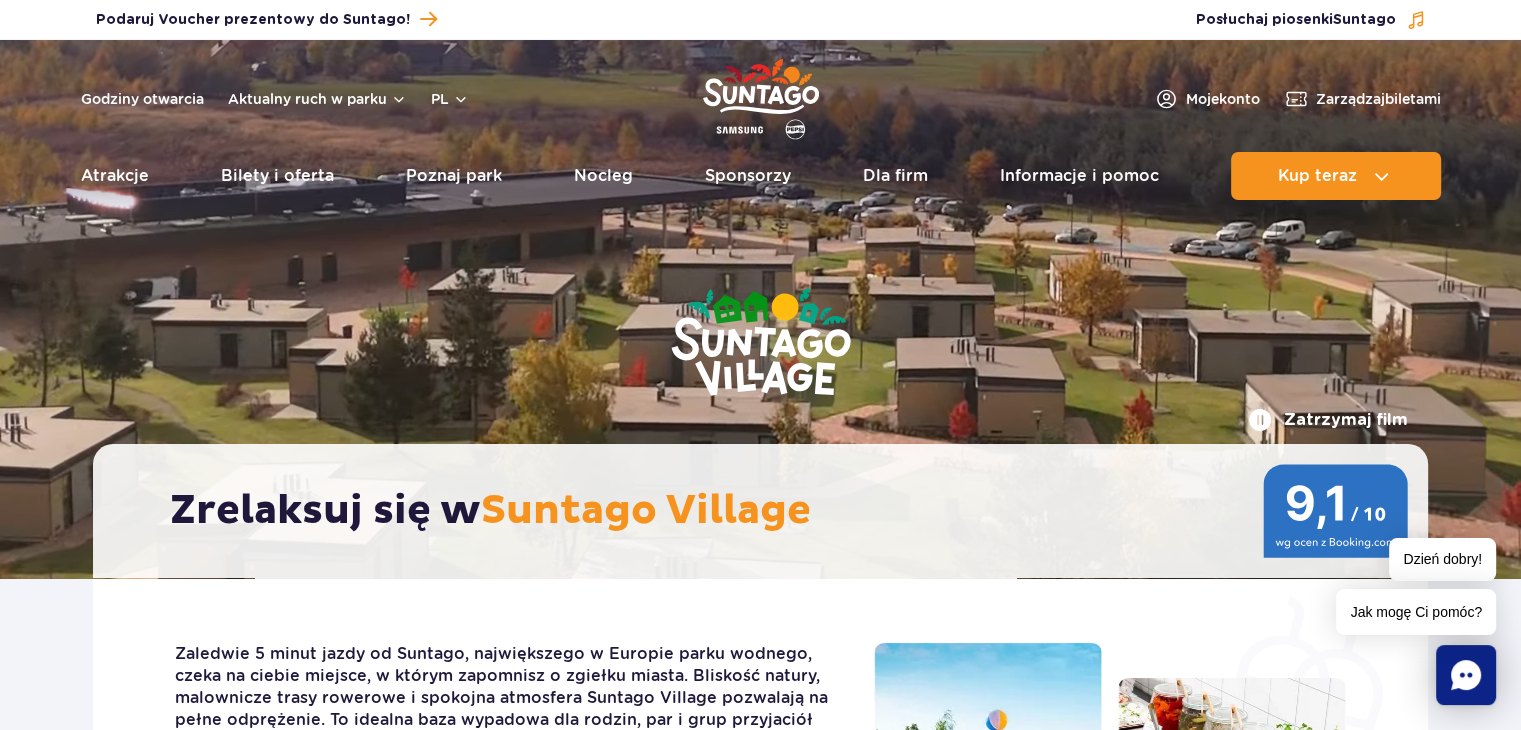 click on "Nocleg" at bounding box center [603, 176] 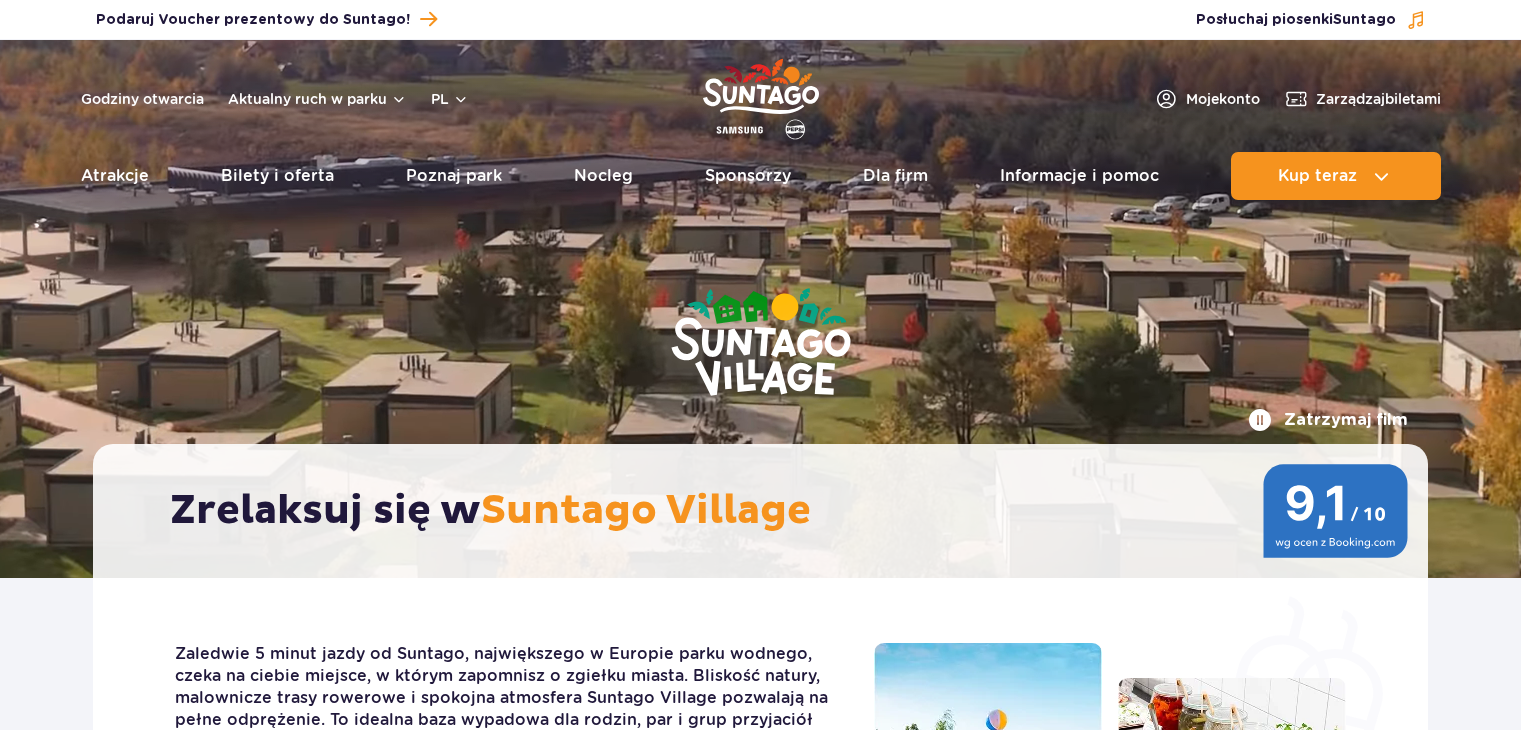 scroll, scrollTop: 0, scrollLeft: 0, axis: both 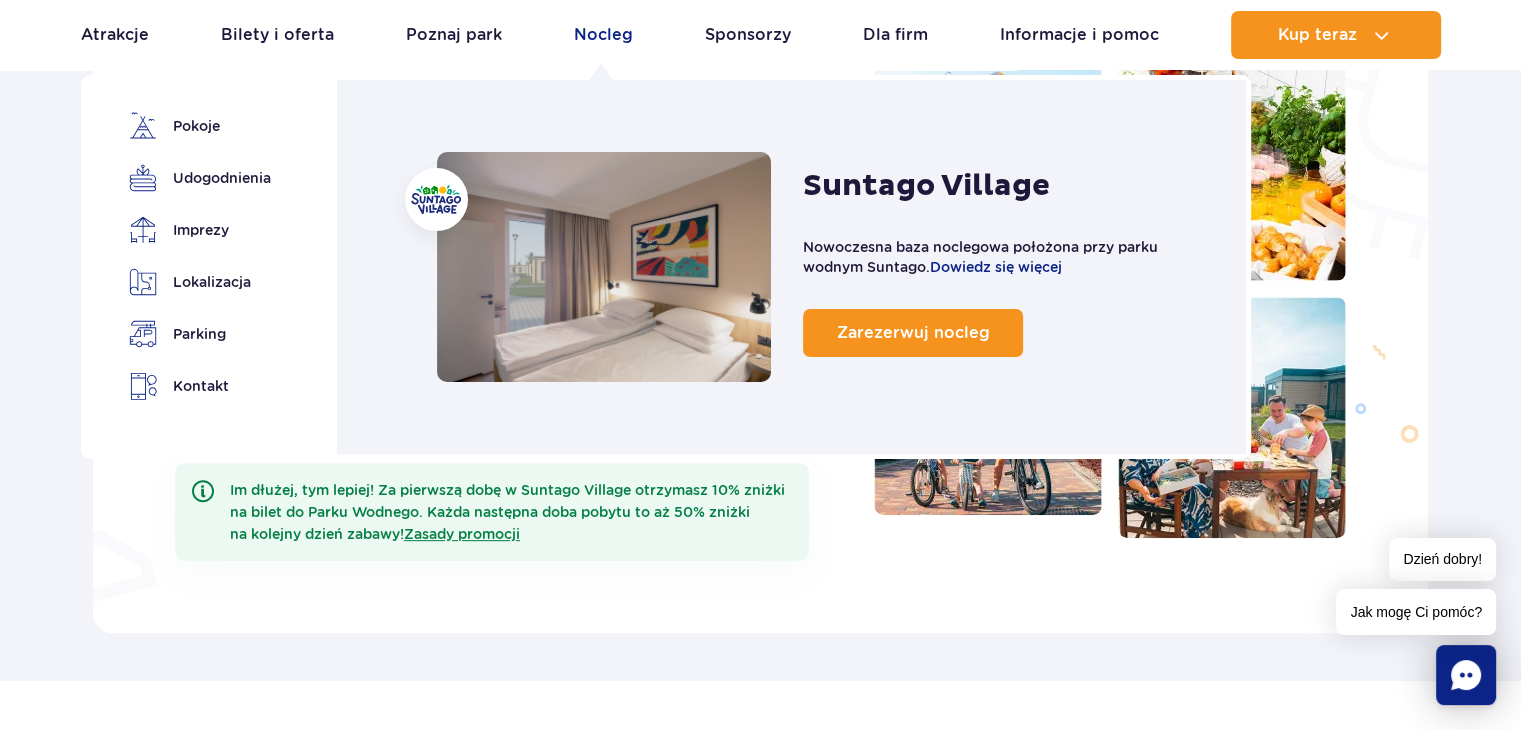 click on "Nocleg" at bounding box center (603, 35) 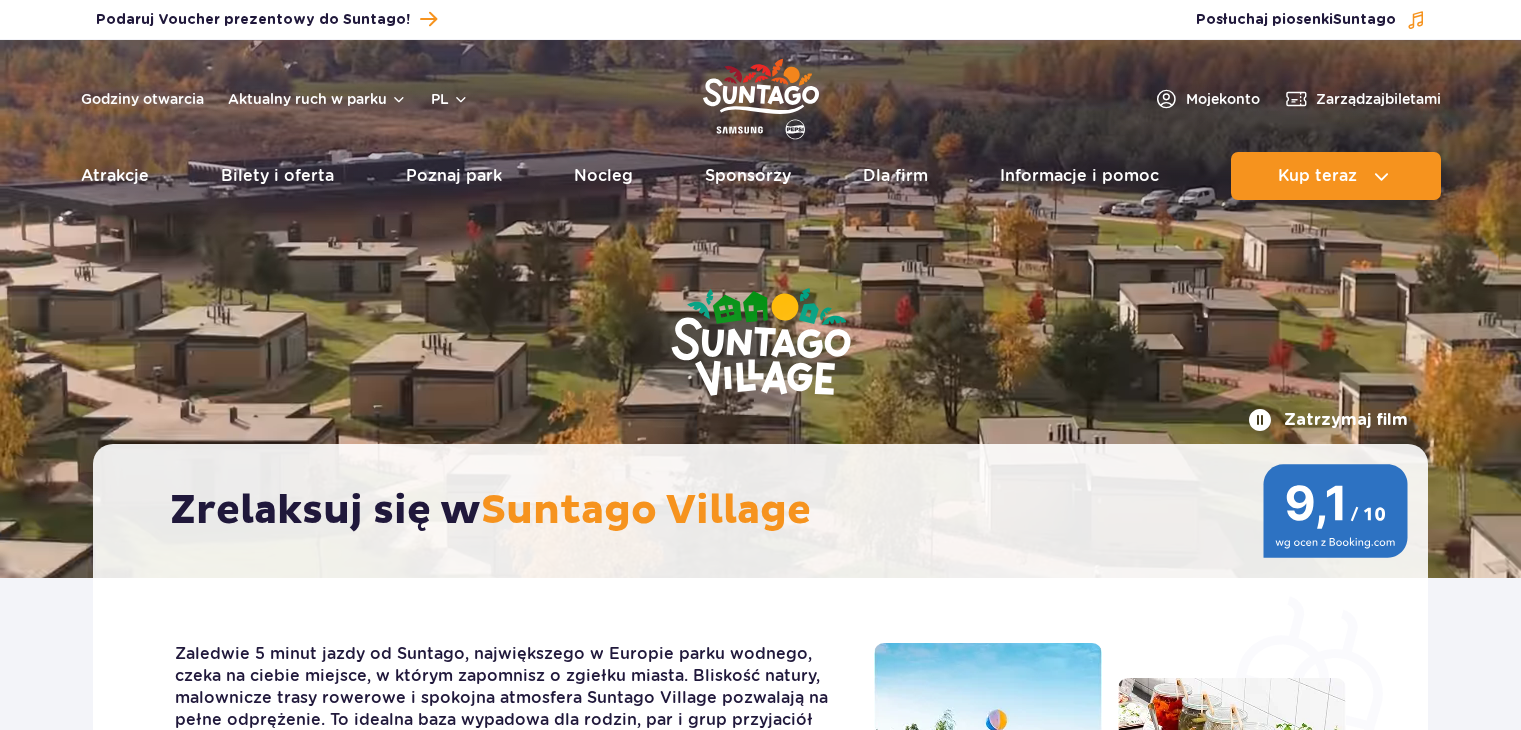 scroll, scrollTop: 0, scrollLeft: 0, axis: both 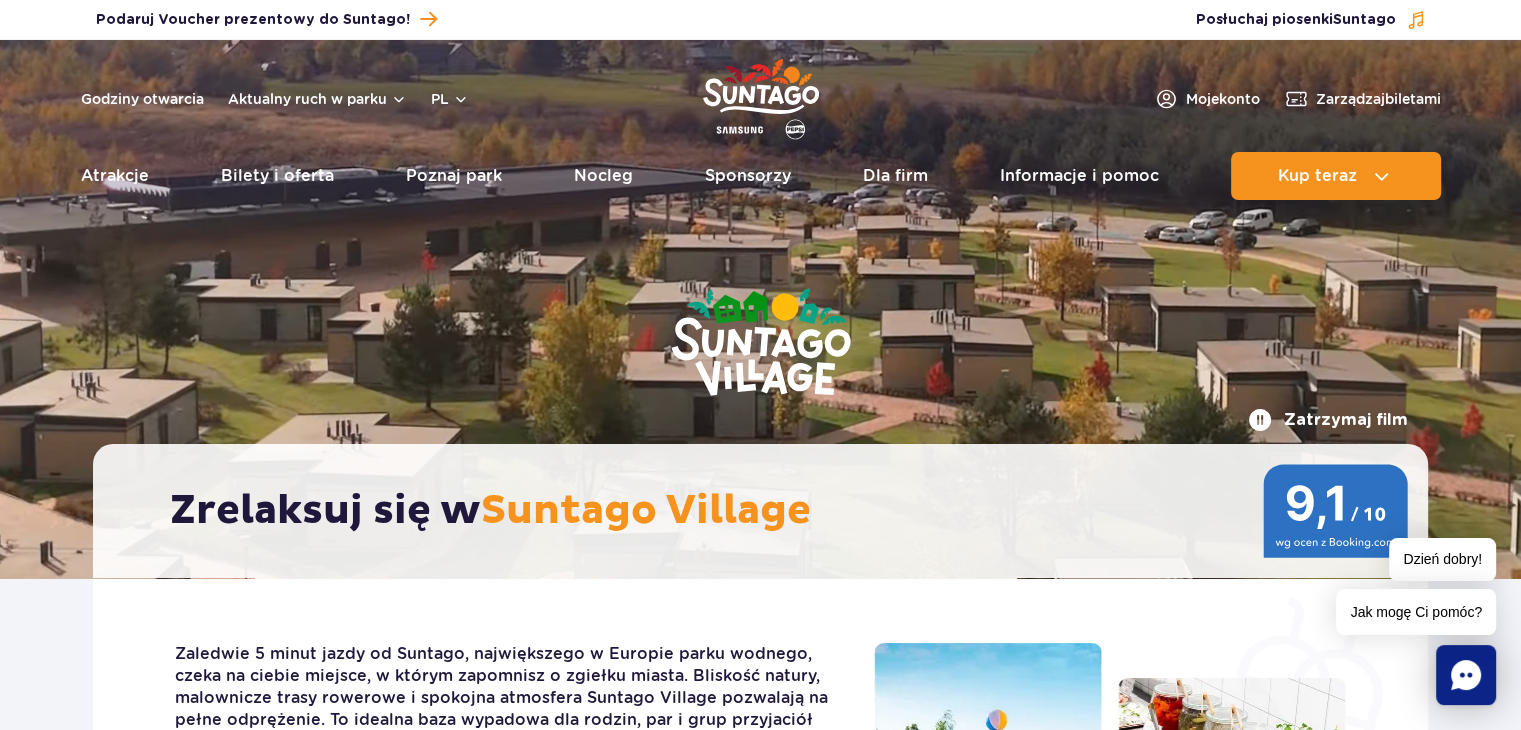 click on "Podaruj voucher
Podaruj Voucher prezentowy do Suntago!" at bounding box center [449, 19] 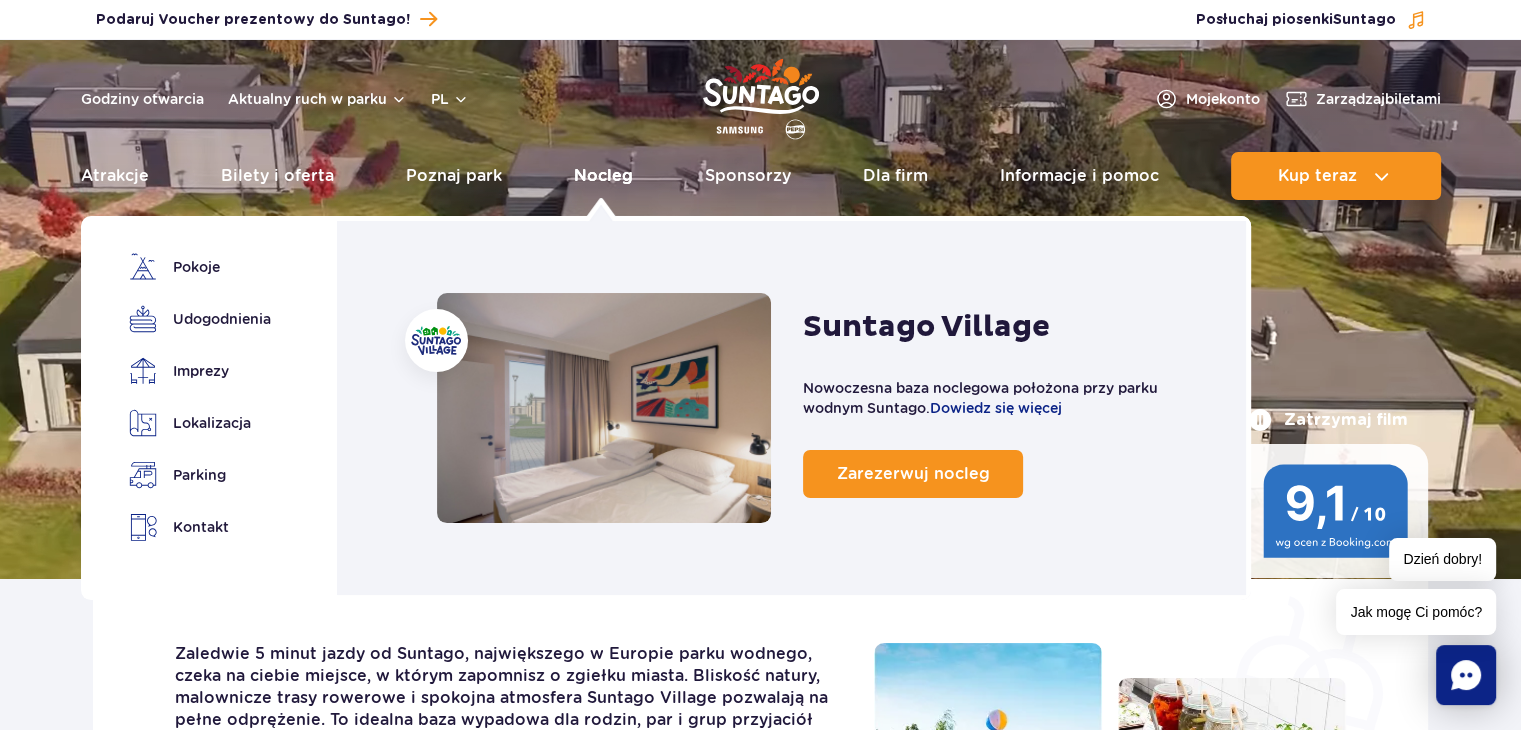 click on "Nocleg" at bounding box center (603, 176) 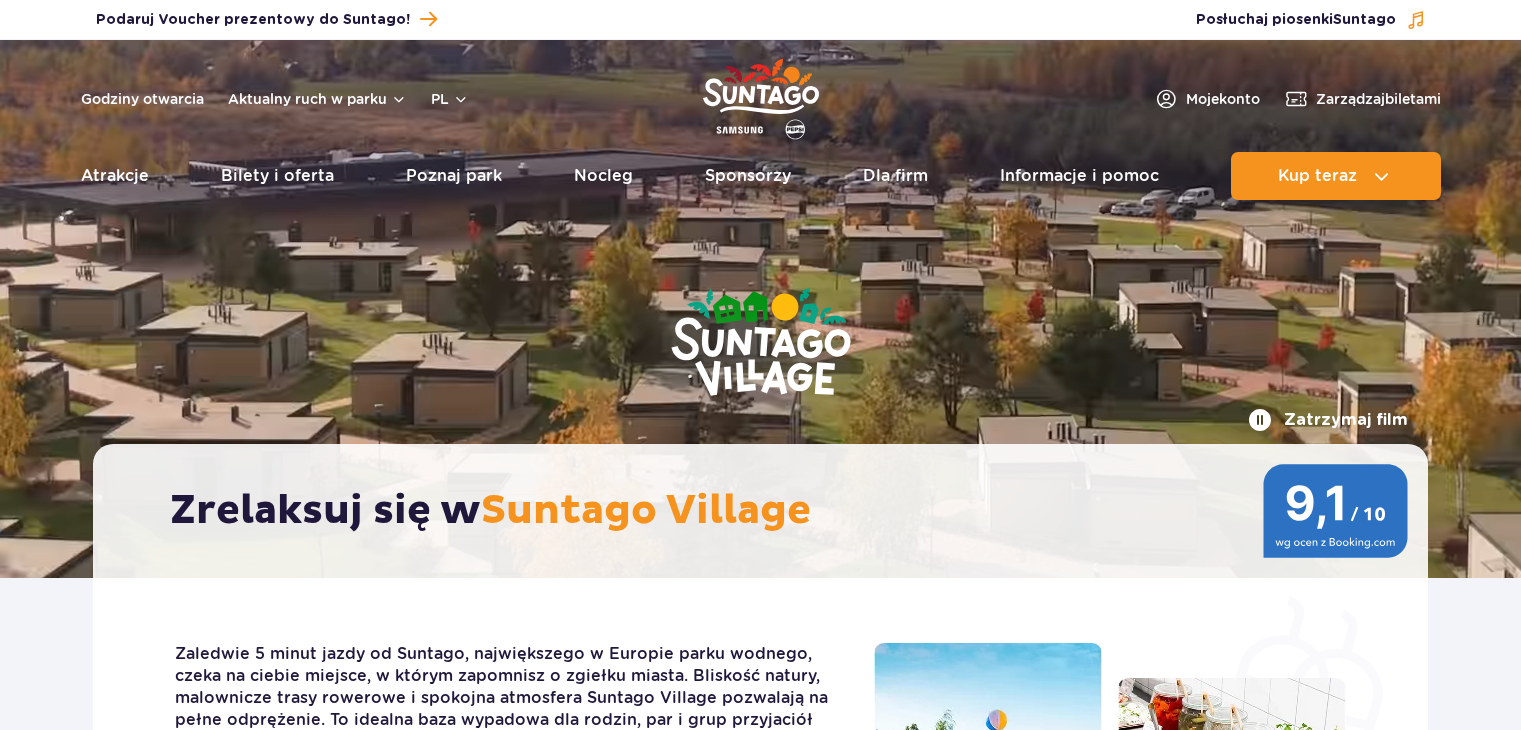 scroll, scrollTop: 0, scrollLeft: 0, axis: both 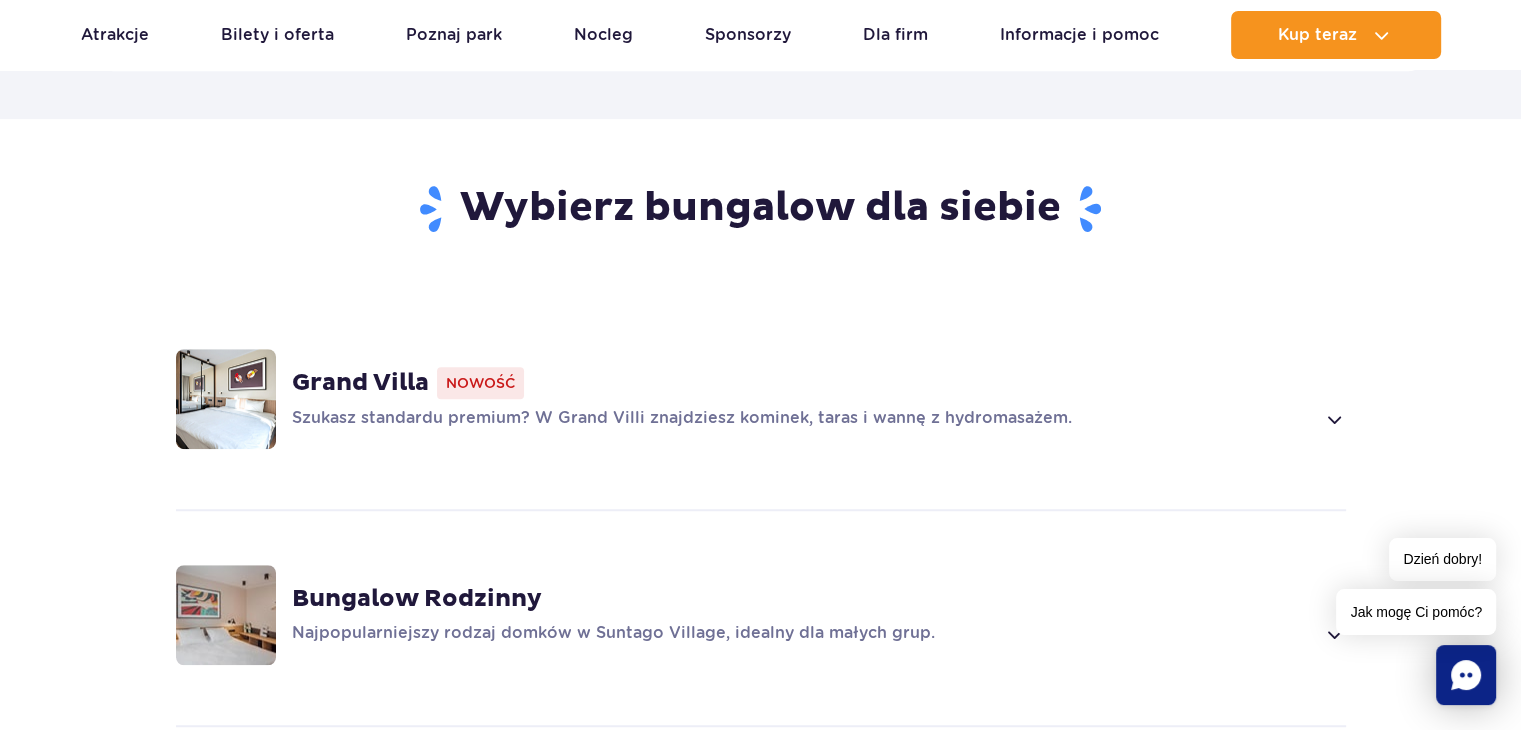 click on "Grand Villa" at bounding box center [360, 383] 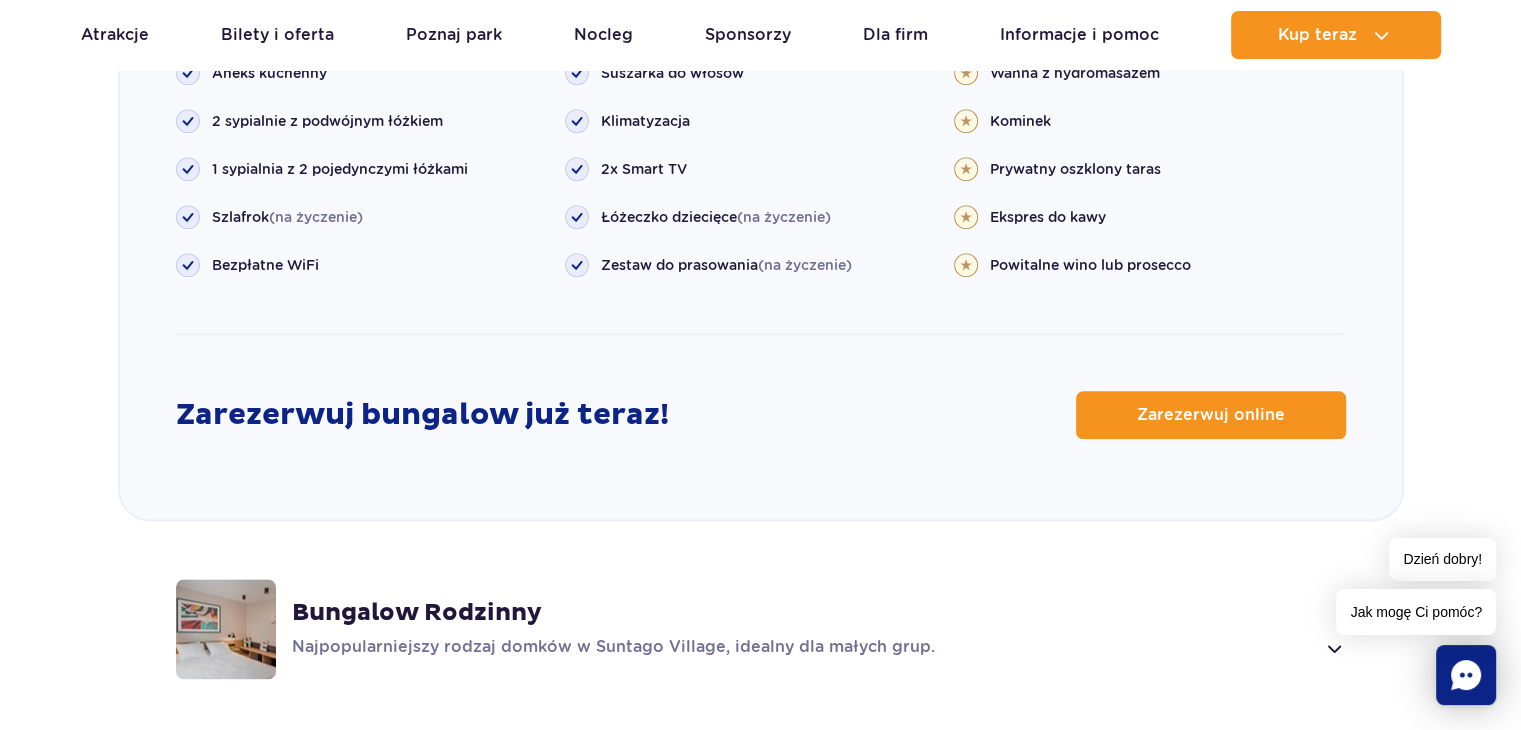 scroll, scrollTop: 2400, scrollLeft: 0, axis: vertical 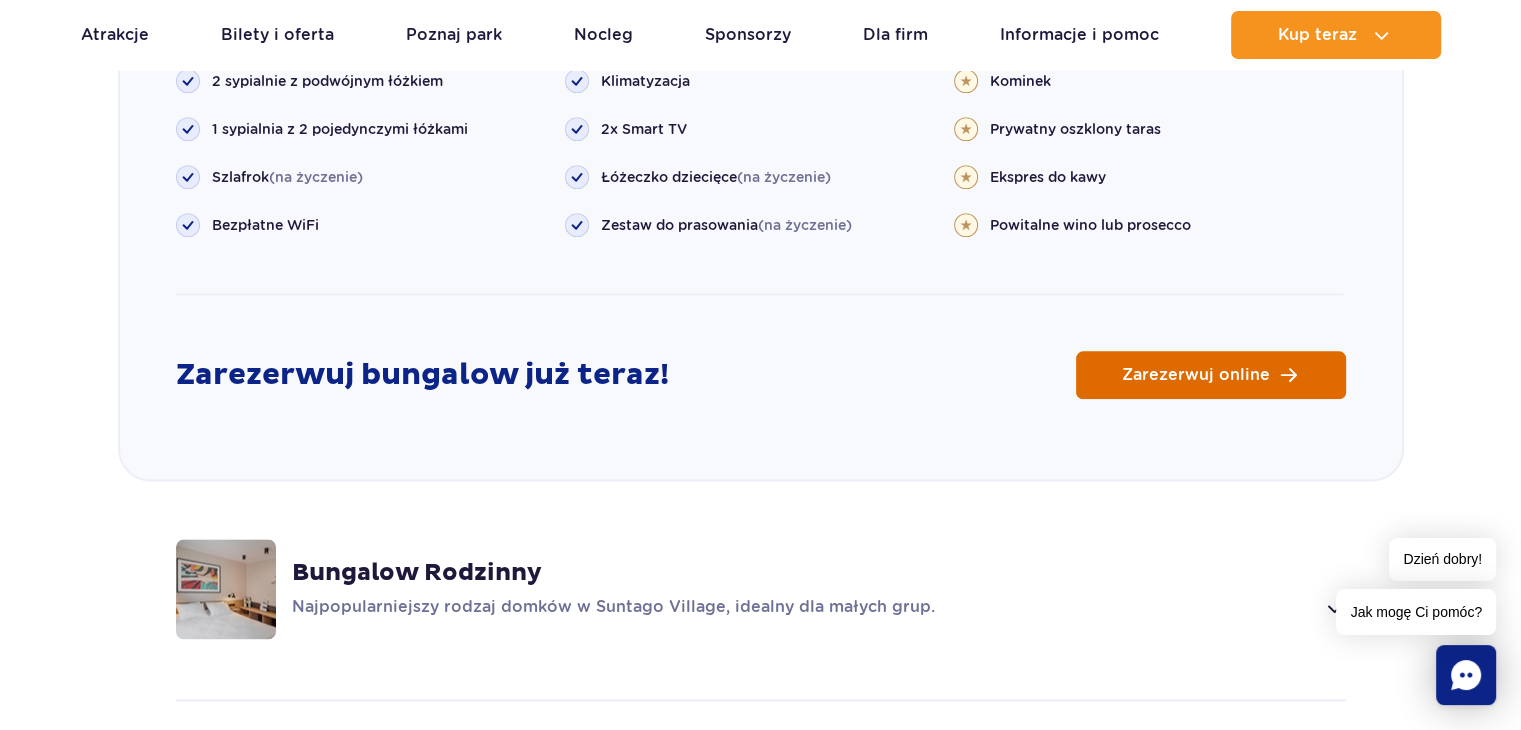 click on "Zarezerwuj online" at bounding box center [1196, 375] 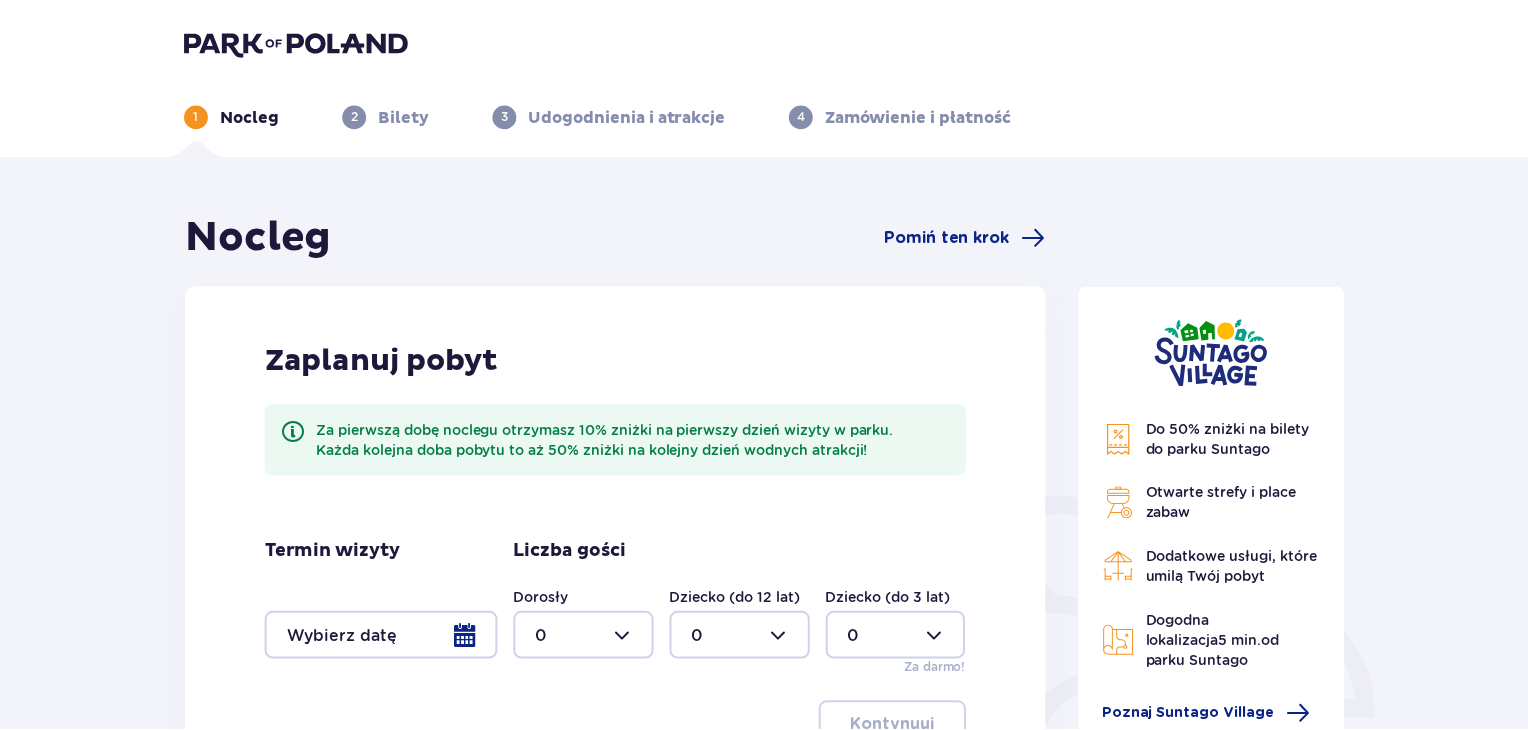 scroll, scrollTop: 0, scrollLeft: 0, axis: both 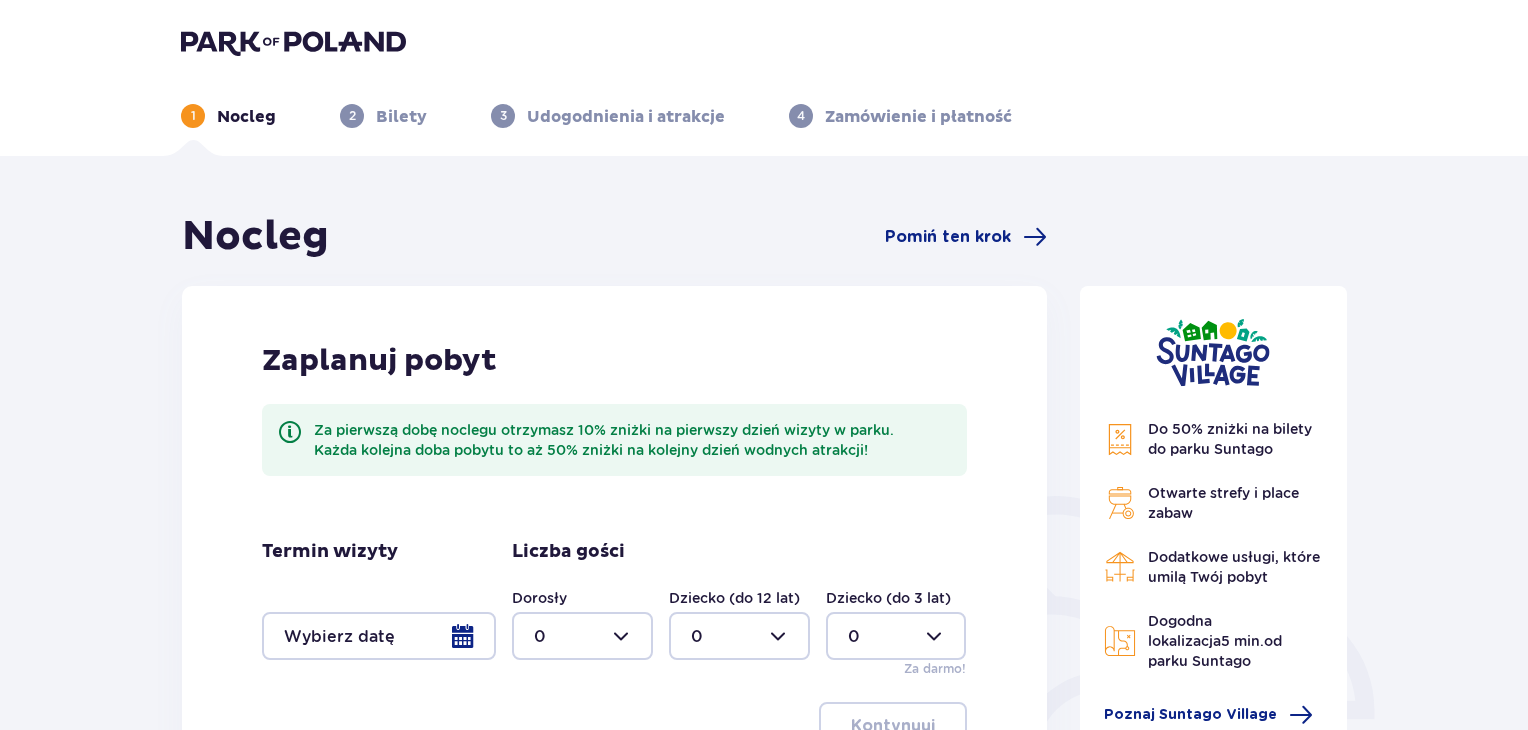 click at bounding box center (379, 636) 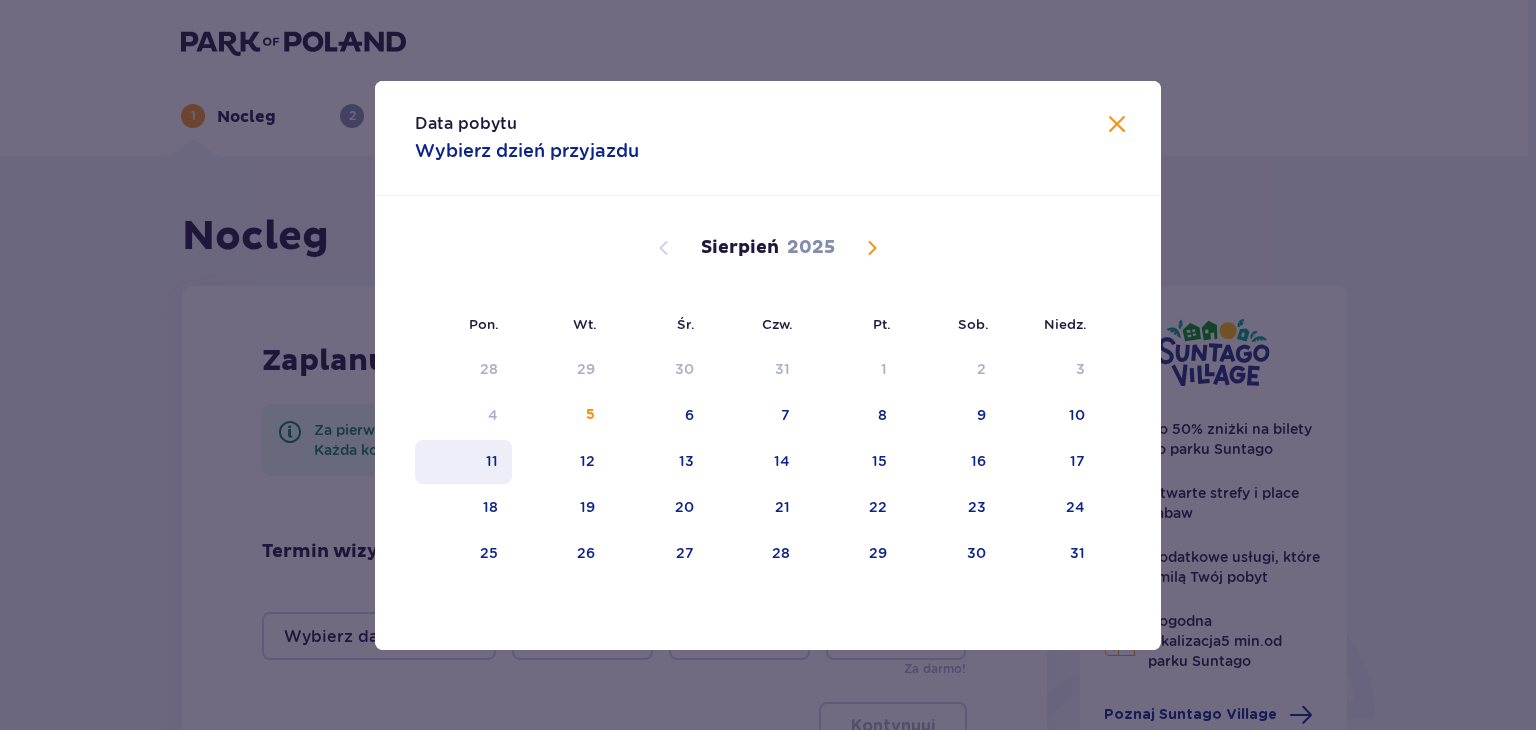 click on "11" at bounding box center (492, 461) 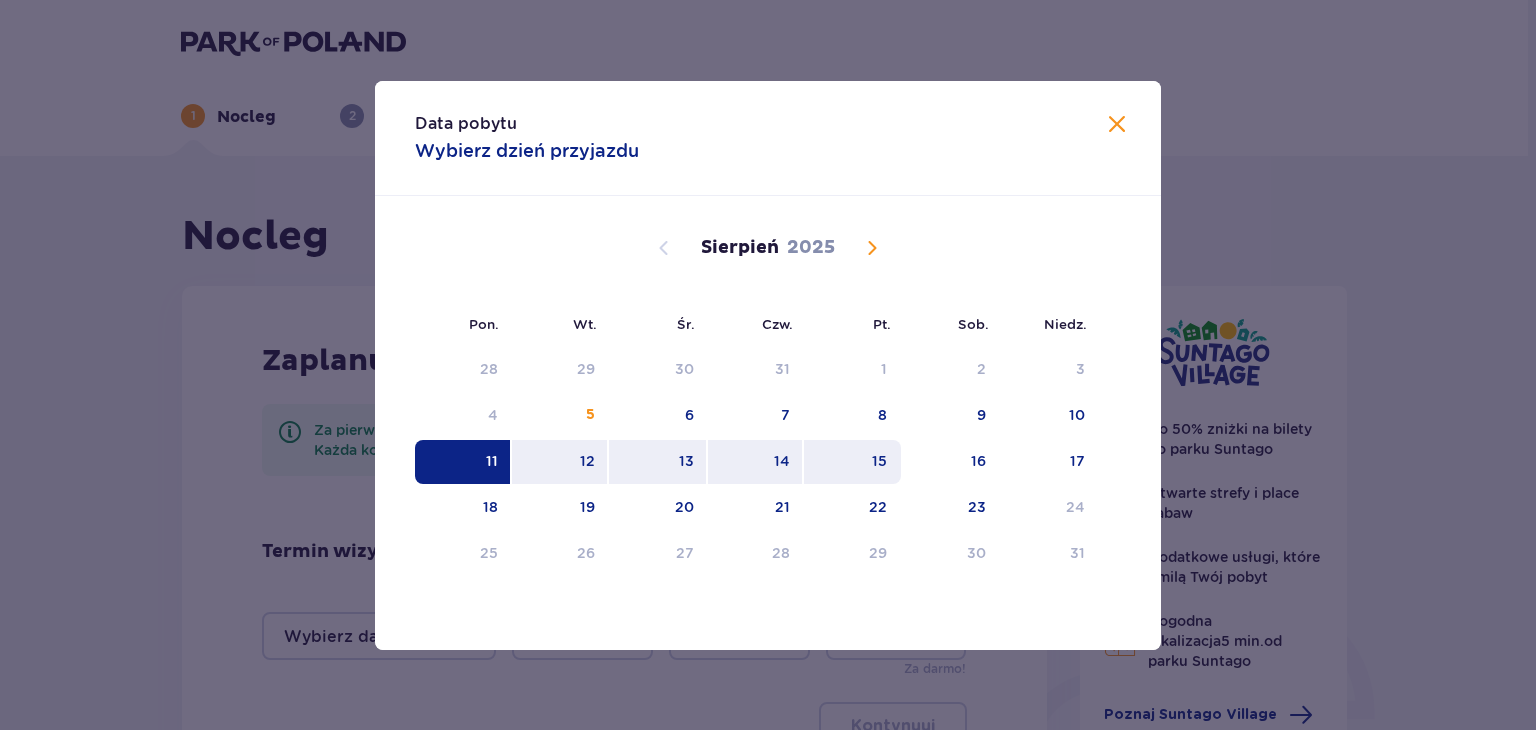 click on "15" at bounding box center [879, 461] 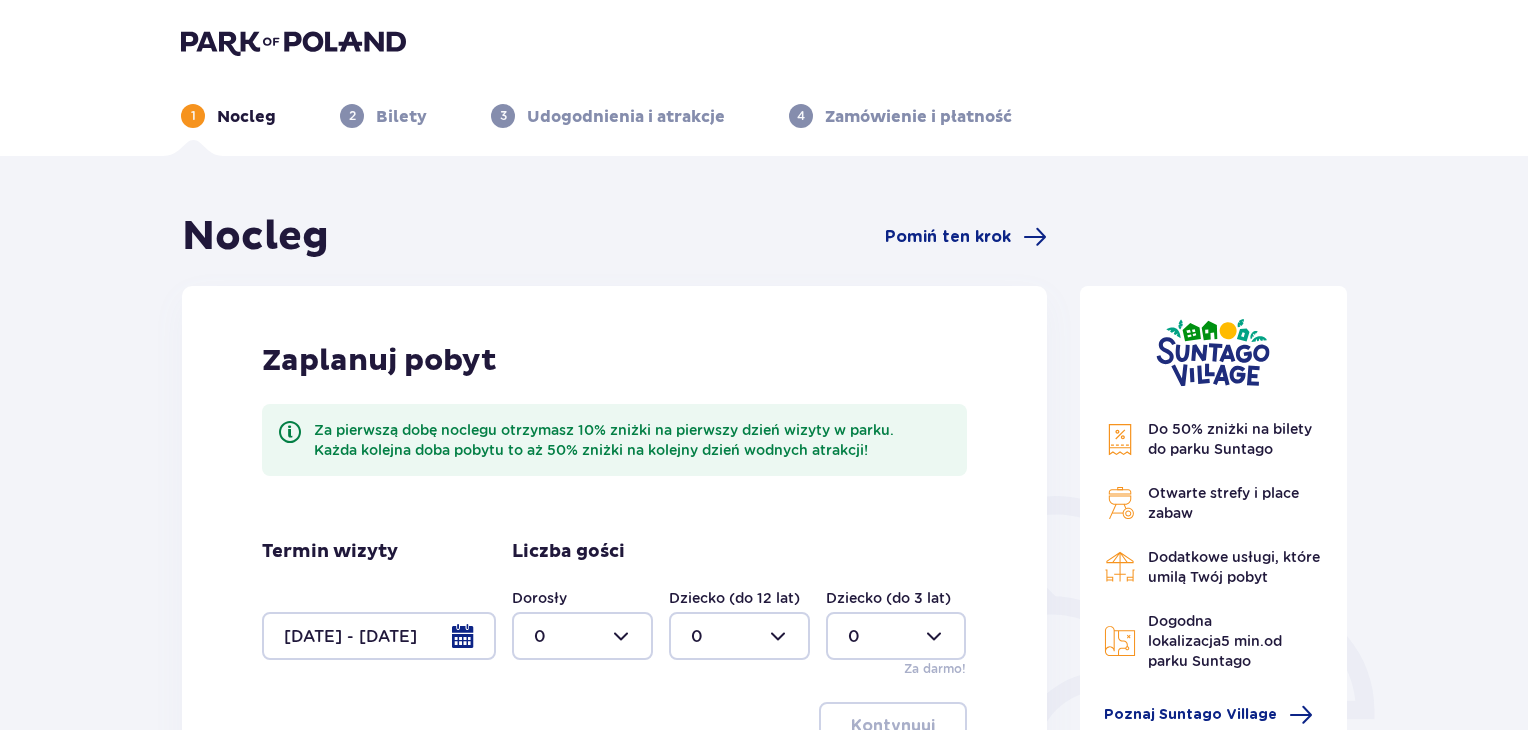 click at bounding box center (582, 636) 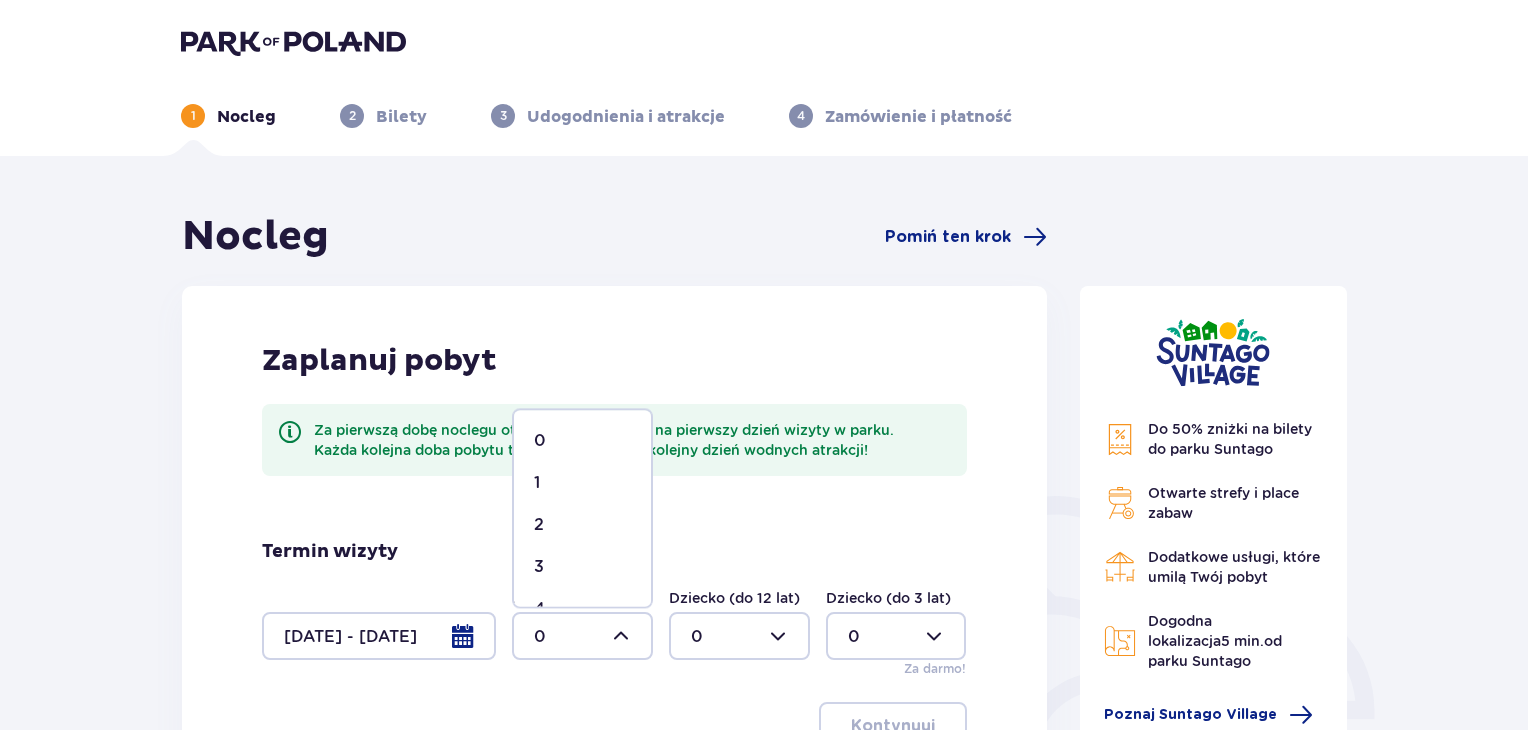 click on "2" at bounding box center (582, 525) 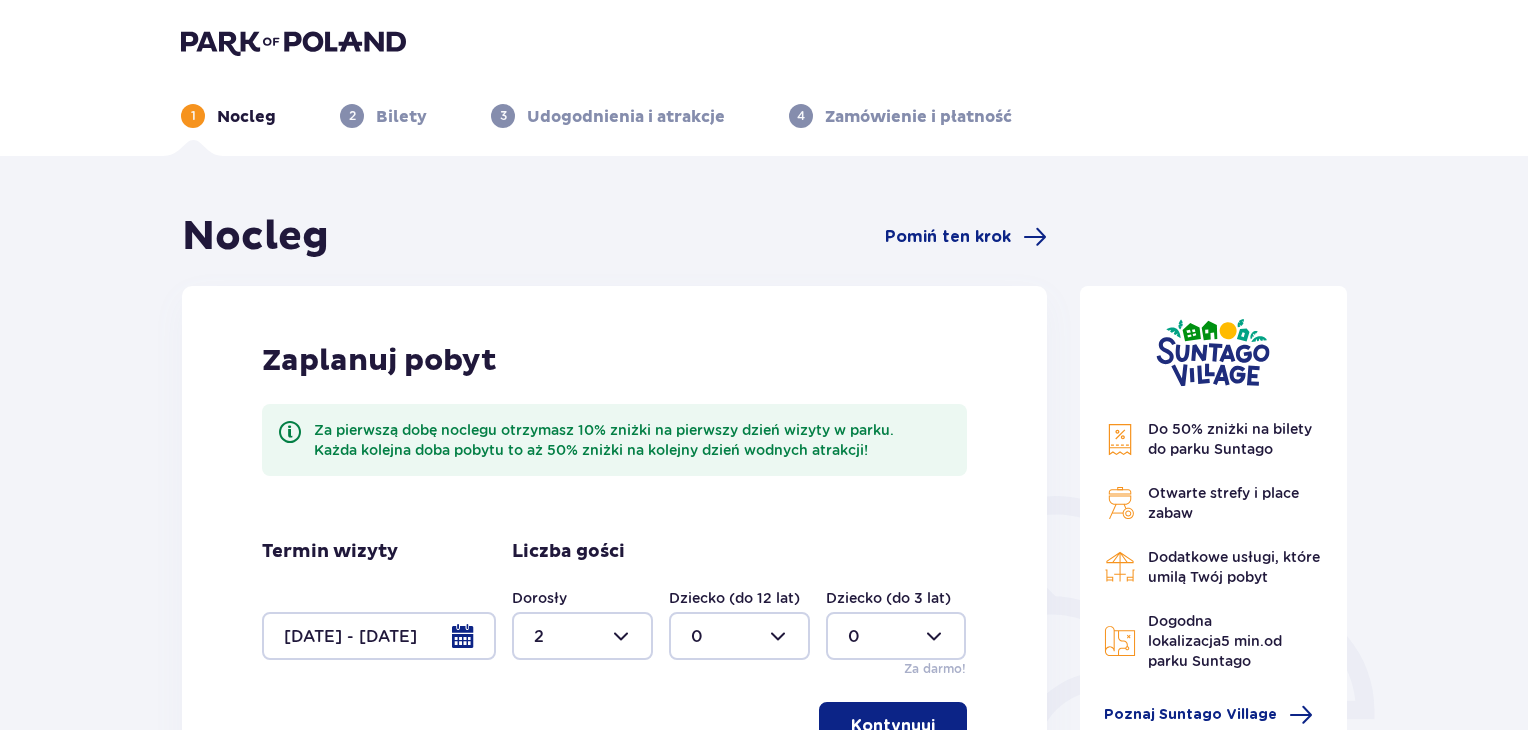 type on "2" 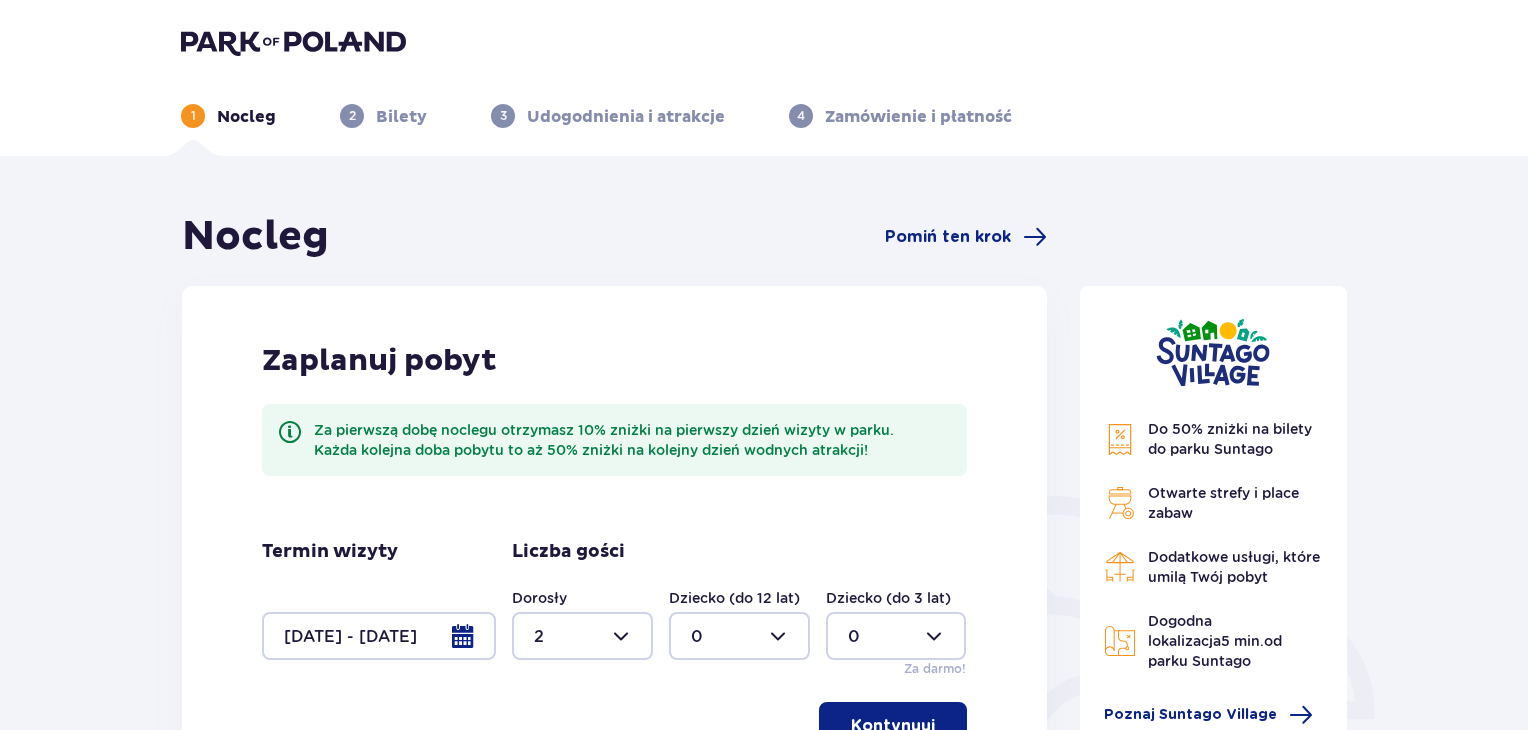 click at bounding box center (739, 636) 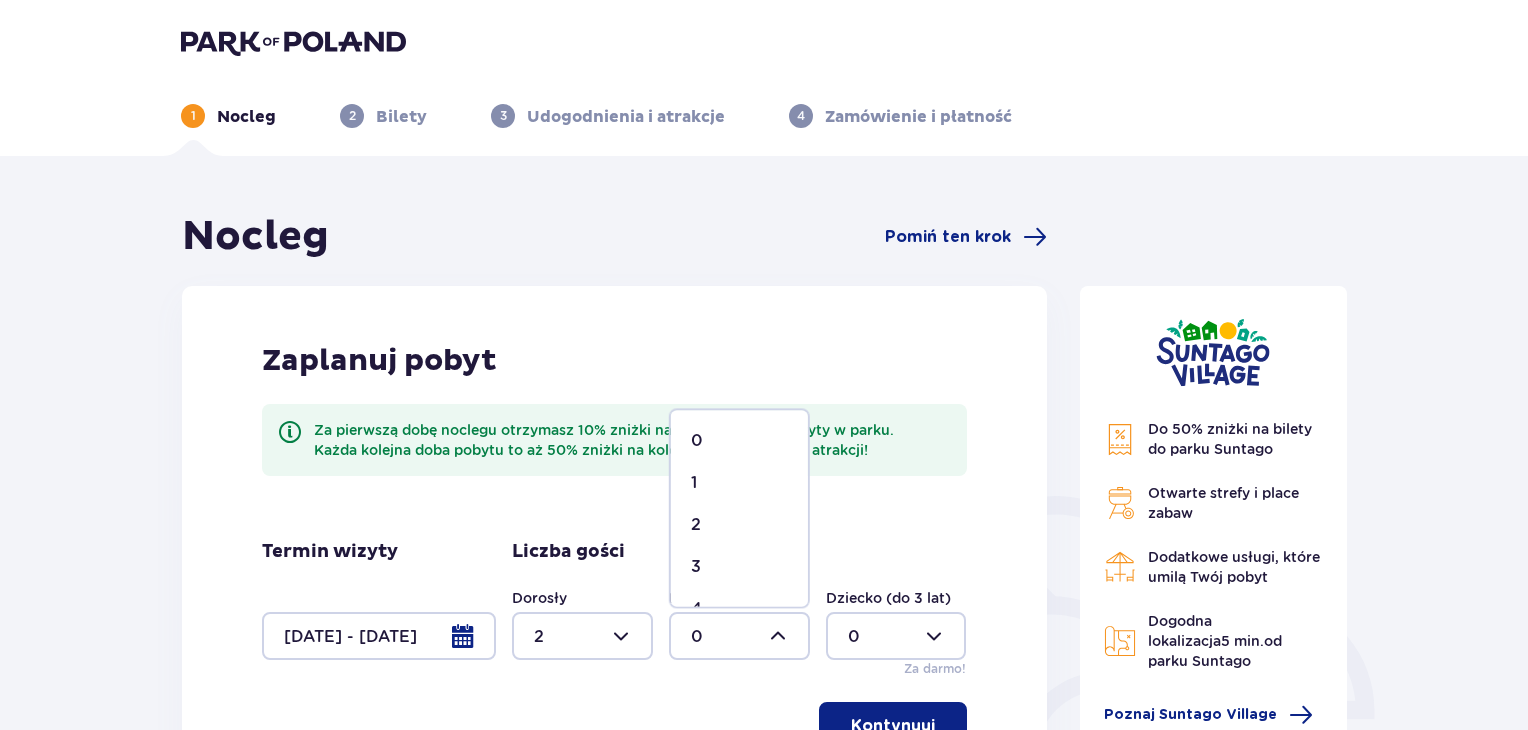 click on "2" at bounding box center (739, 525) 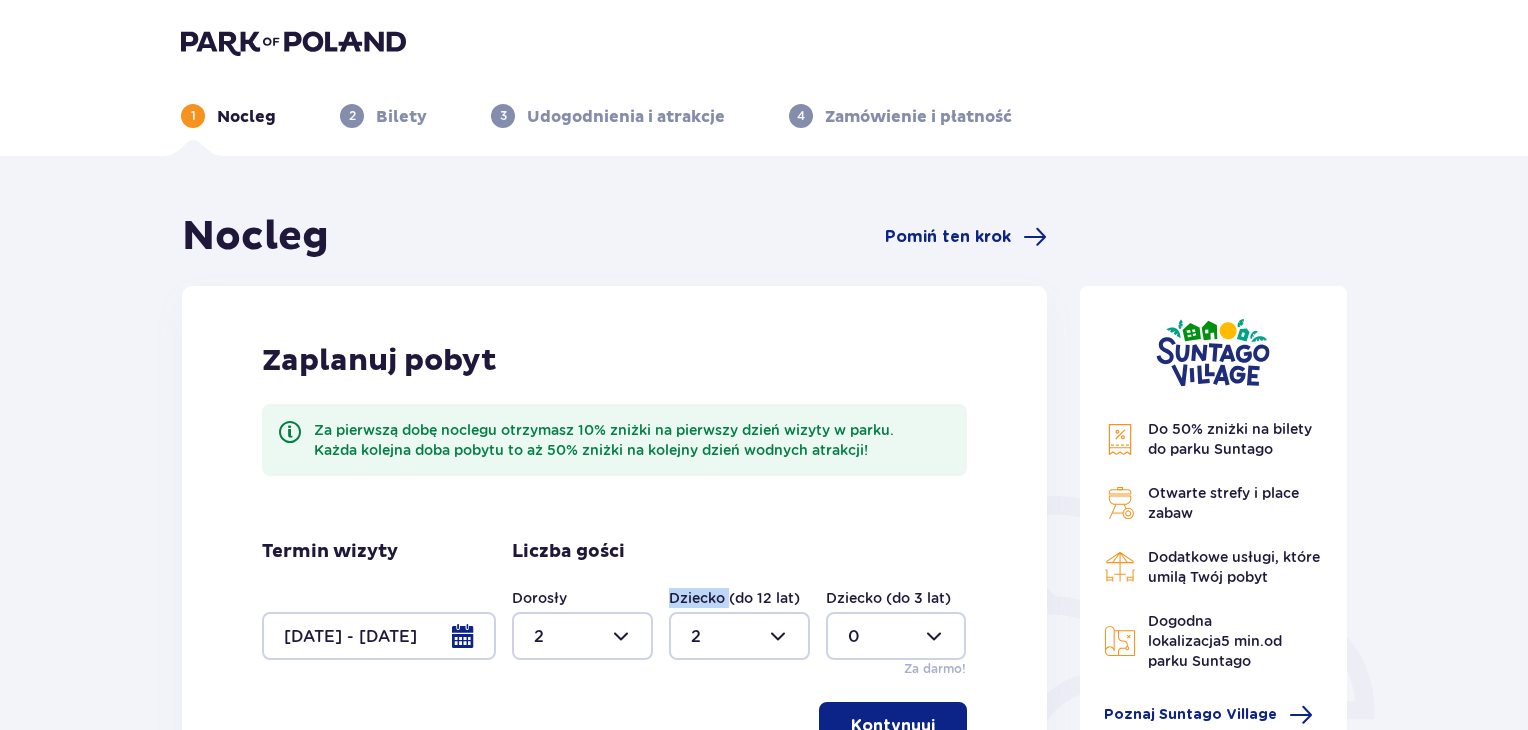 click on "Zaplanuj pobyt Za pierwszą dobę noclegu otrzymasz 10% zniżki na pierwszy dzień wizyty w parku. Każda kolejna doba pobytu to aż 50% zniżki na kolejny dzień wodnych atrakcji! Termin wizyty [DATE] - [DATE] Liczba gości Dorosły 2 Dziecko (do 12 lat) 2 Dziecko (do 3 lat) 0 Za darmo! Kontynuuj" at bounding box center (614, 546) 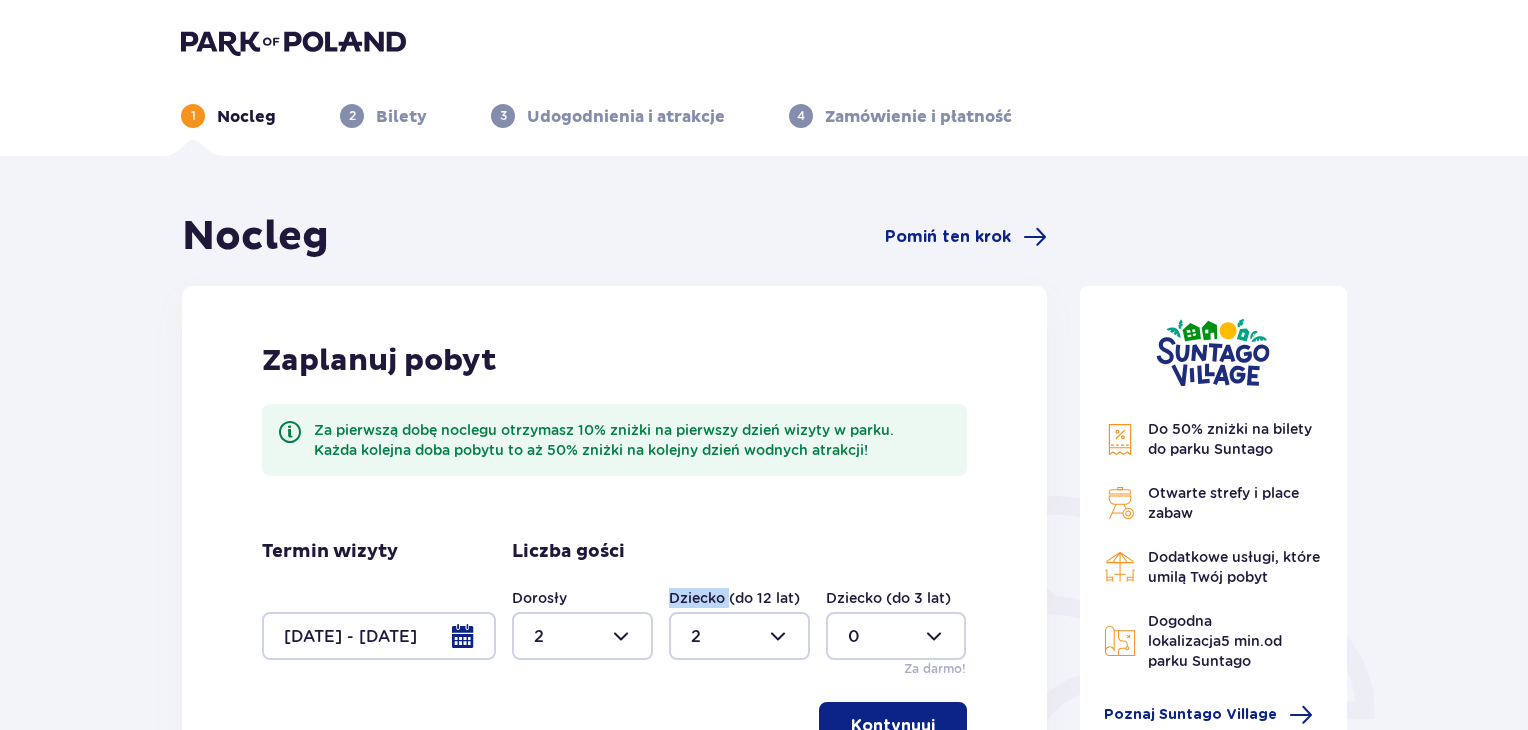 click at bounding box center (939, 726) 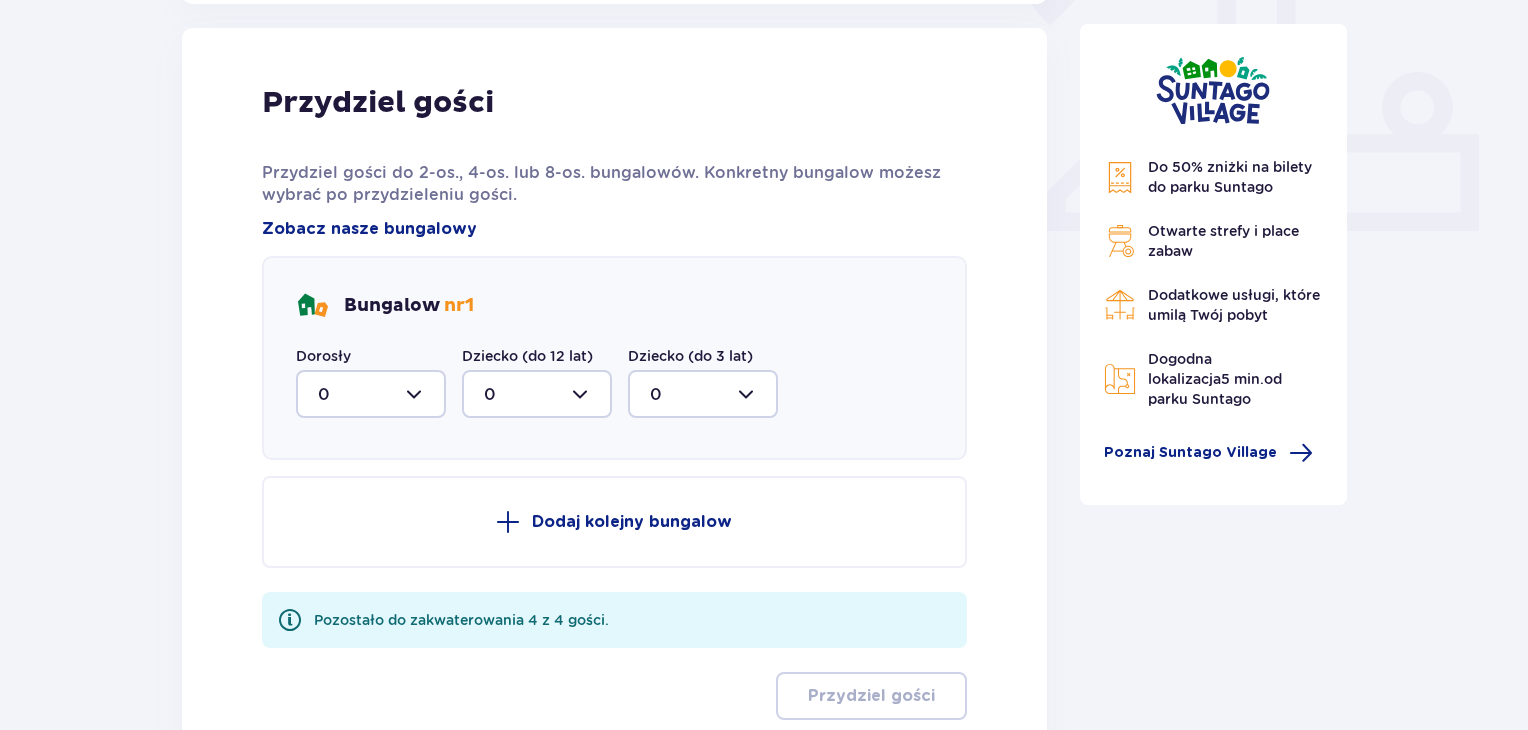 scroll, scrollTop: 806, scrollLeft: 0, axis: vertical 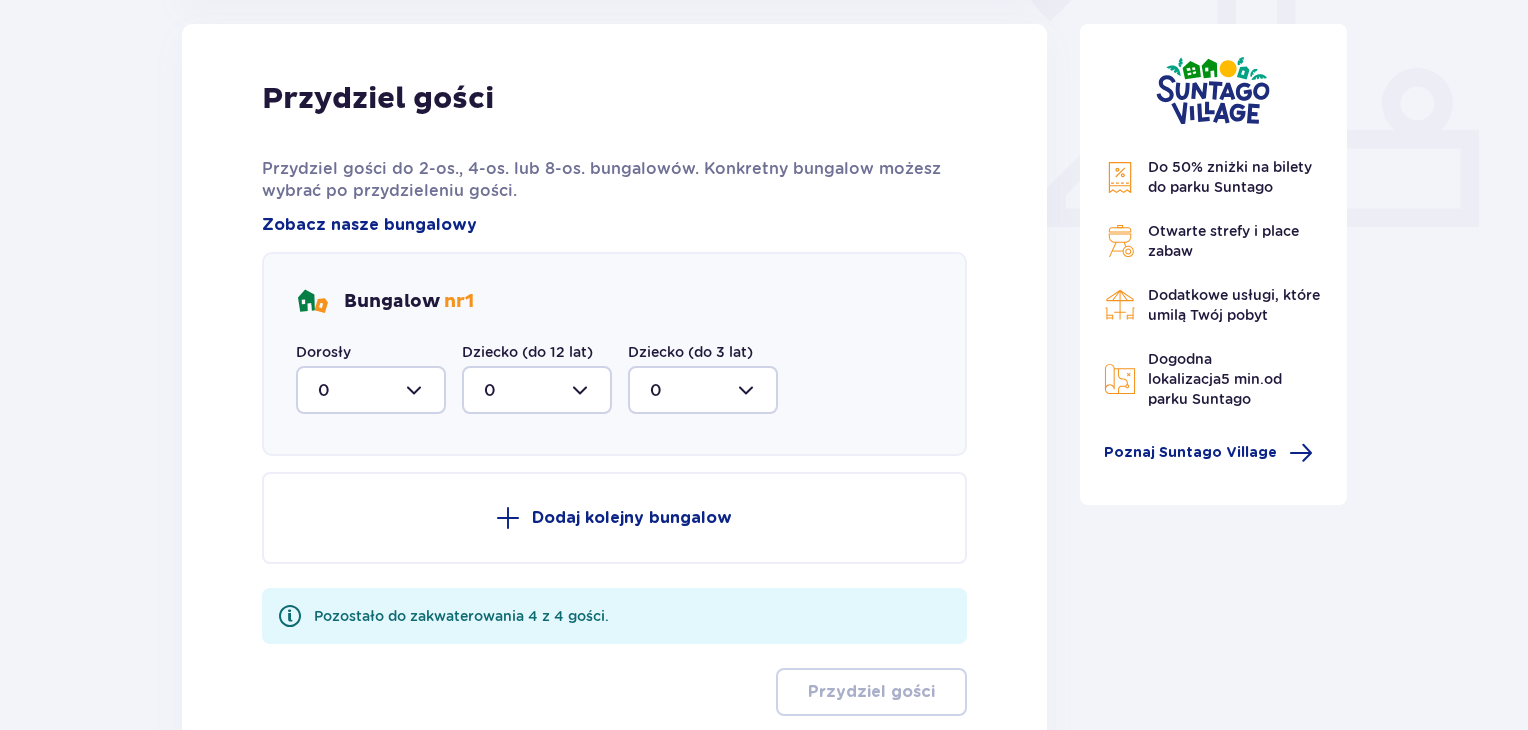click on "Przydziel gości Przydziel gości do 2-os., 4-os. lub 8-os. bungalowów. Konkretny bungalow możesz wybrać po przydzieleniu gości. Zobacz nasze bungalowy Bungalow   nr  1 Dorosły   0 Dziecko (do 12 lat)   0 Dziecko (do 3 lat)   0 Dodaj kolejny bungalow Pozostało do zakwaterowania 4 z 4 gości. Przydziel gości" at bounding box center (614, 398) 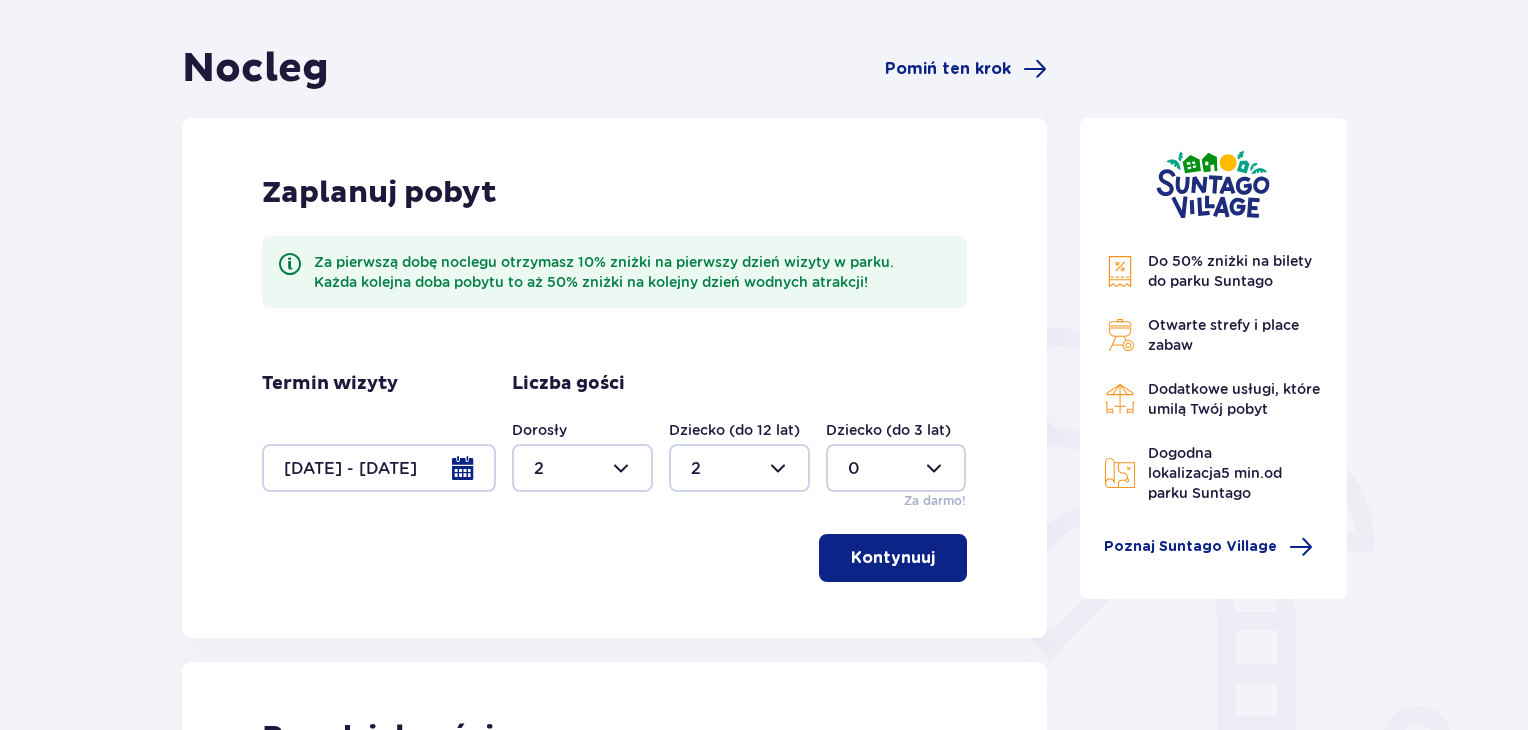 scroll, scrollTop: 167, scrollLeft: 0, axis: vertical 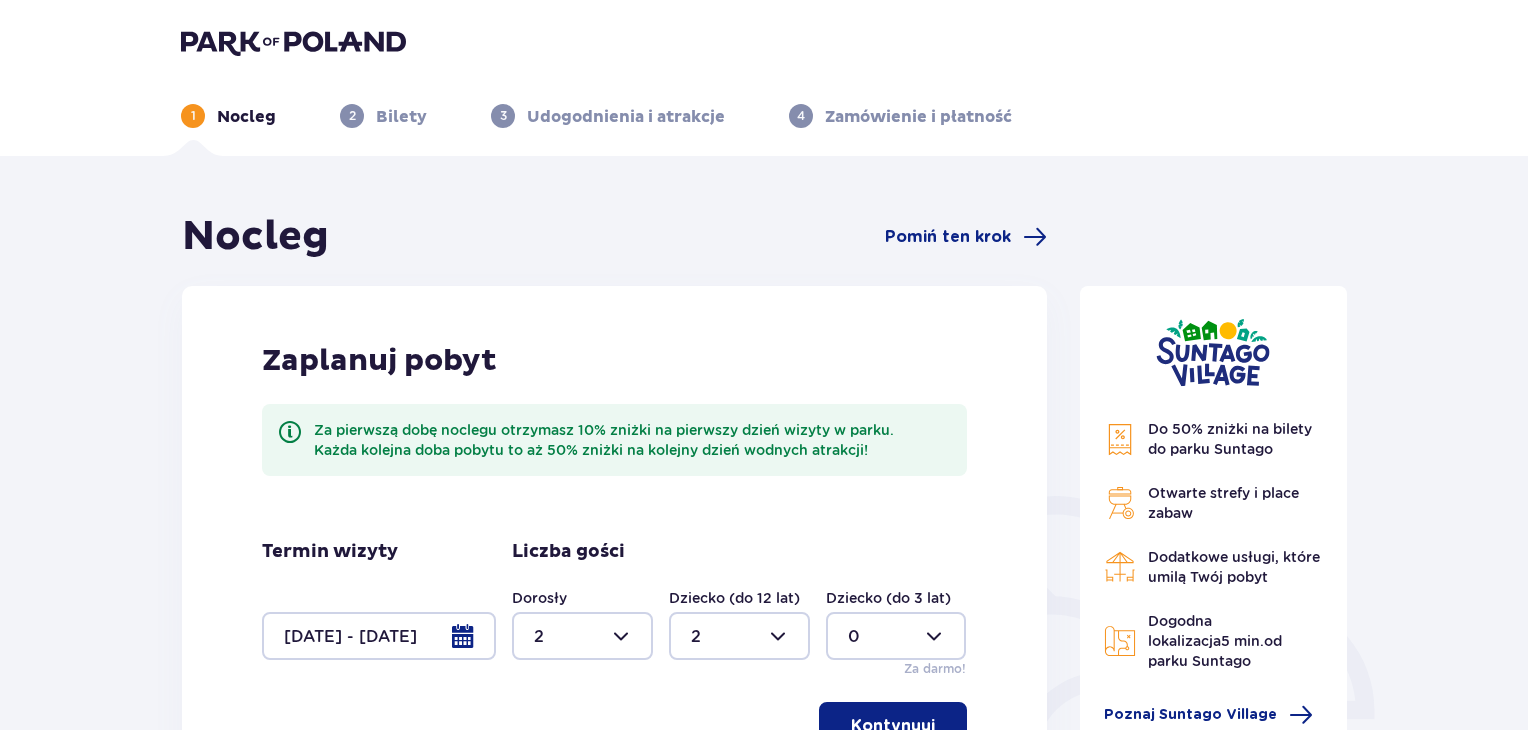 click on "4" at bounding box center (801, 116) 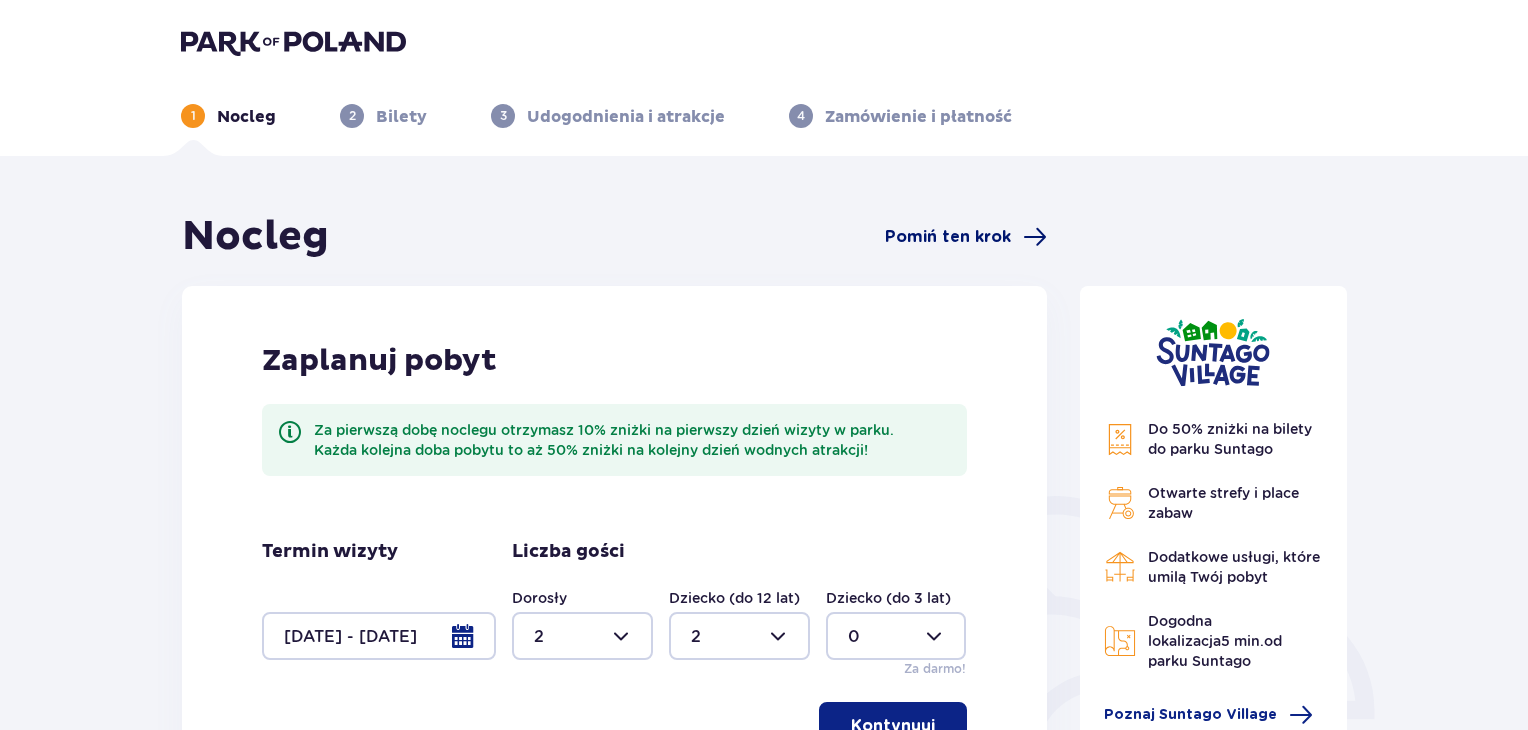 click at bounding box center (1035, 237) 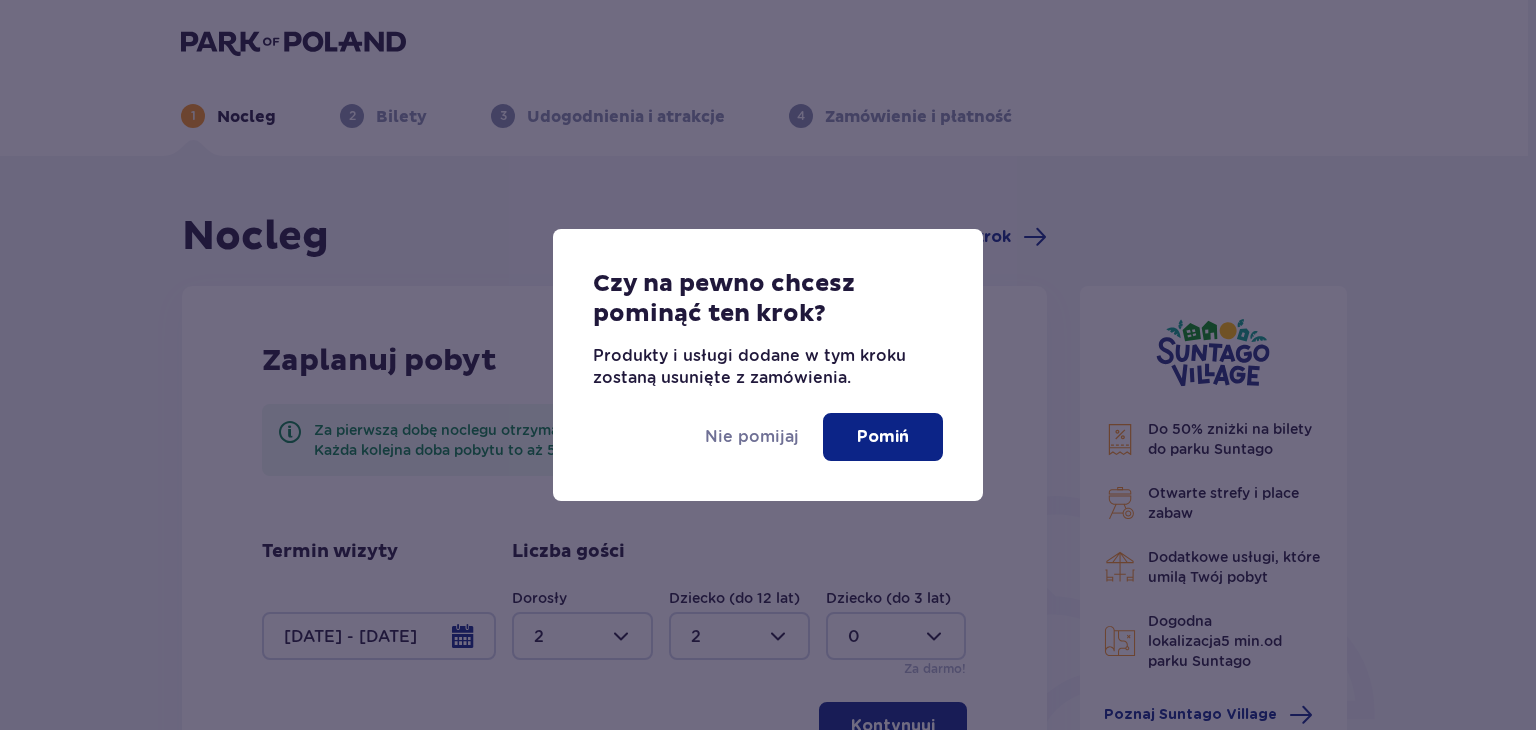 click on "Pomiń" at bounding box center [883, 437] 